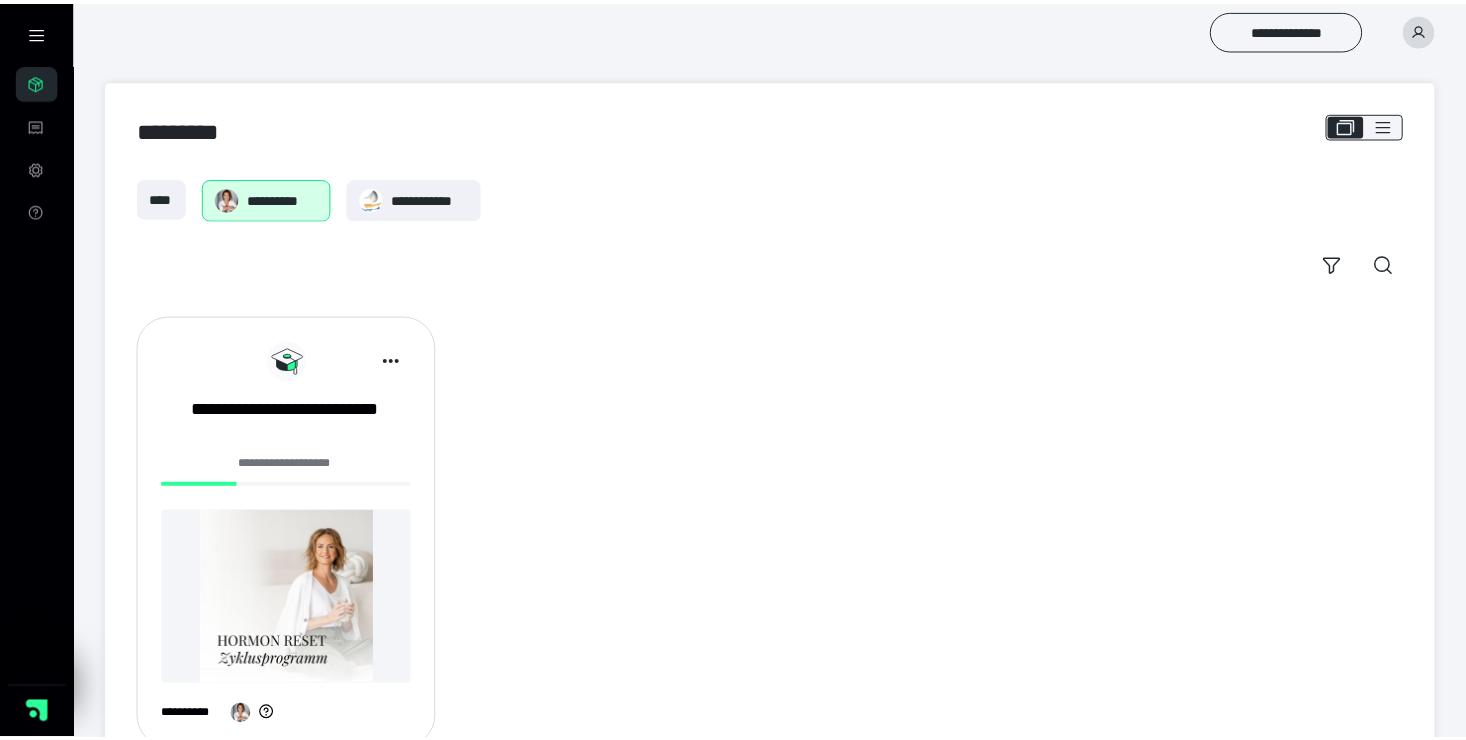 scroll, scrollTop: 0, scrollLeft: 0, axis: both 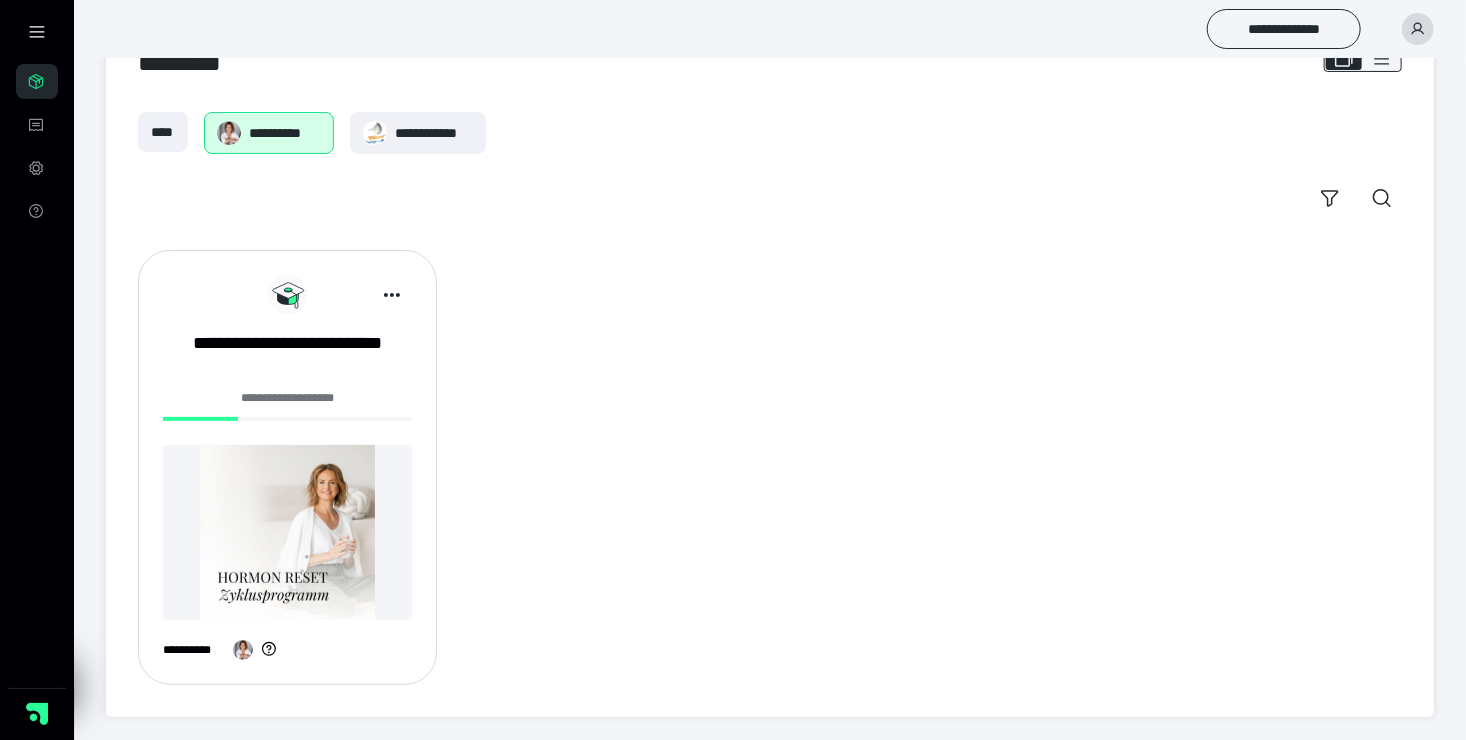 click at bounding box center [287, 532] 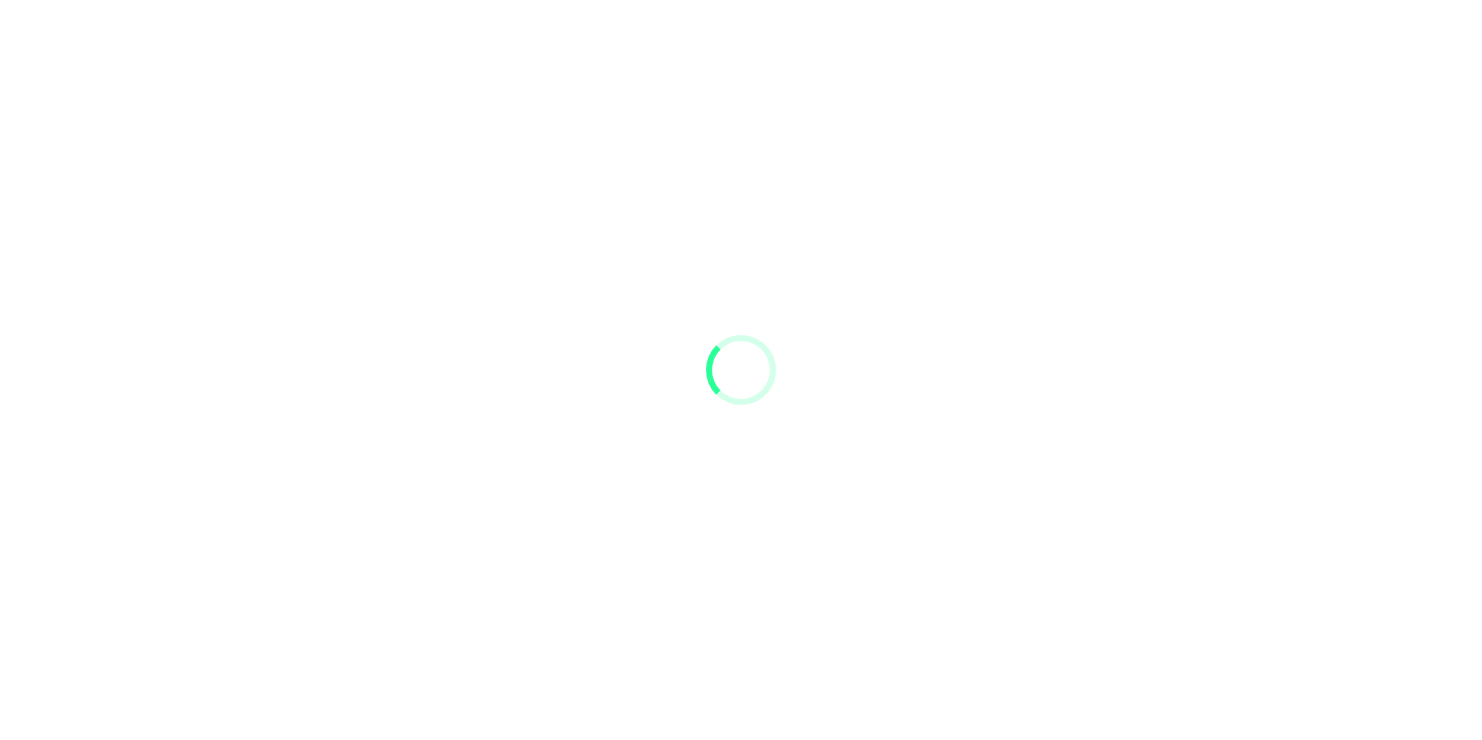 scroll, scrollTop: 0, scrollLeft: 0, axis: both 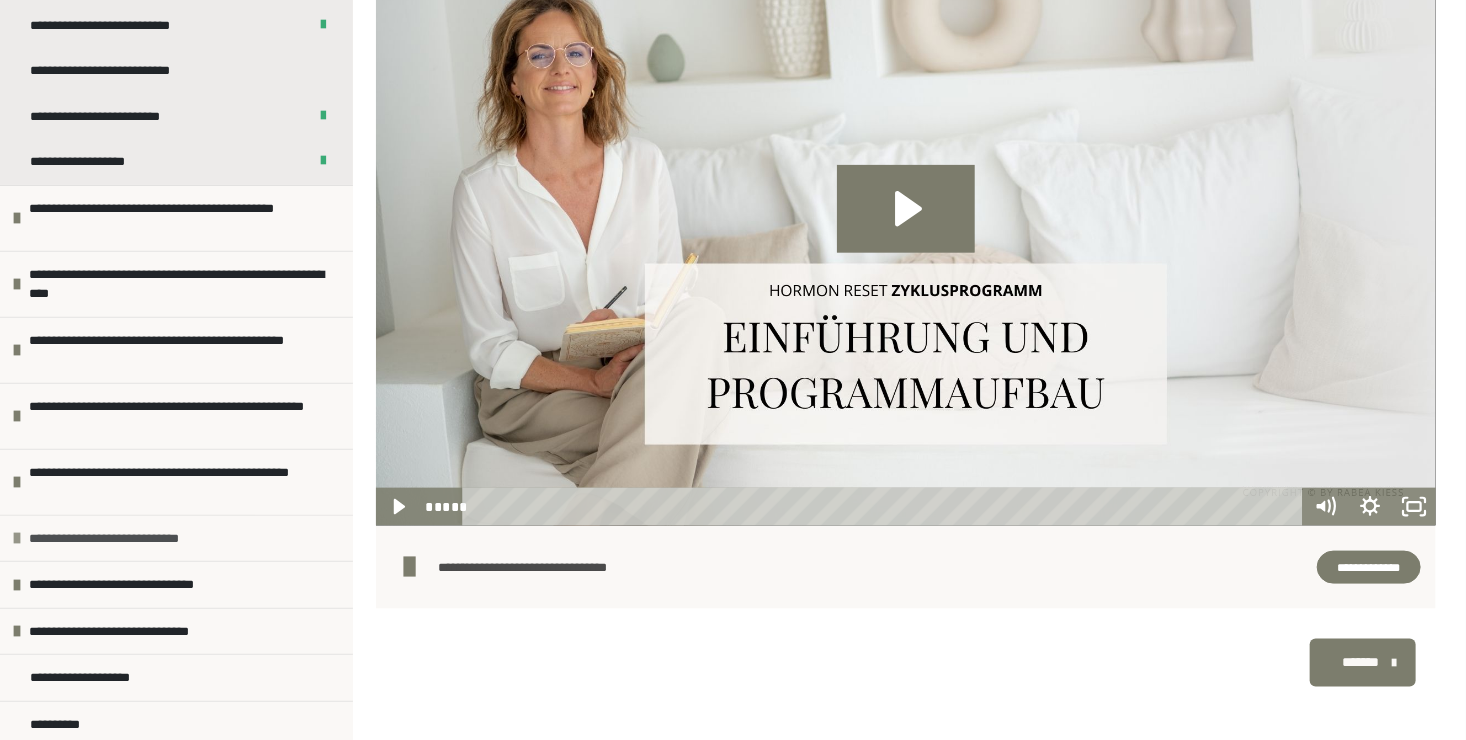 click on "**********" at bounding box center [132, 539] 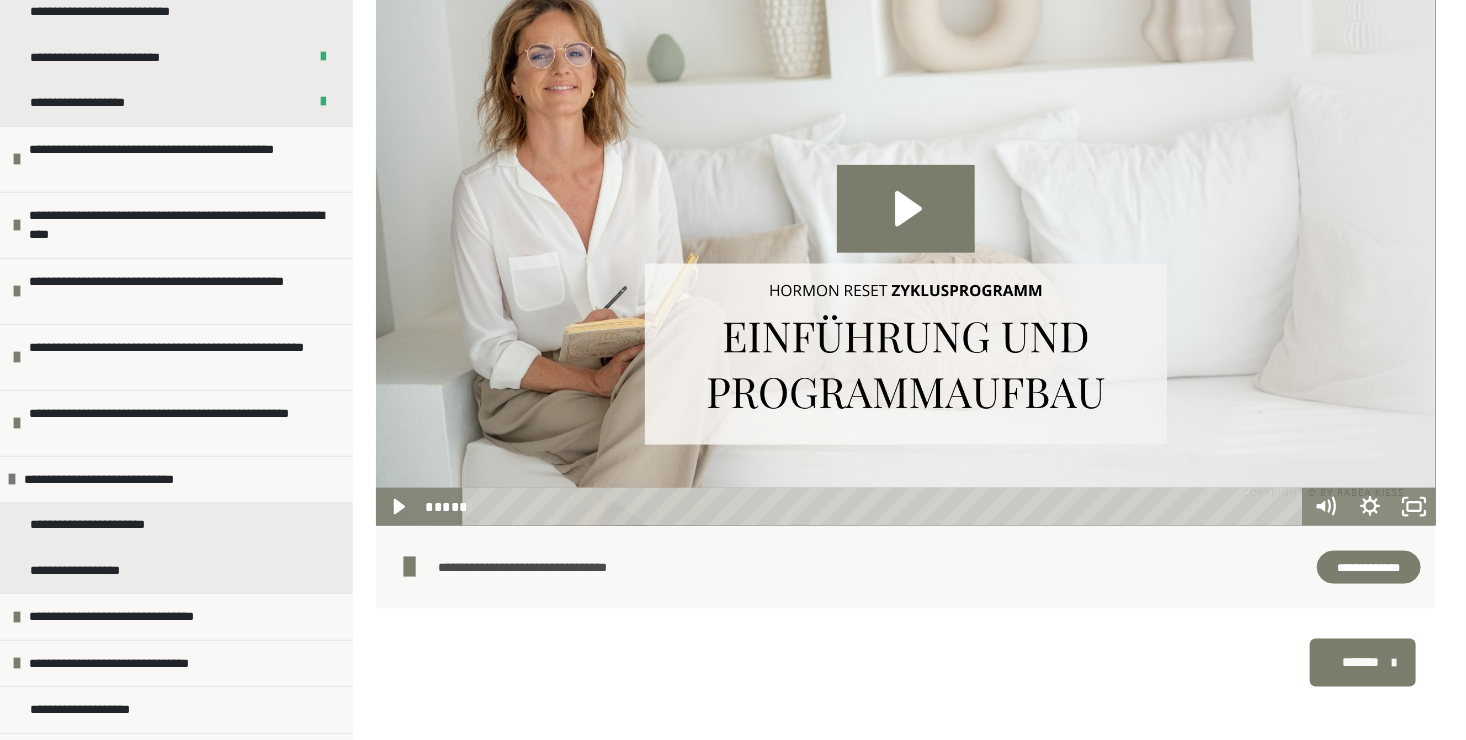 scroll, scrollTop: 350, scrollLeft: 0, axis: vertical 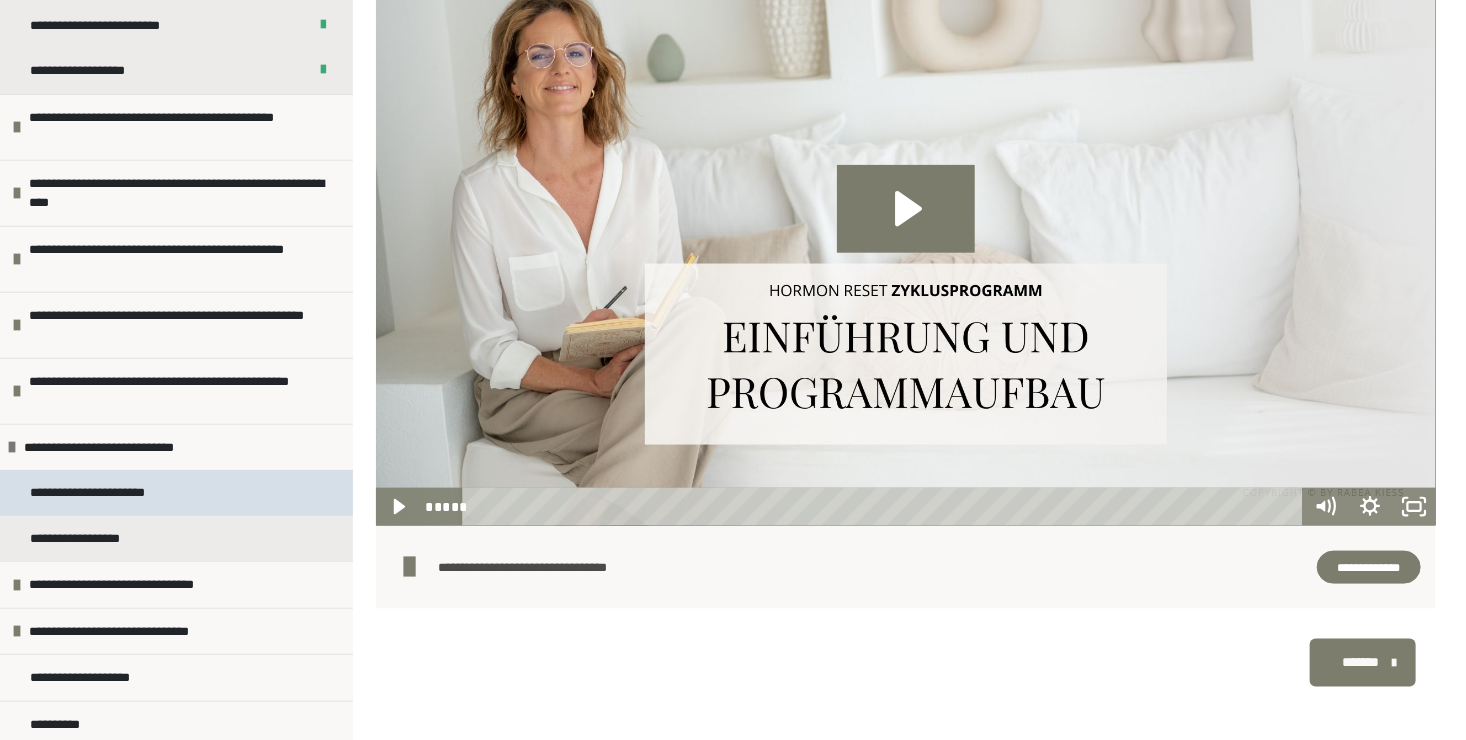 click on "**********" at bounding box center [105, 493] 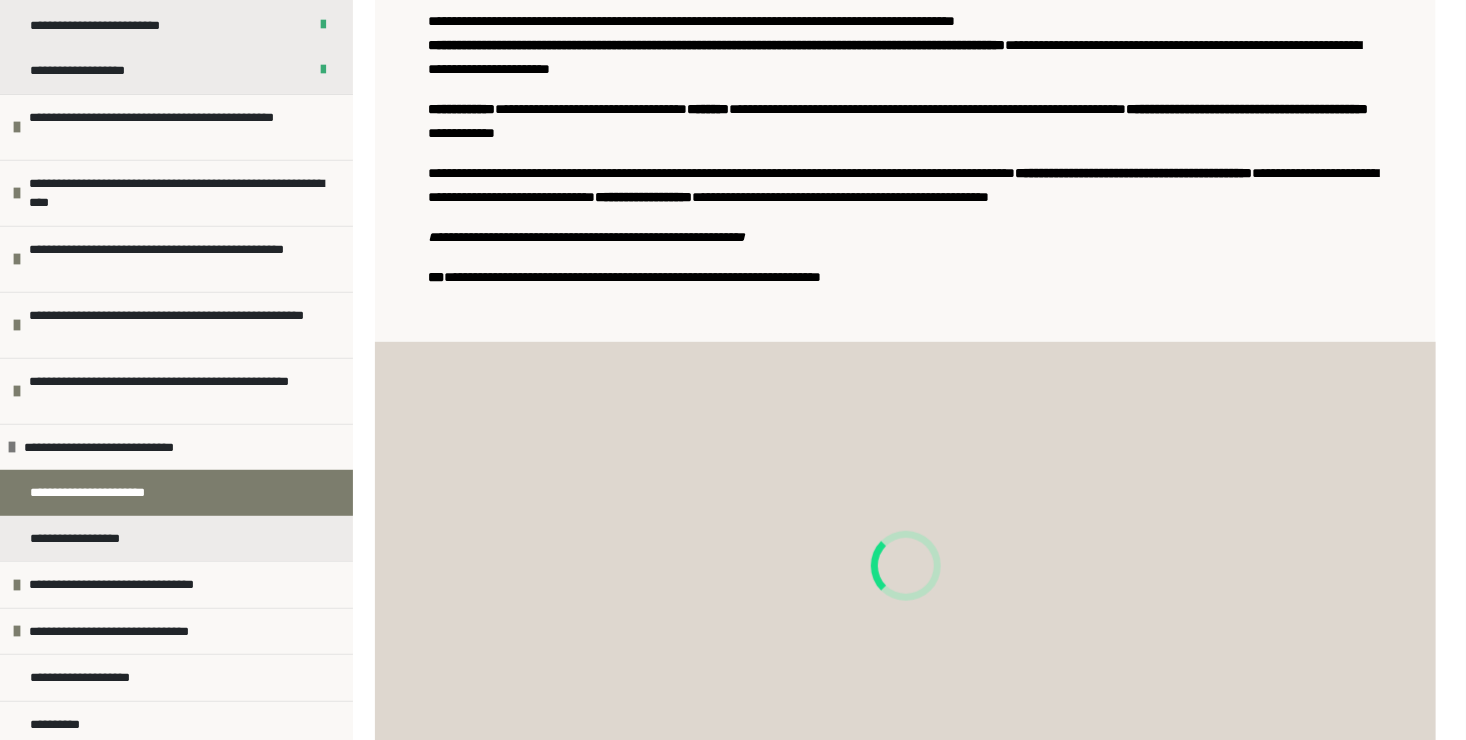 scroll, scrollTop: 788, scrollLeft: 0, axis: vertical 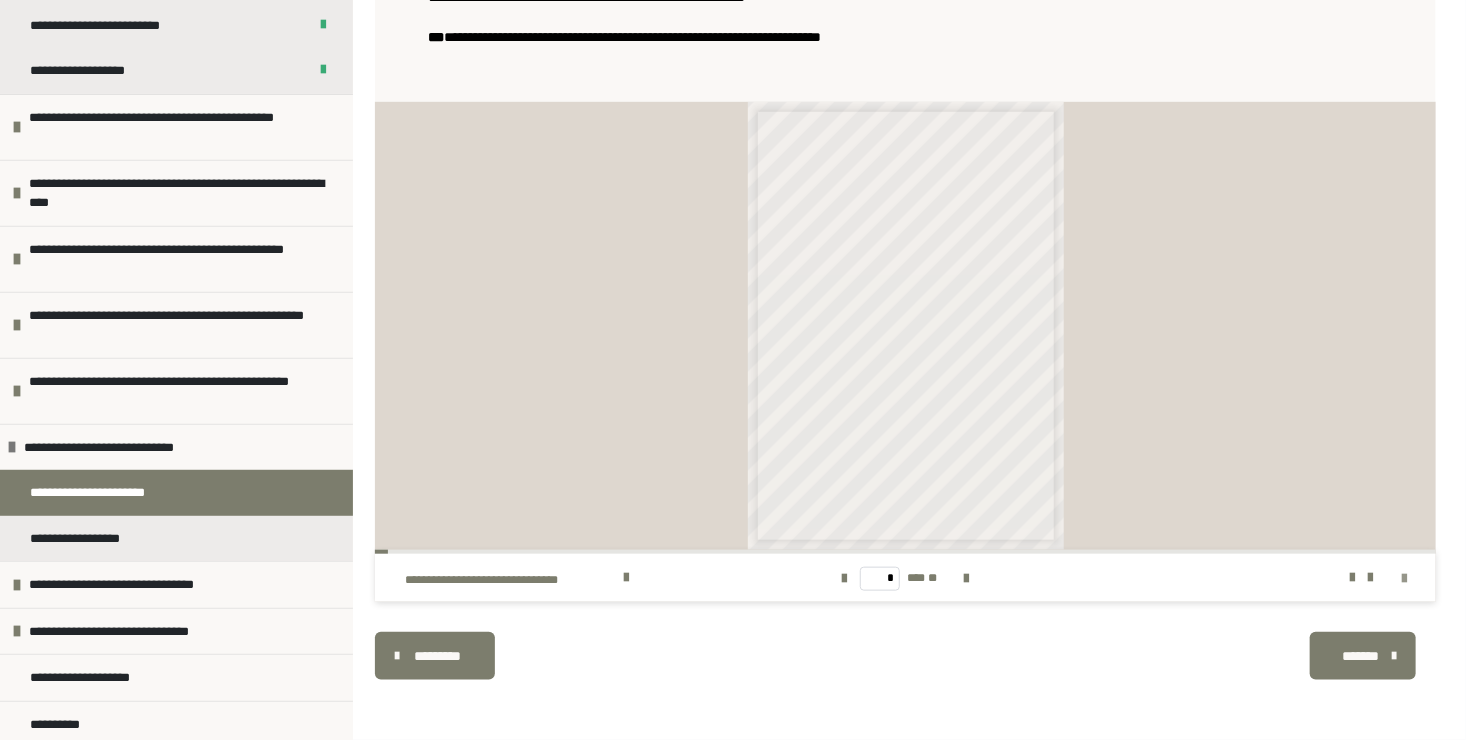click at bounding box center [1404, 579] 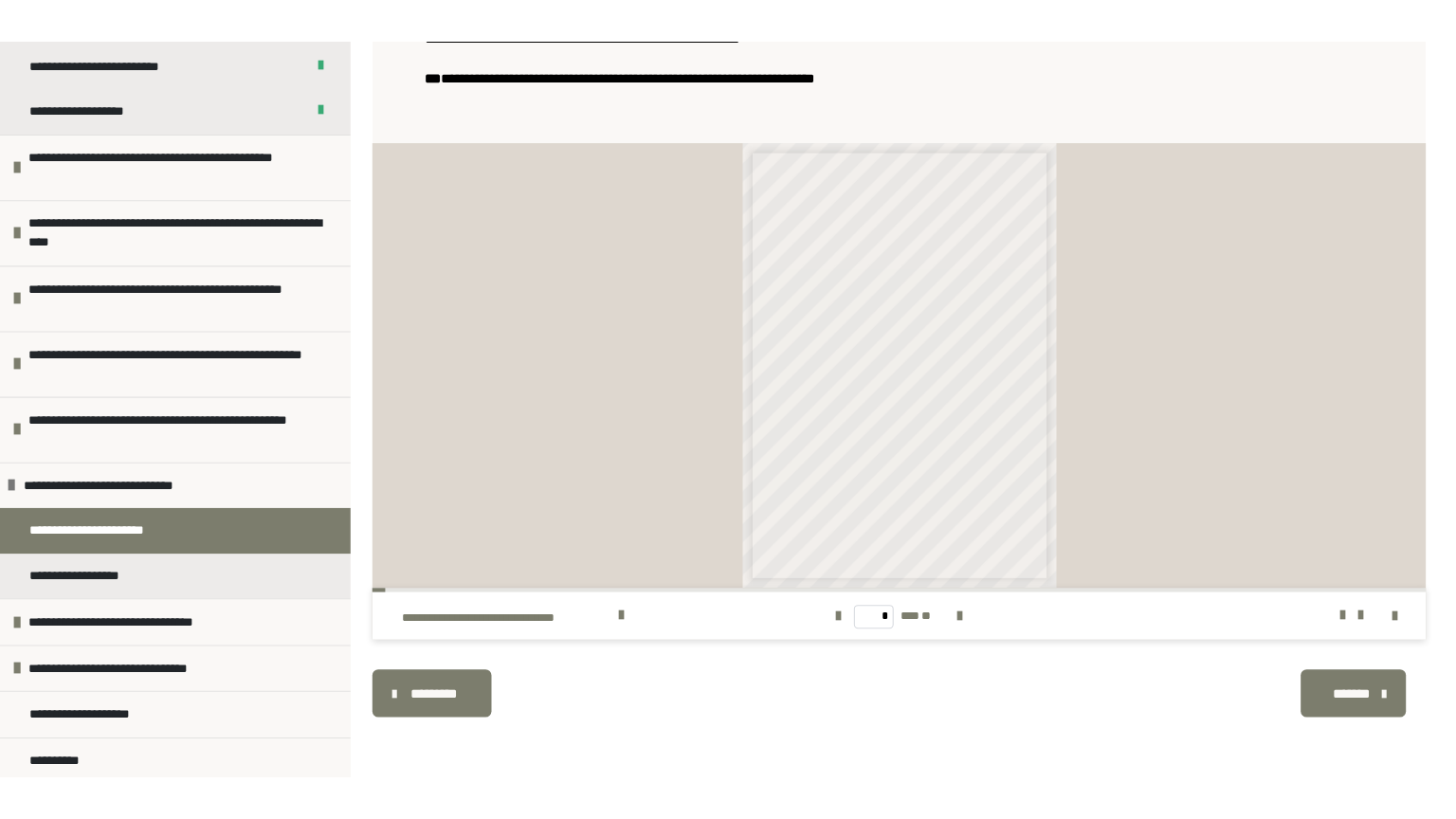 scroll, scrollTop: 592, scrollLeft: 0, axis: vertical 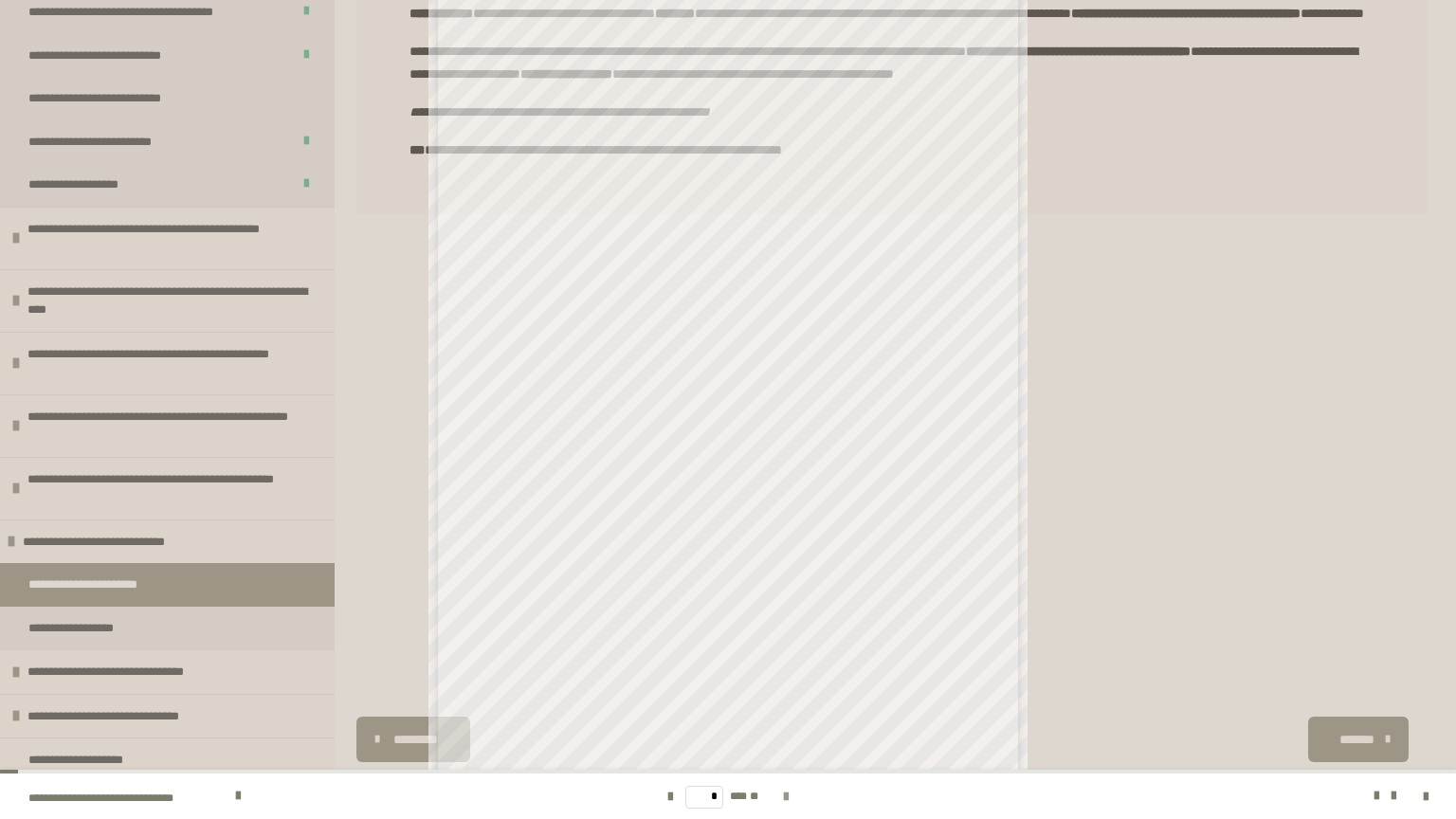 click at bounding box center (786, 797) 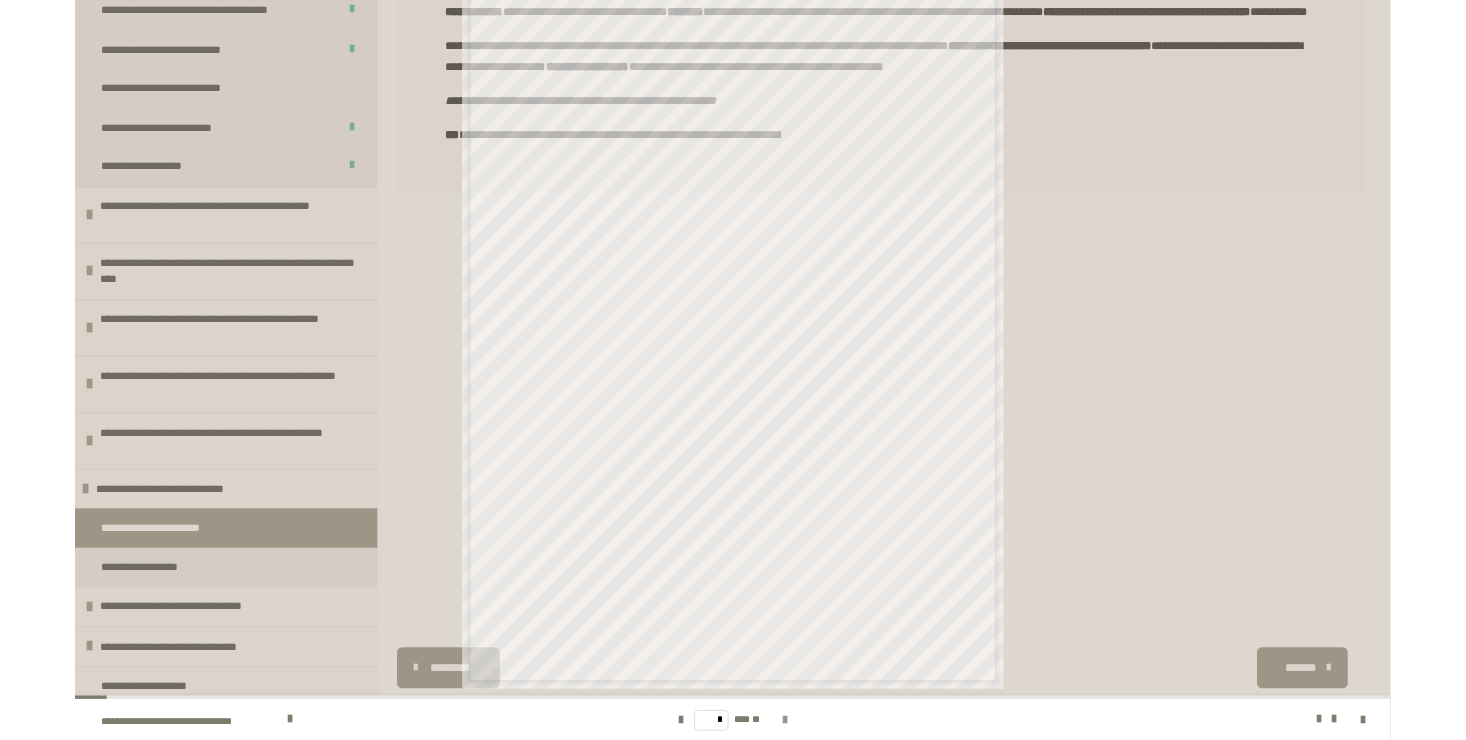 scroll, scrollTop: 0, scrollLeft: 0, axis: both 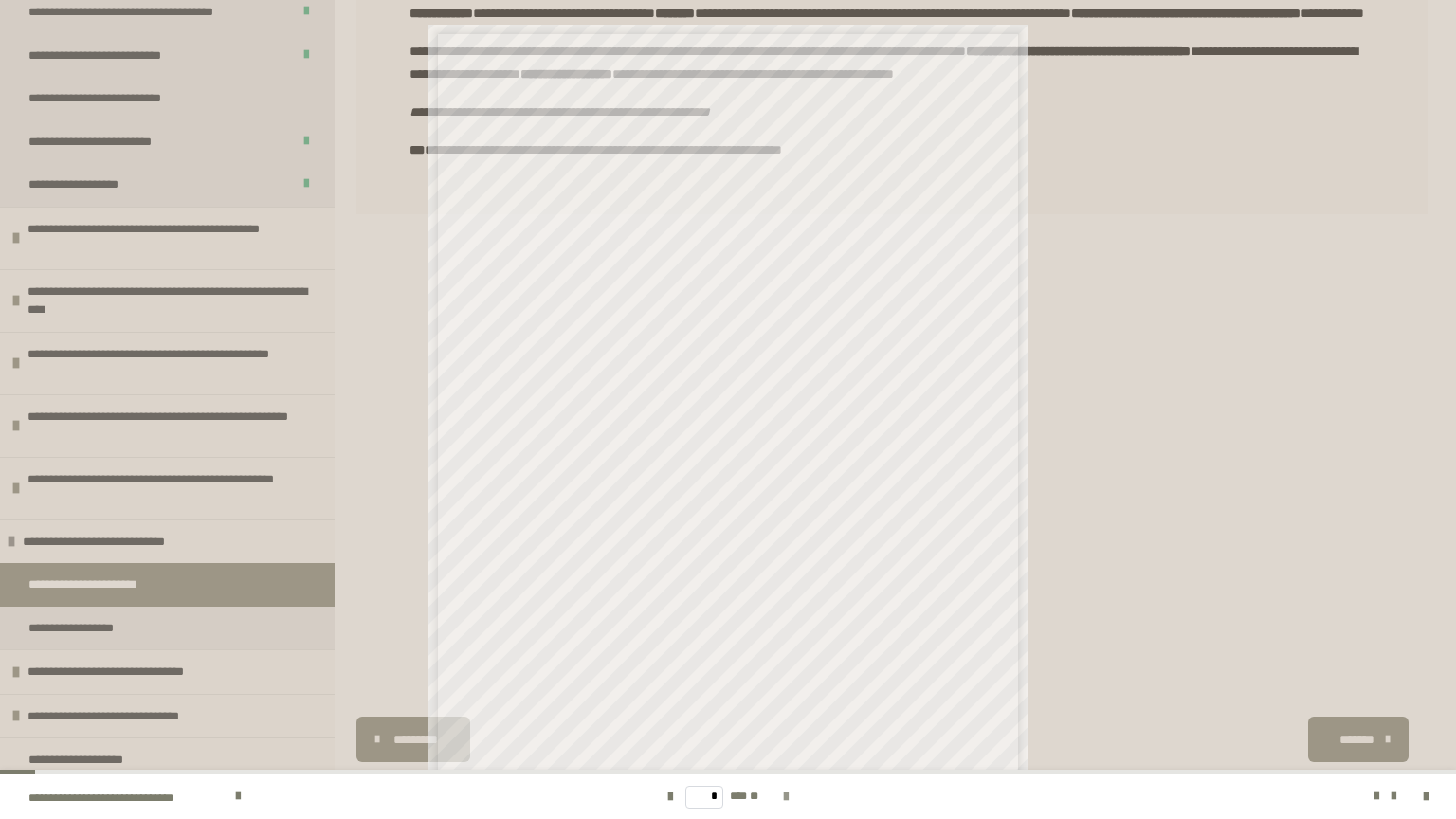 click at bounding box center [786, 797] 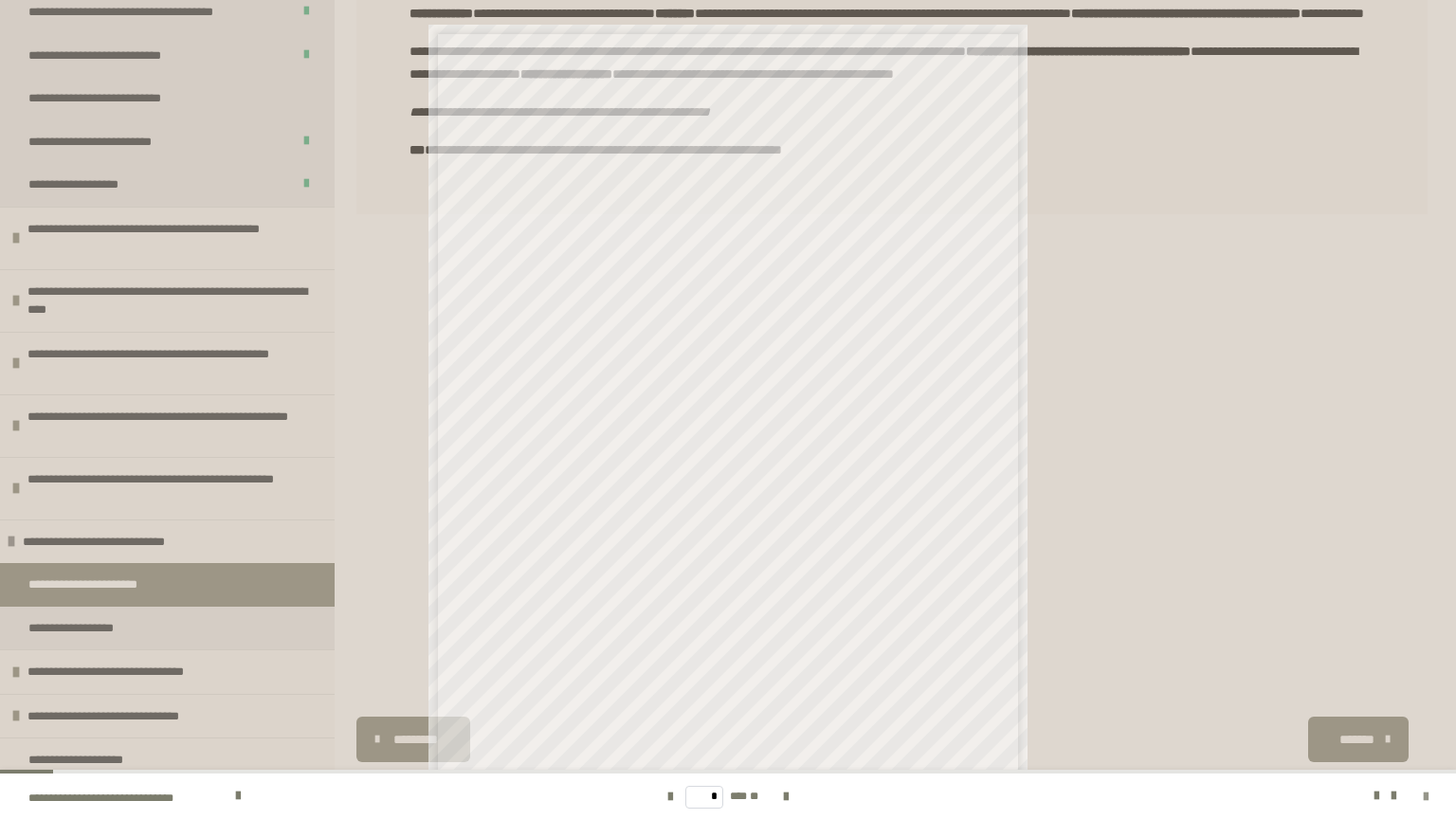 click at bounding box center [1426, 797] 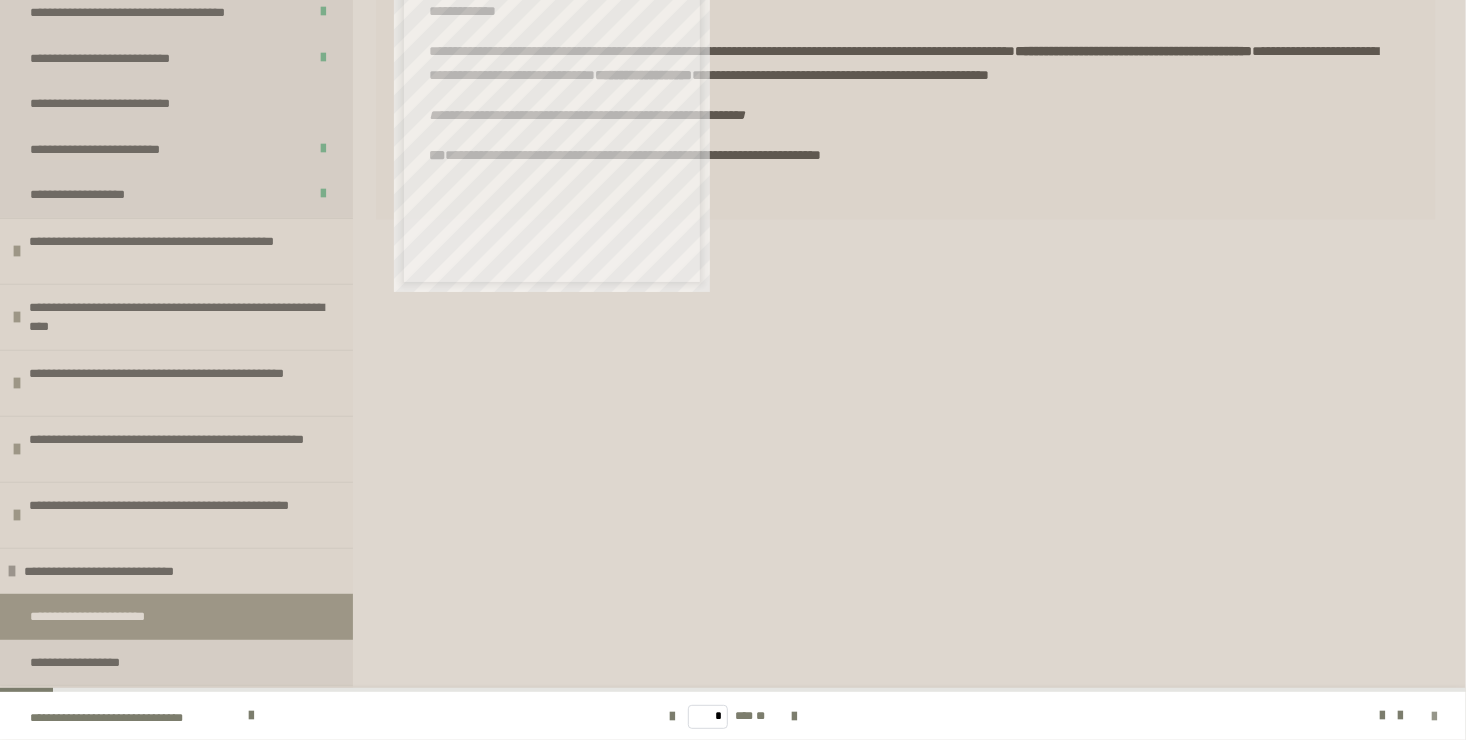 scroll, scrollTop: 350, scrollLeft: 0, axis: vertical 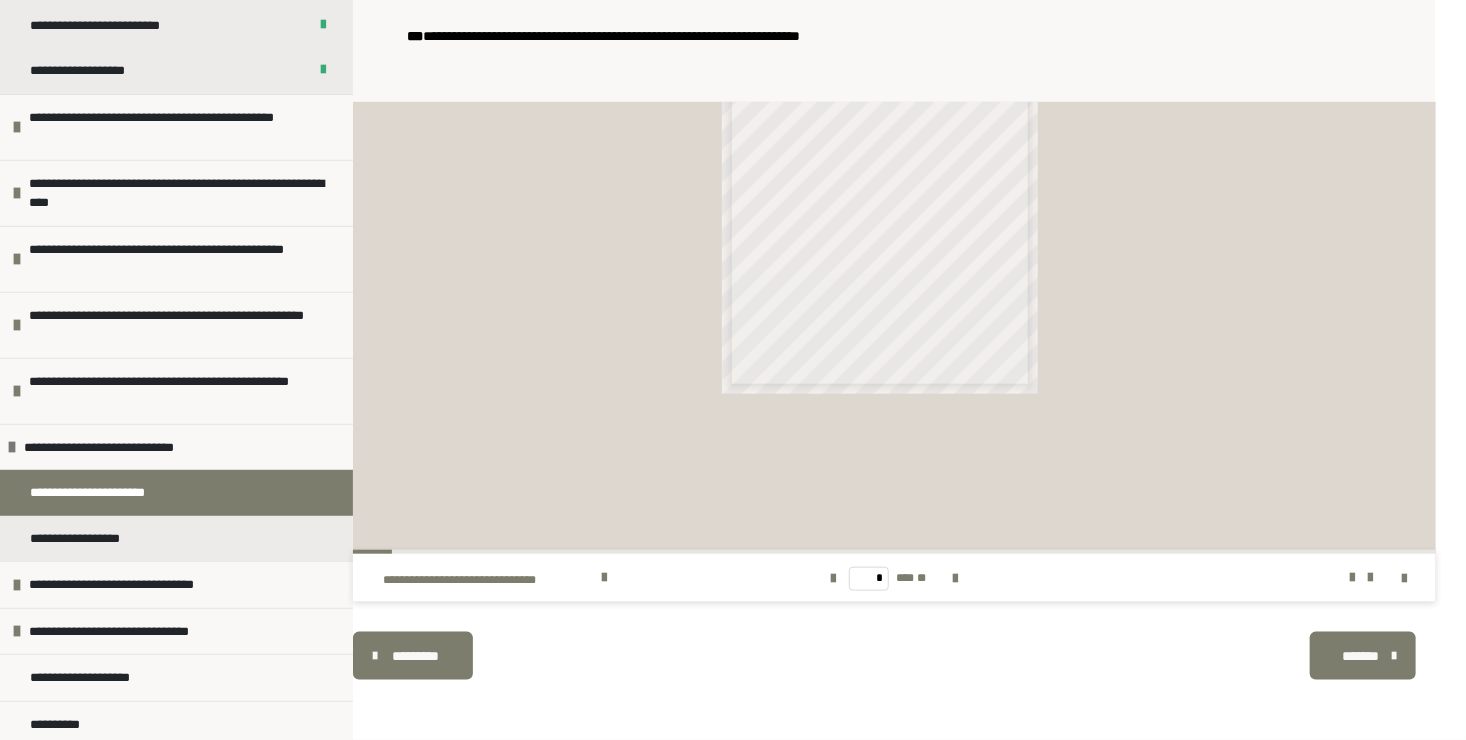 click at bounding box center (1303, 578) 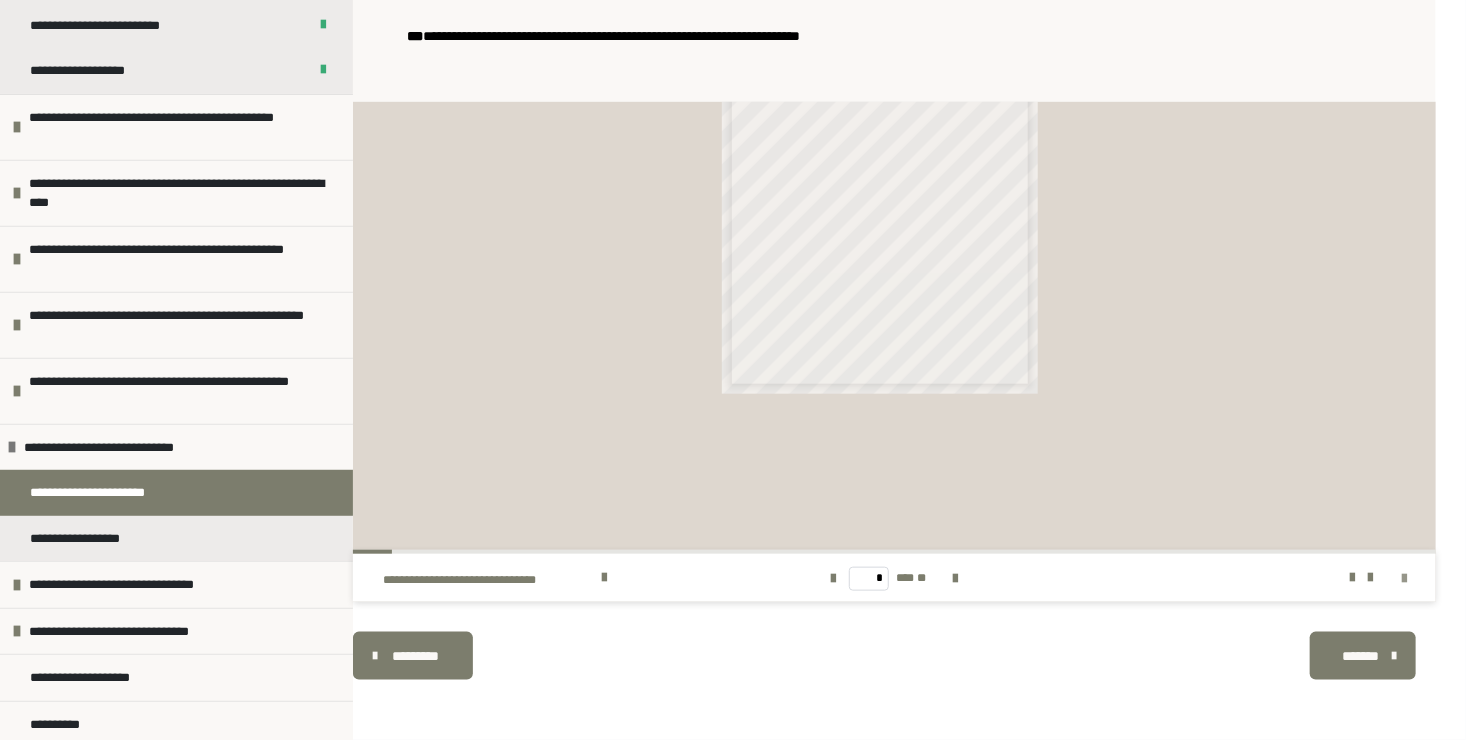 click at bounding box center [1404, 579] 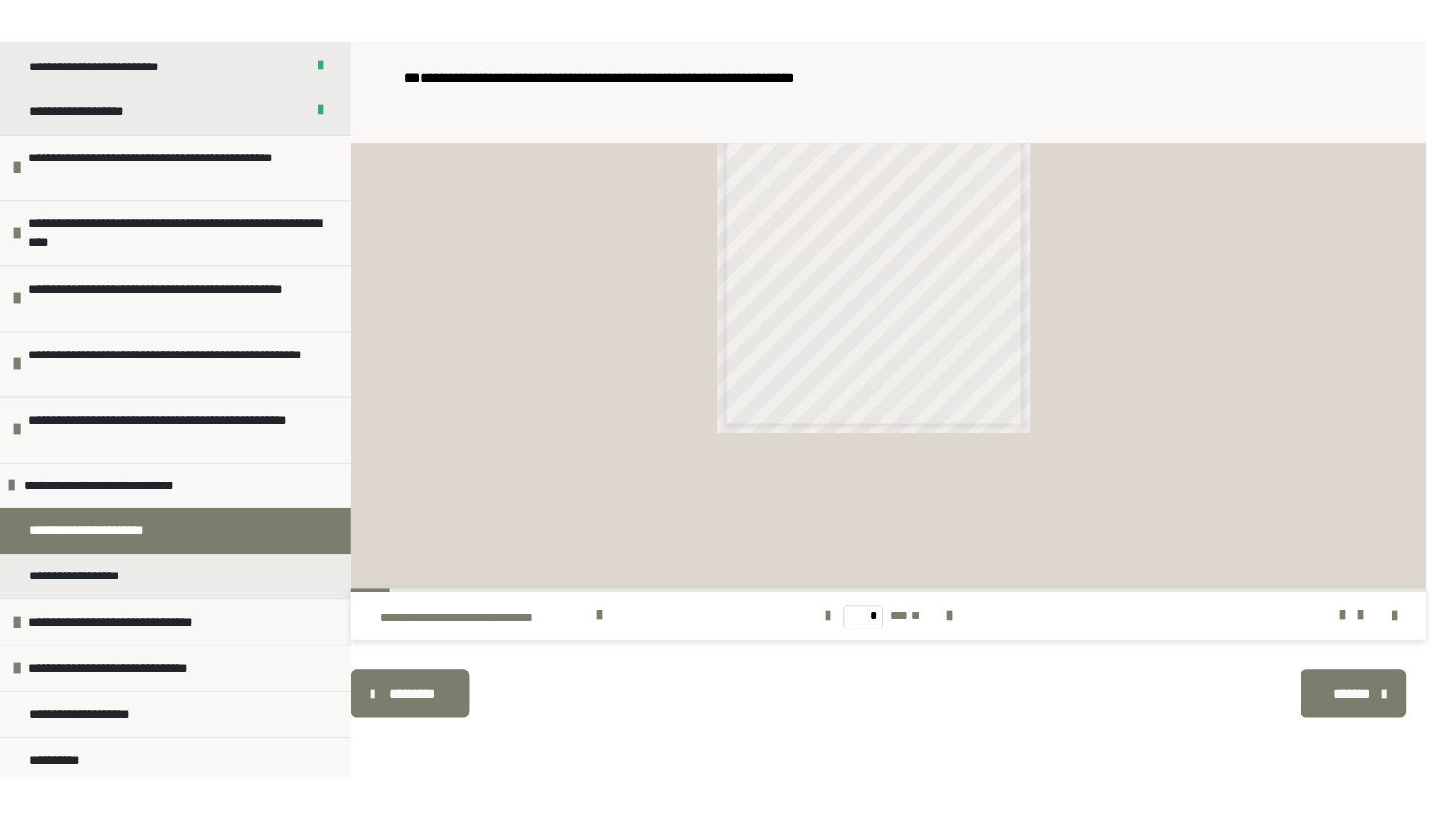 scroll, scrollTop: 592, scrollLeft: 0, axis: vertical 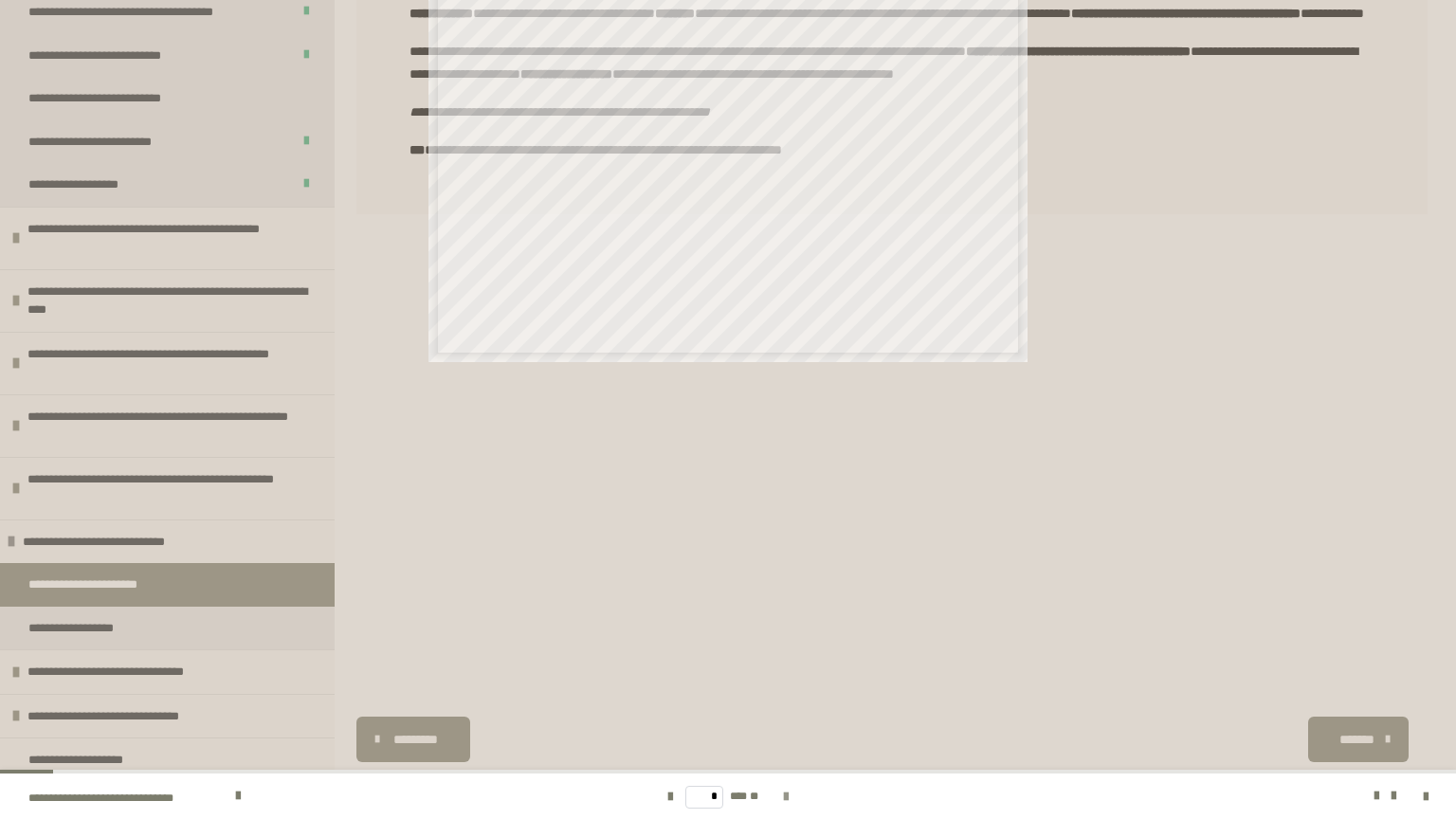 click at bounding box center (786, 797) 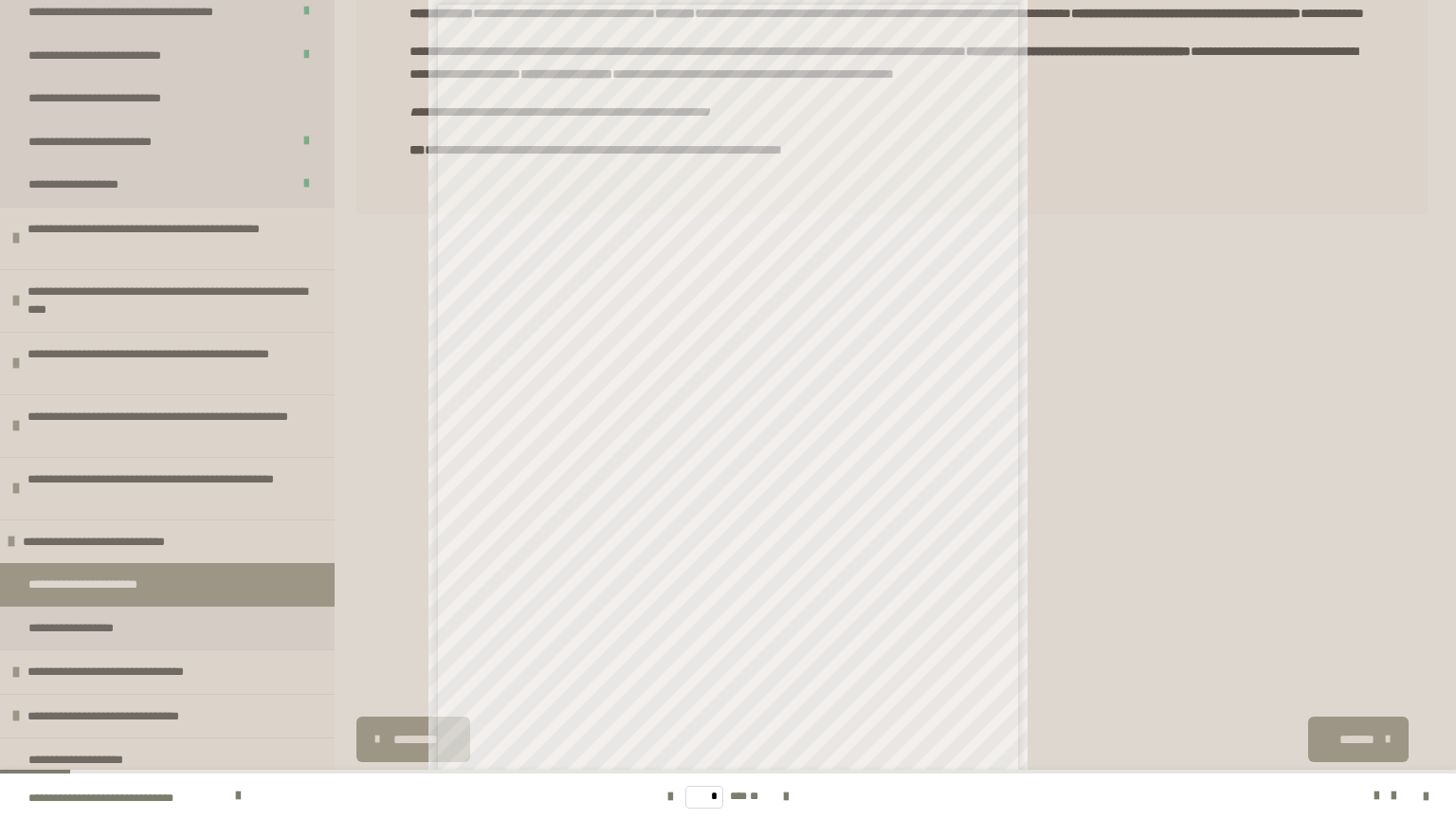 scroll, scrollTop: 55, scrollLeft: 0, axis: vertical 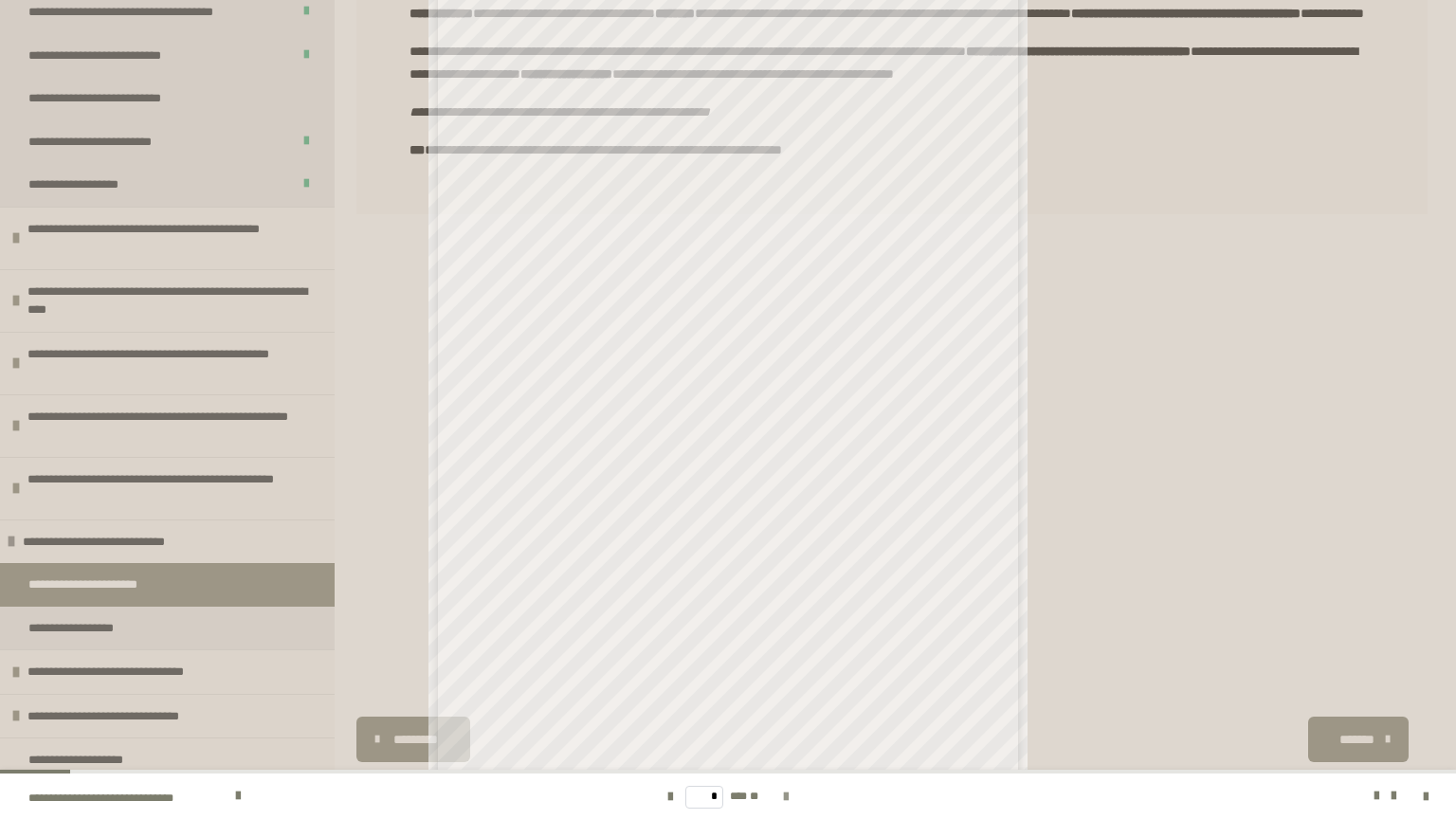 click at bounding box center [786, 797] 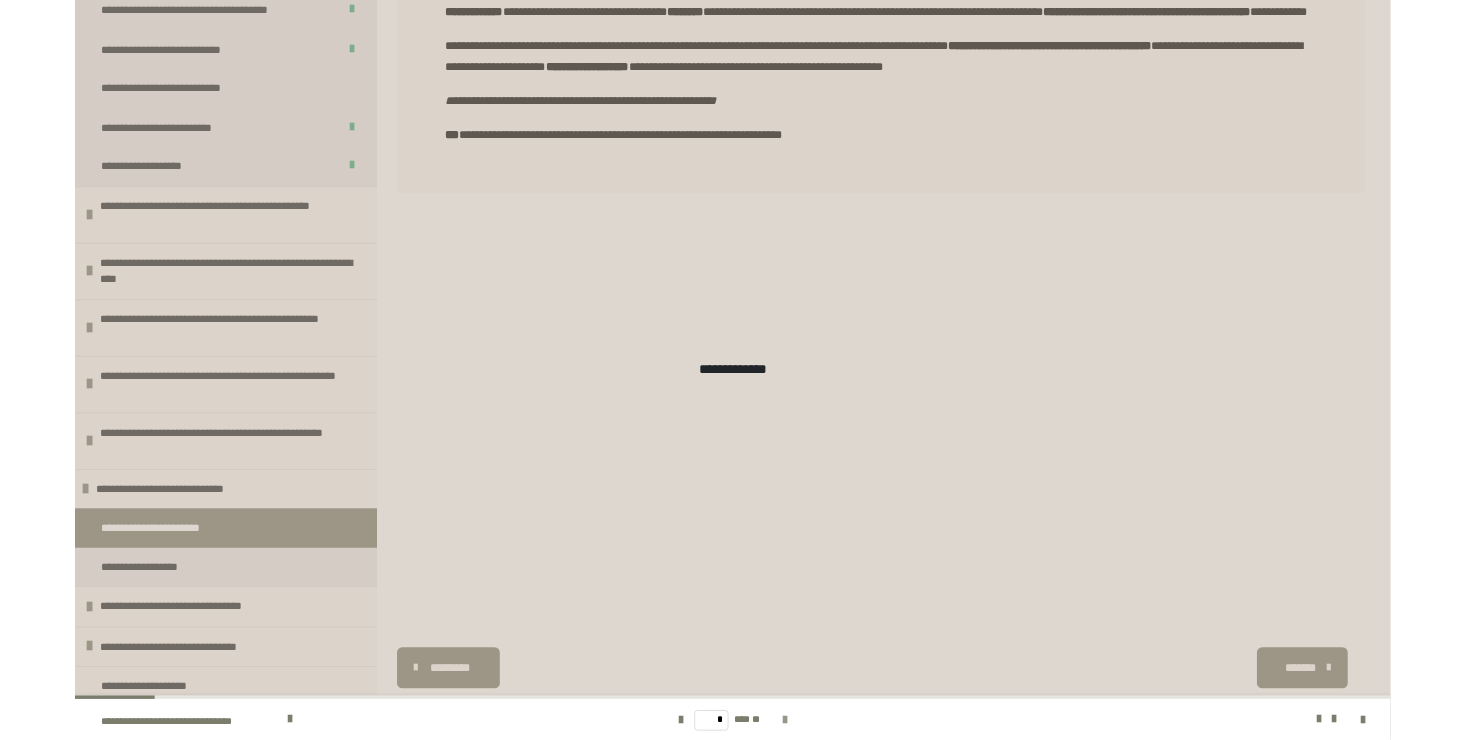 scroll, scrollTop: 0, scrollLeft: 0, axis: both 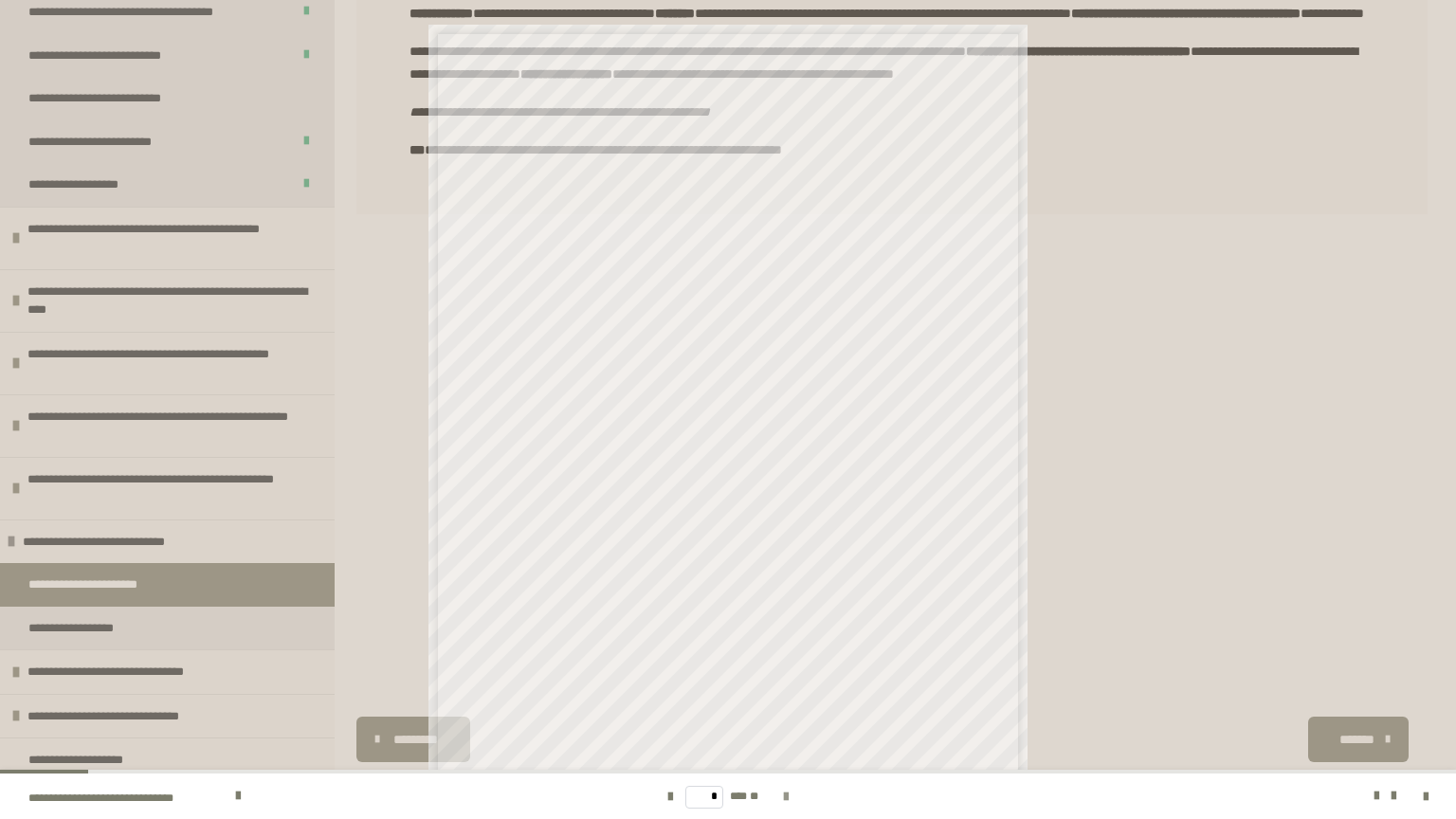 click at bounding box center (786, 797) 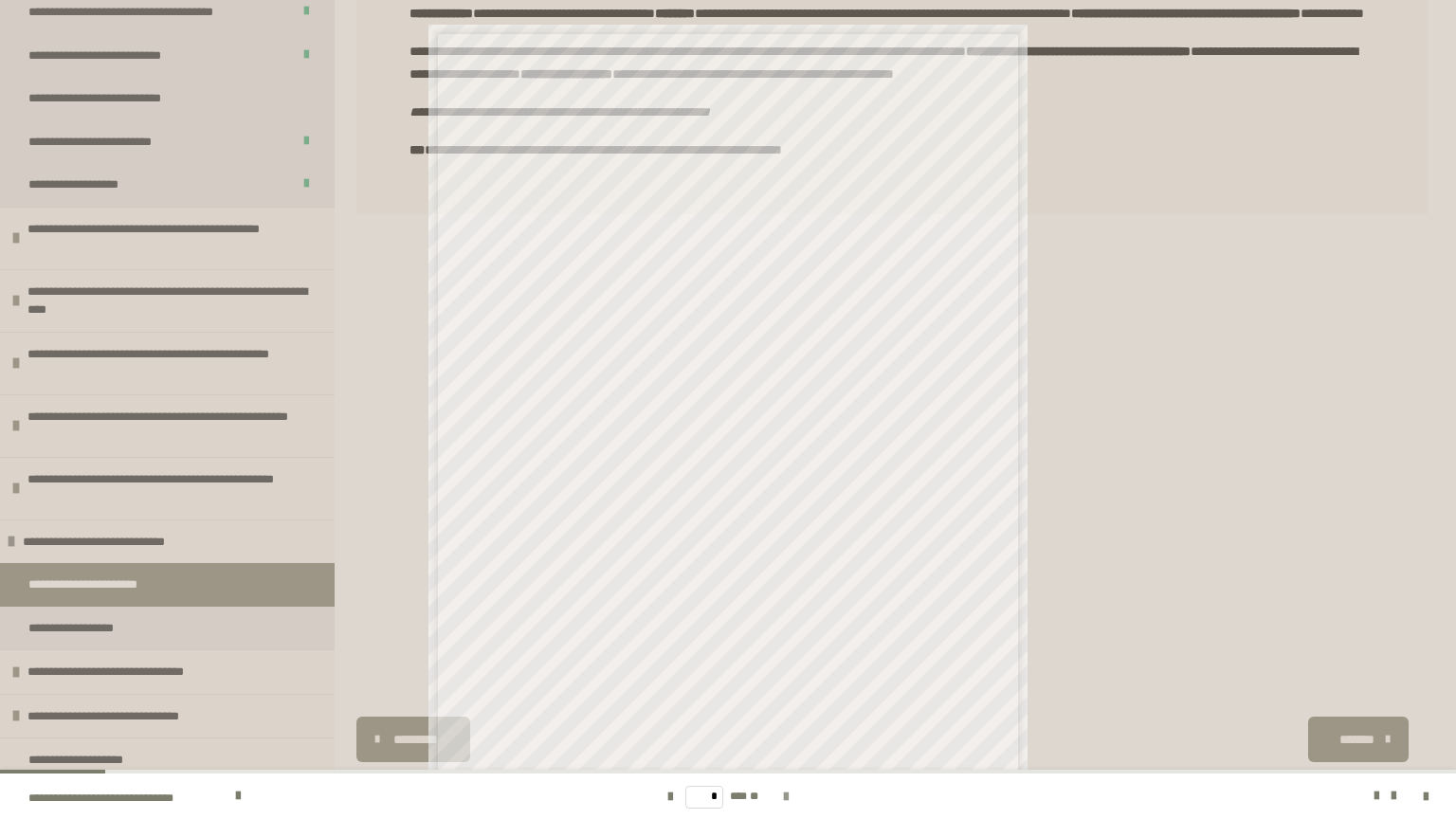 click at bounding box center (786, 797) 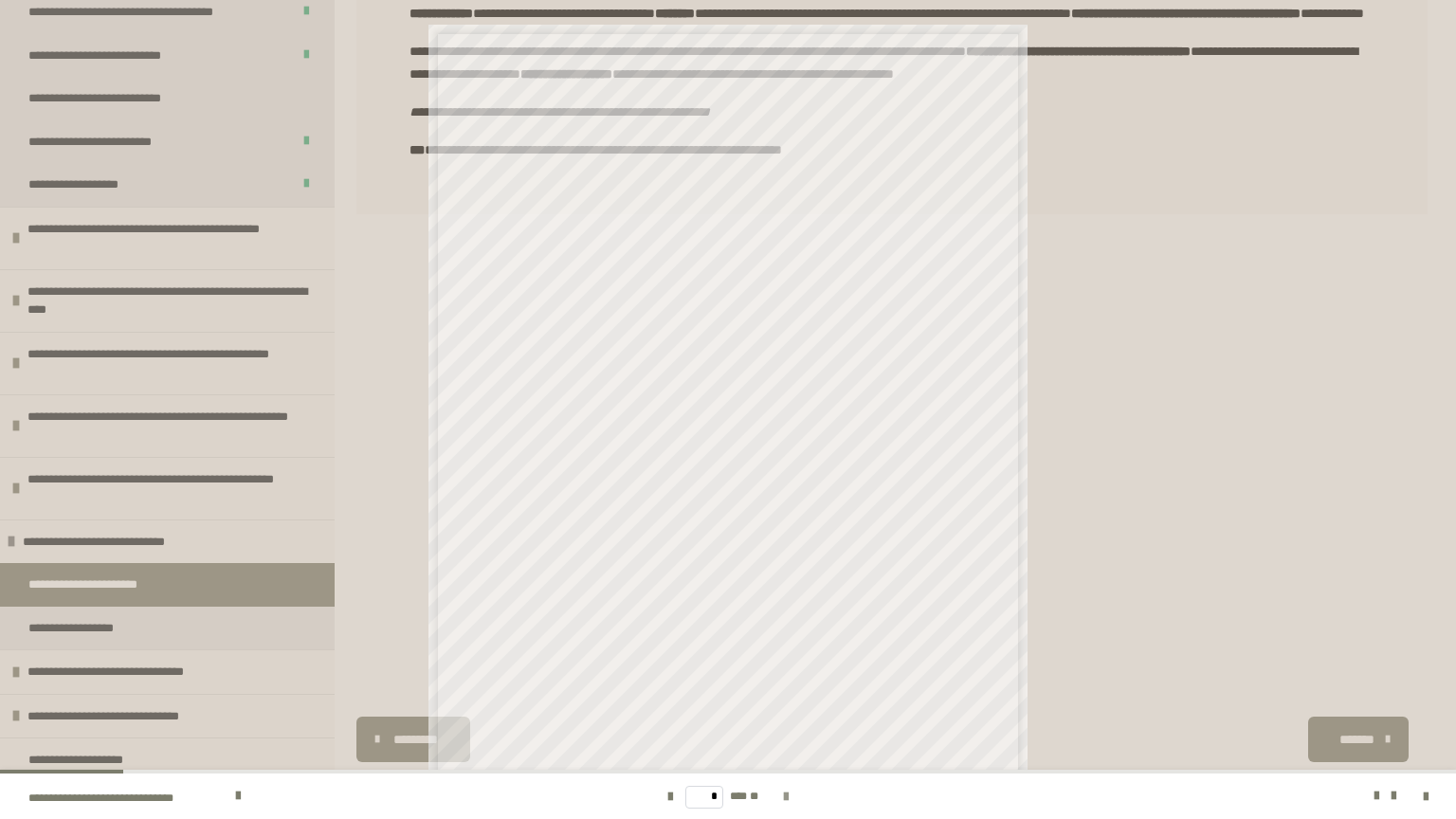 click at bounding box center (786, 797) 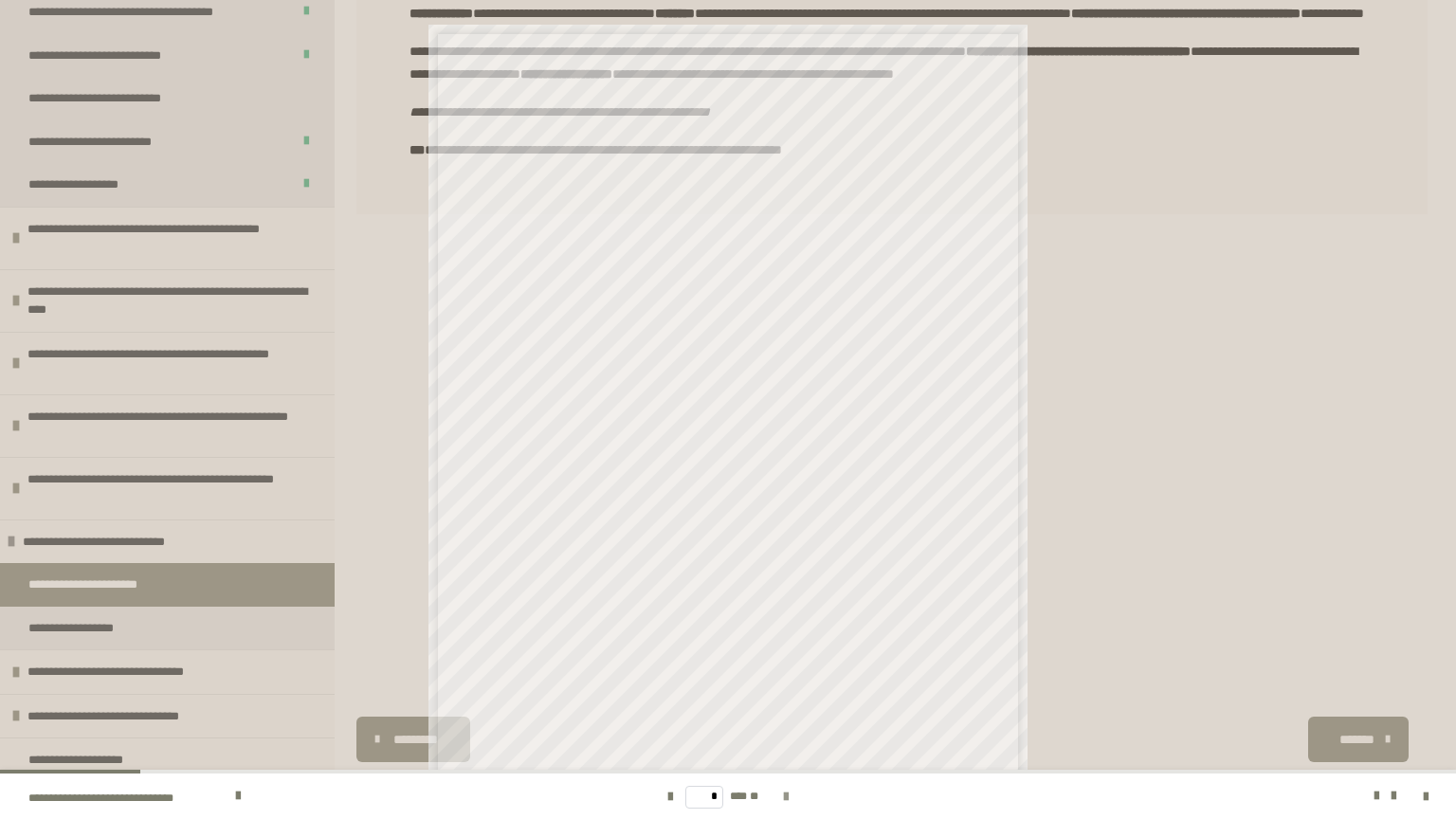 click at bounding box center [786, 797] 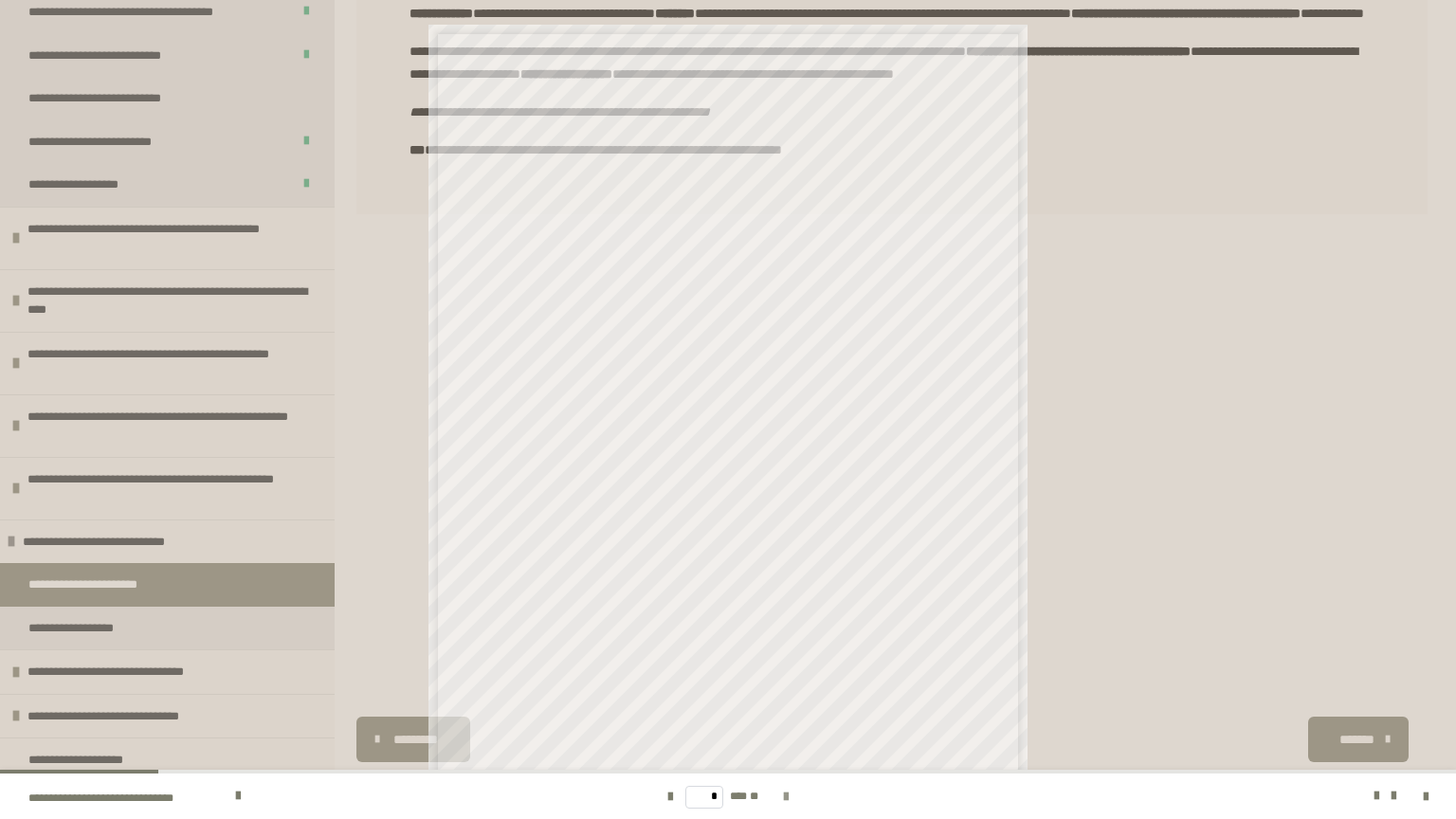 click at bounding box center (786, 797) 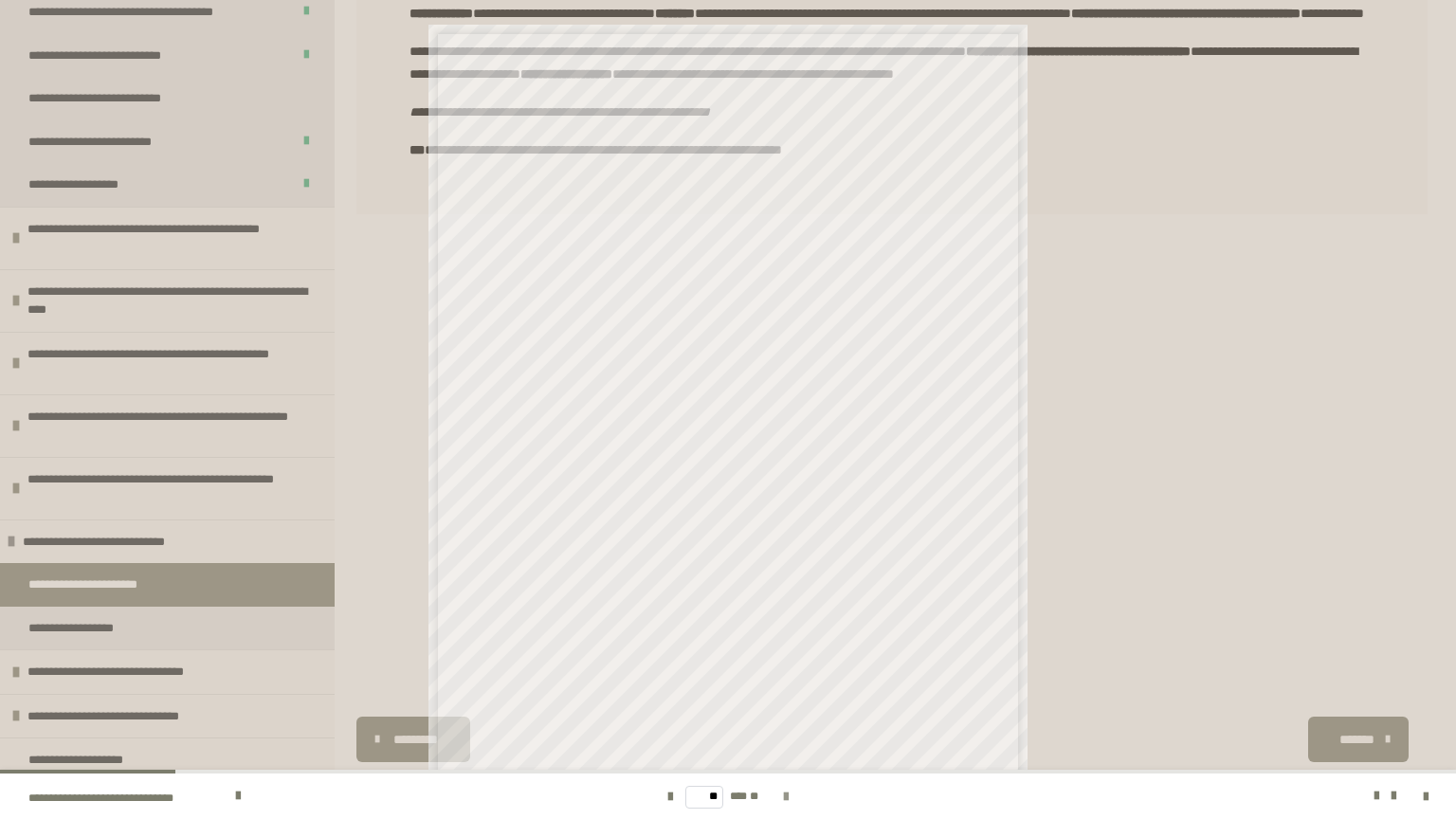 click at bounding box center (786, 797) 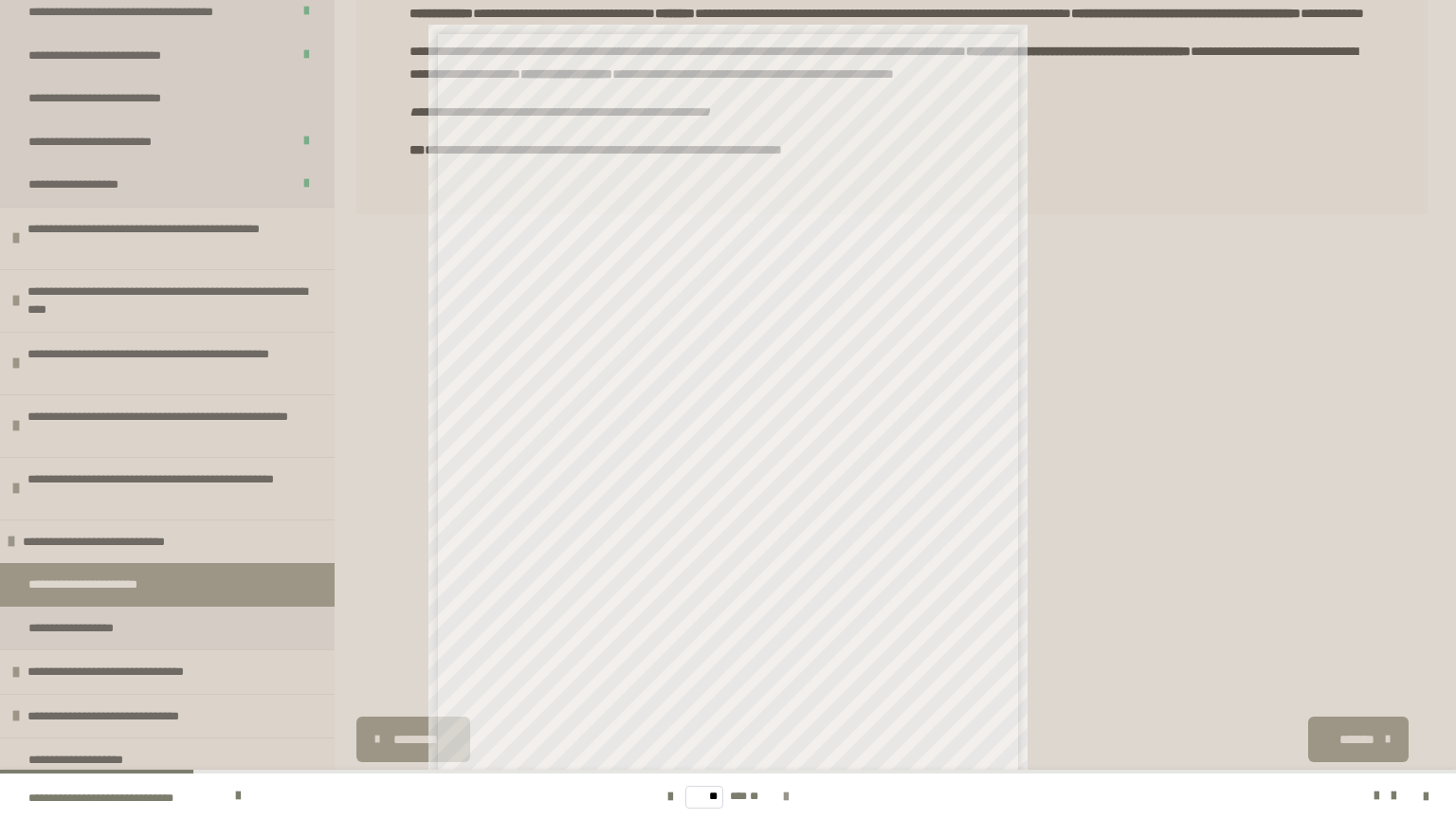 click at bounding box center [786, 797] 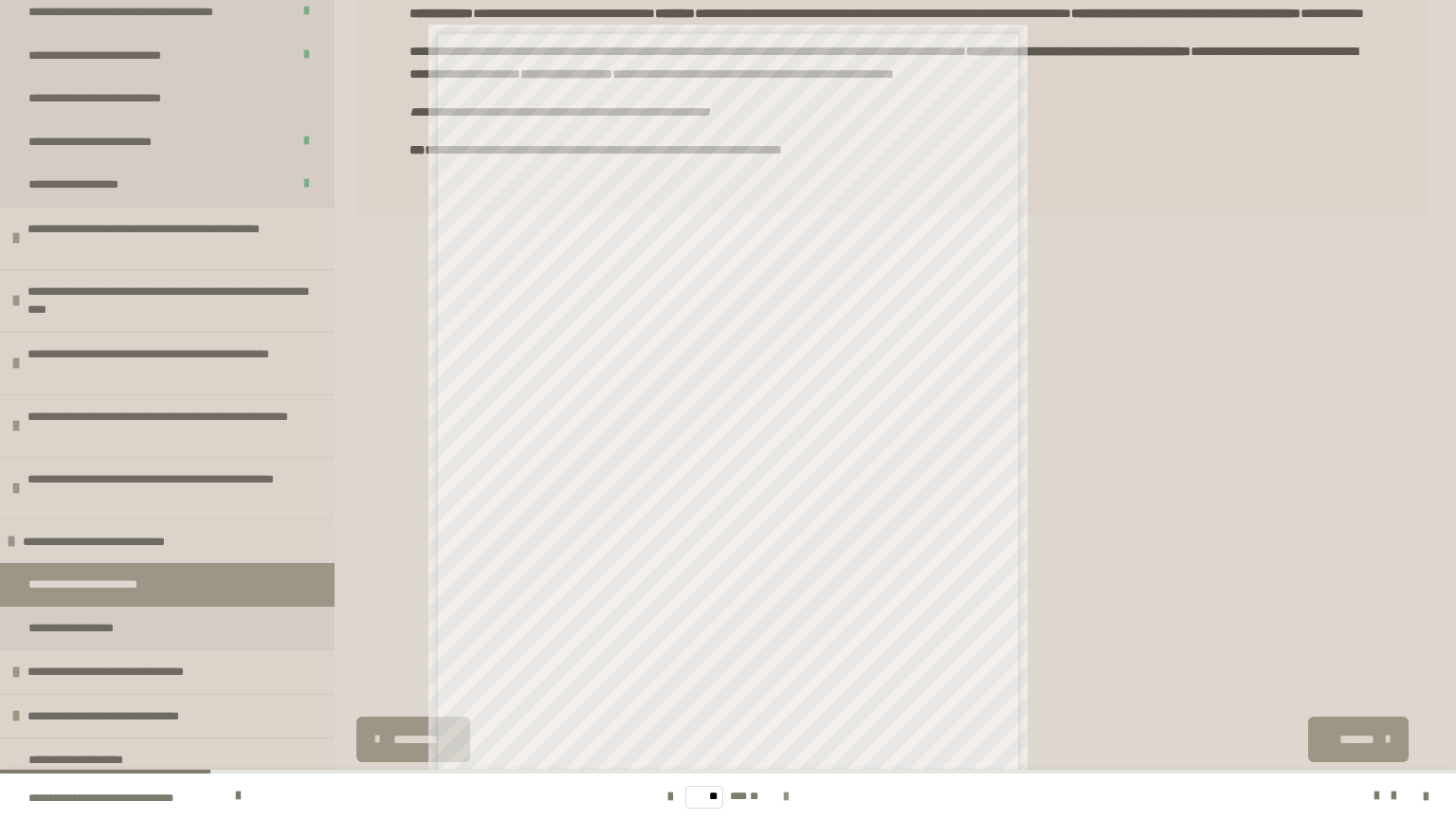 click at bounding box center [786, 797] 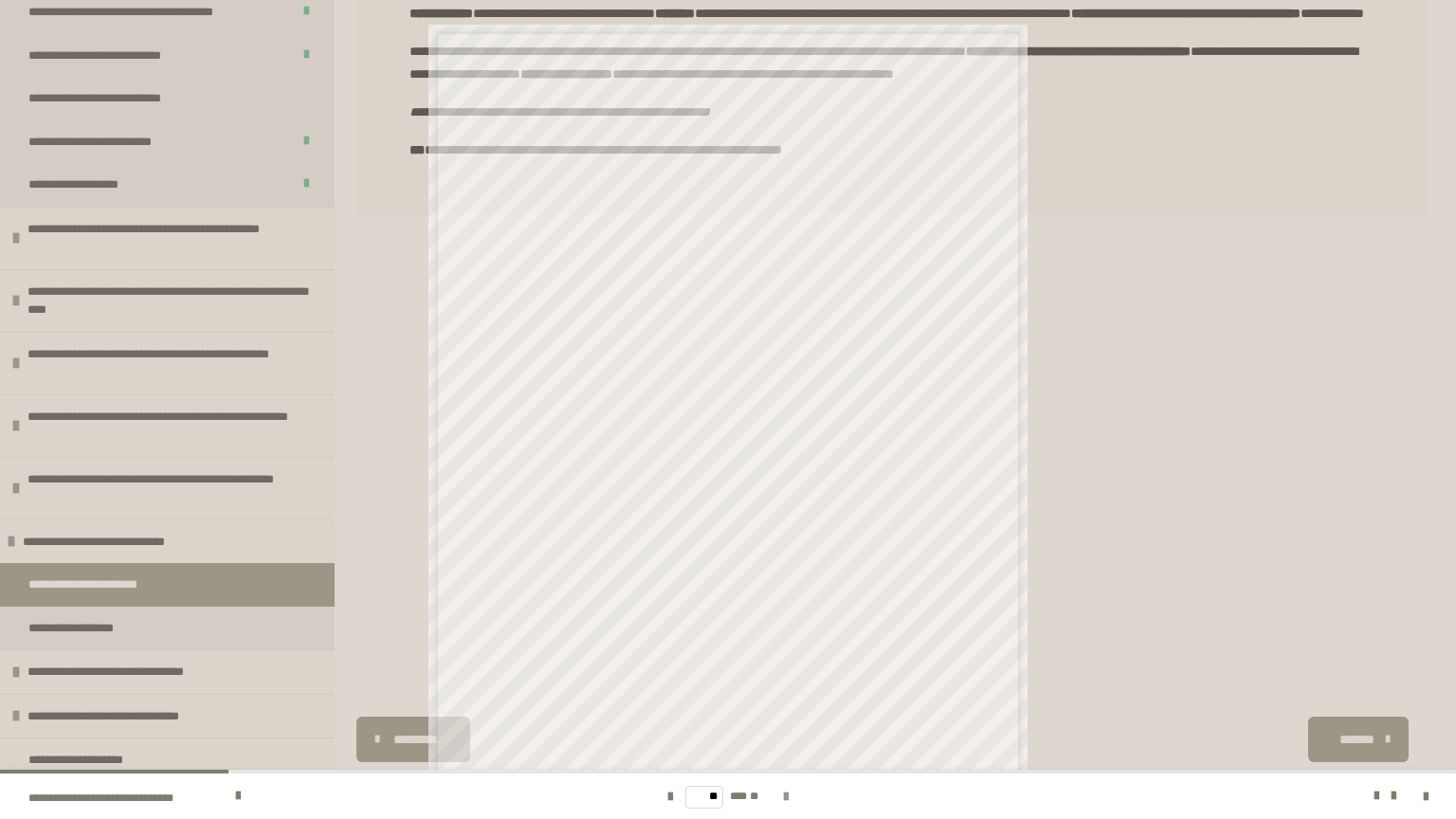 click at bounding box center (786, 797) 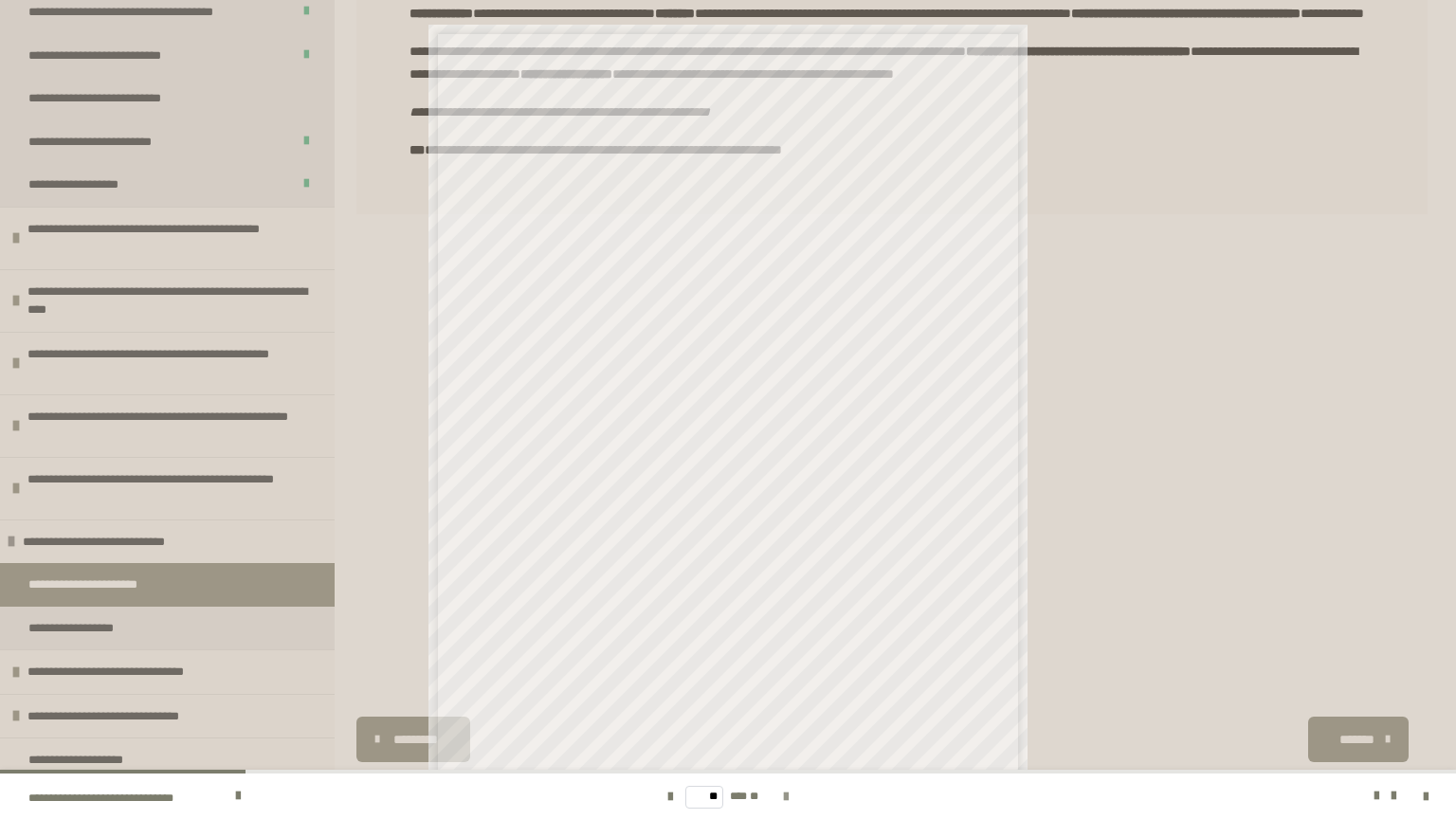 click at bounding box center (786, 797) 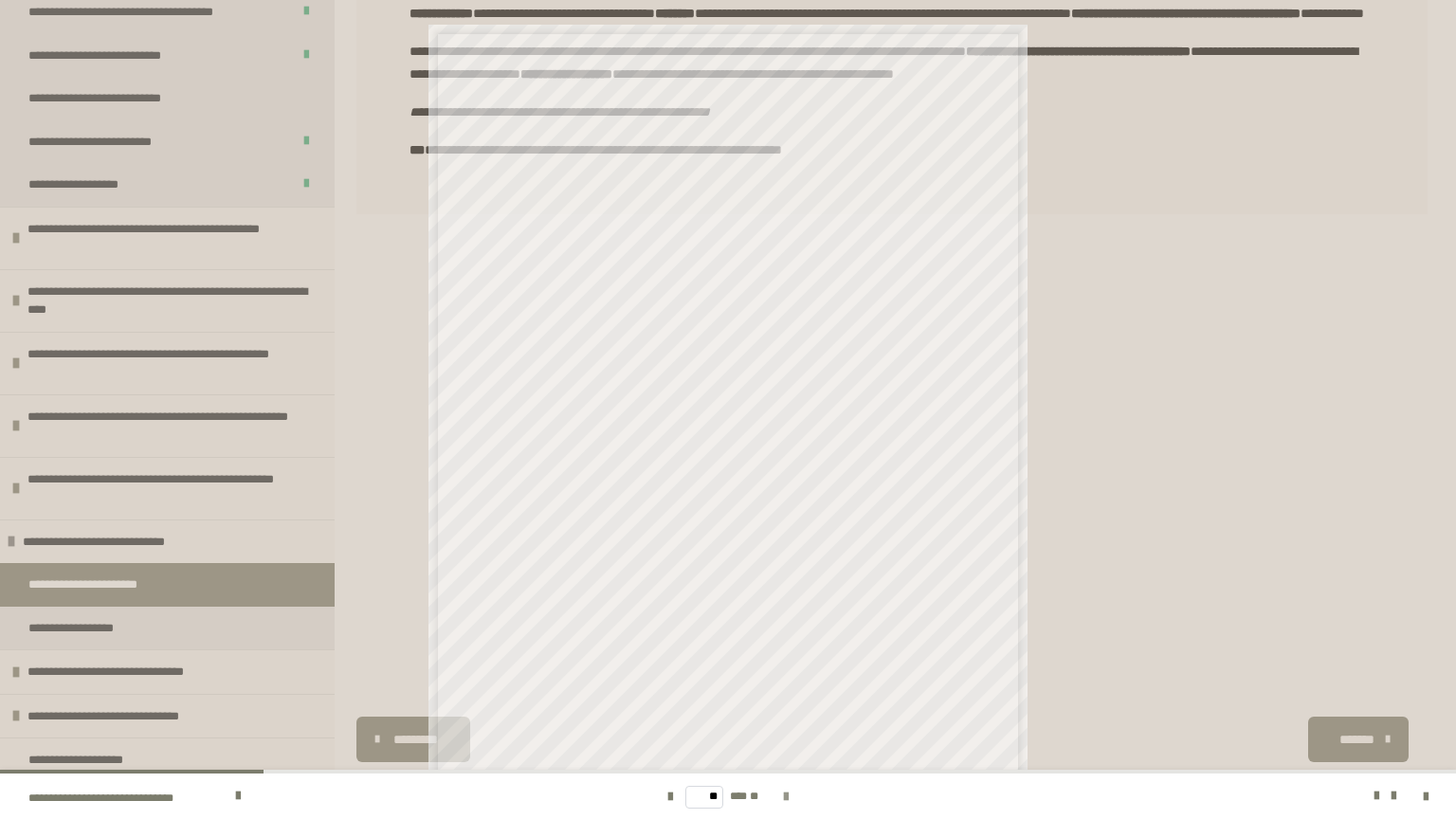 click at bounding box center [786, 797] 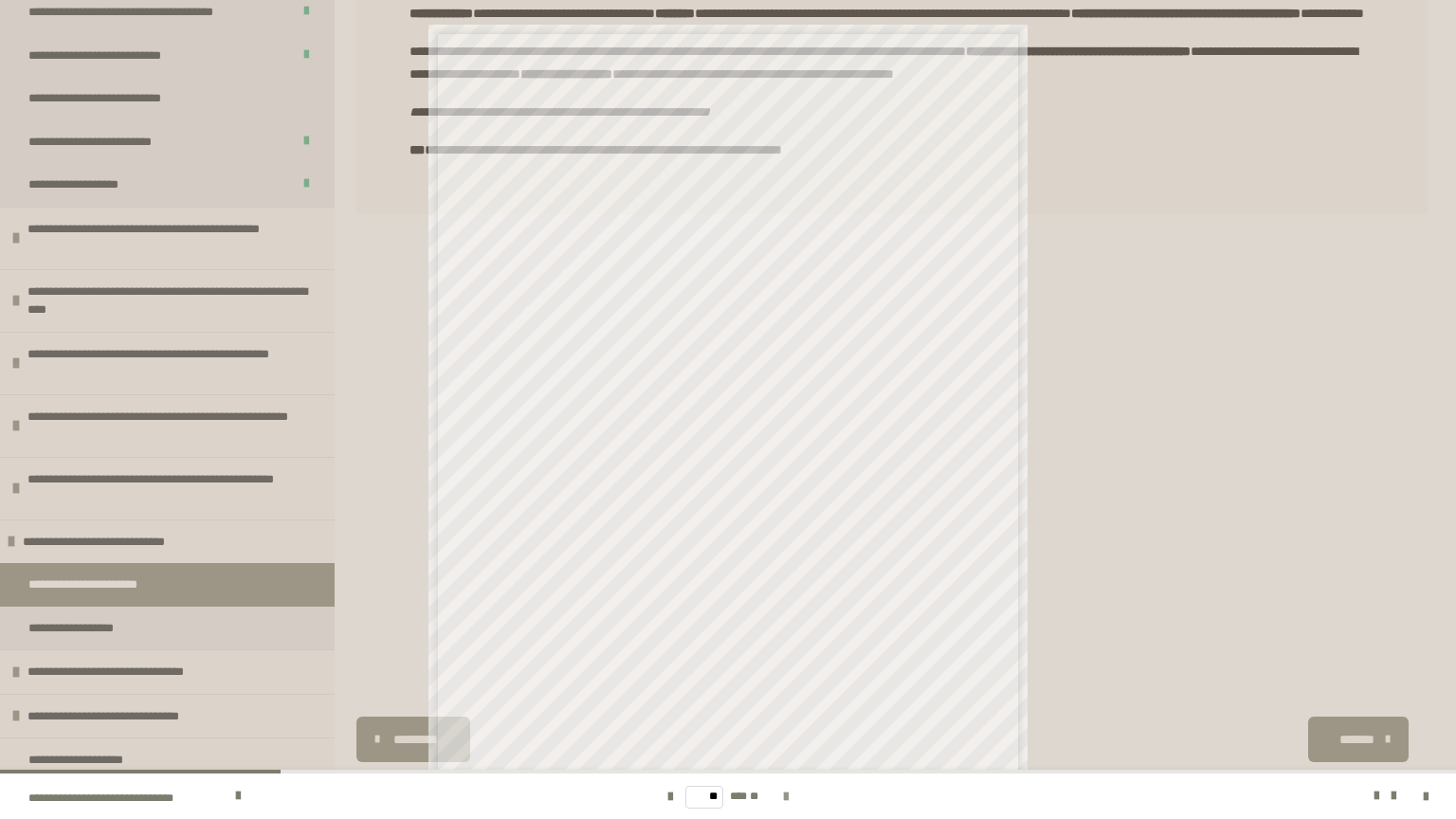 click at bounding box center [786, 797] 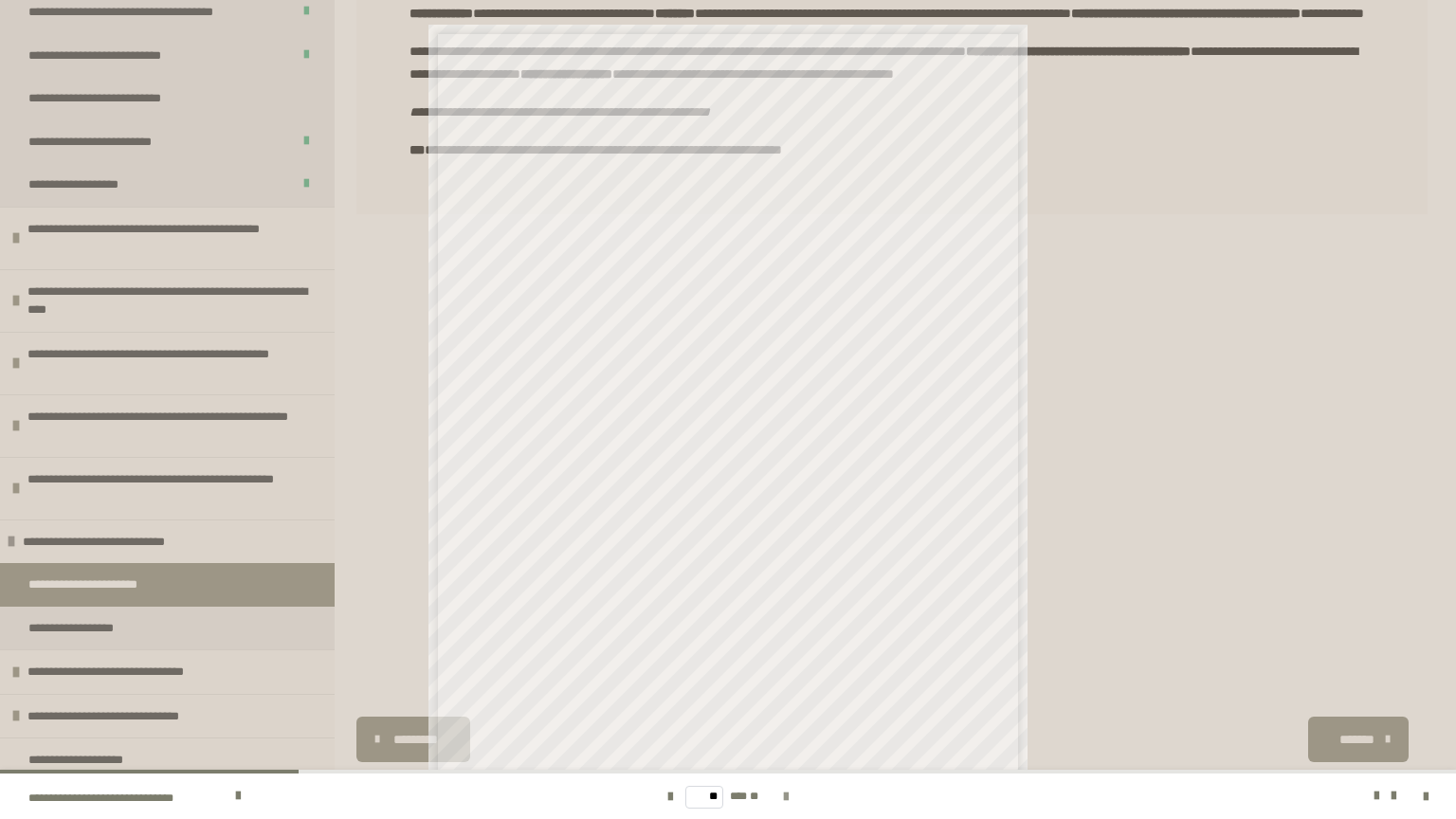 click at bounding box center (786, 797) 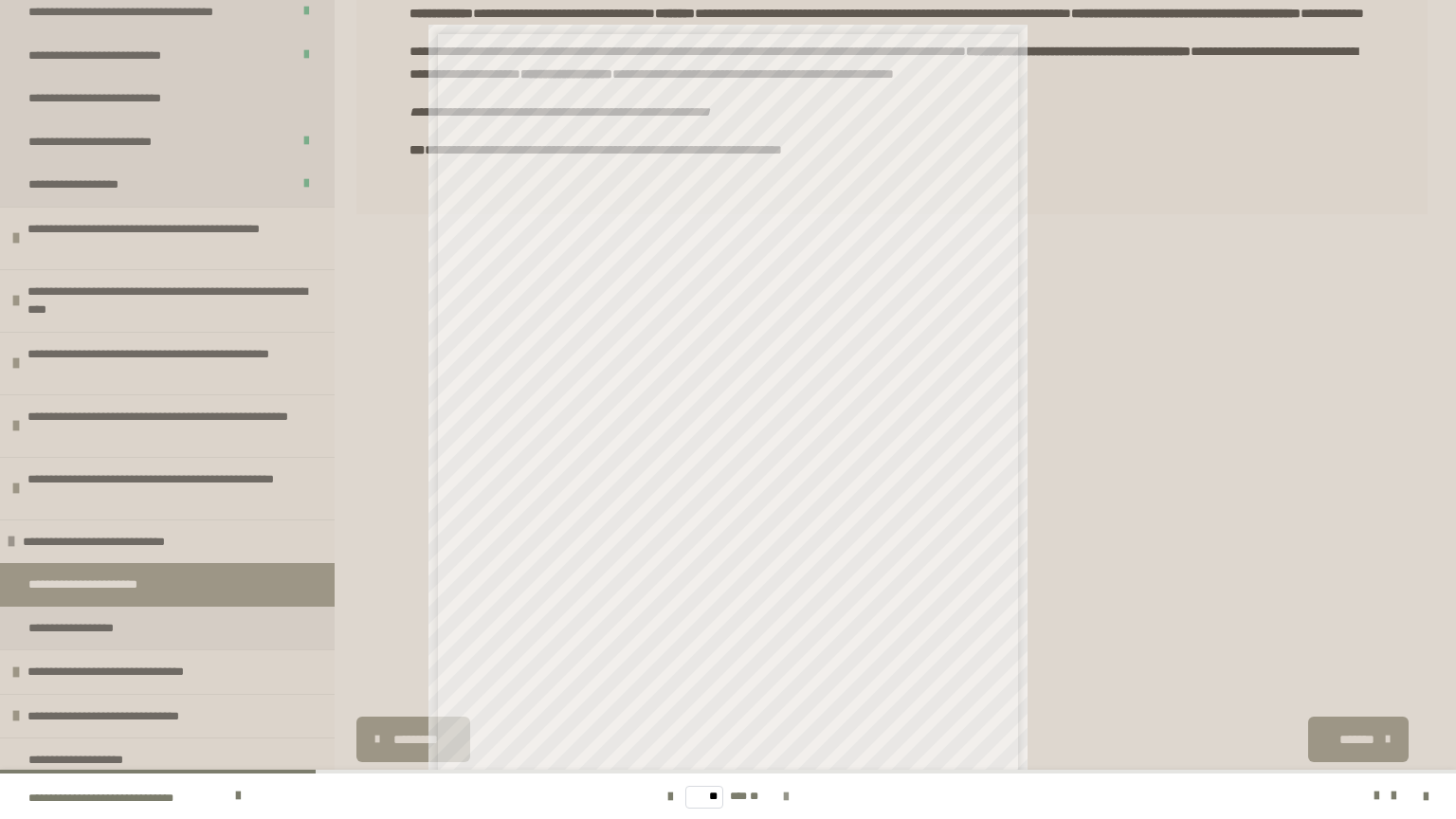 click at bounding box center [786, 797] 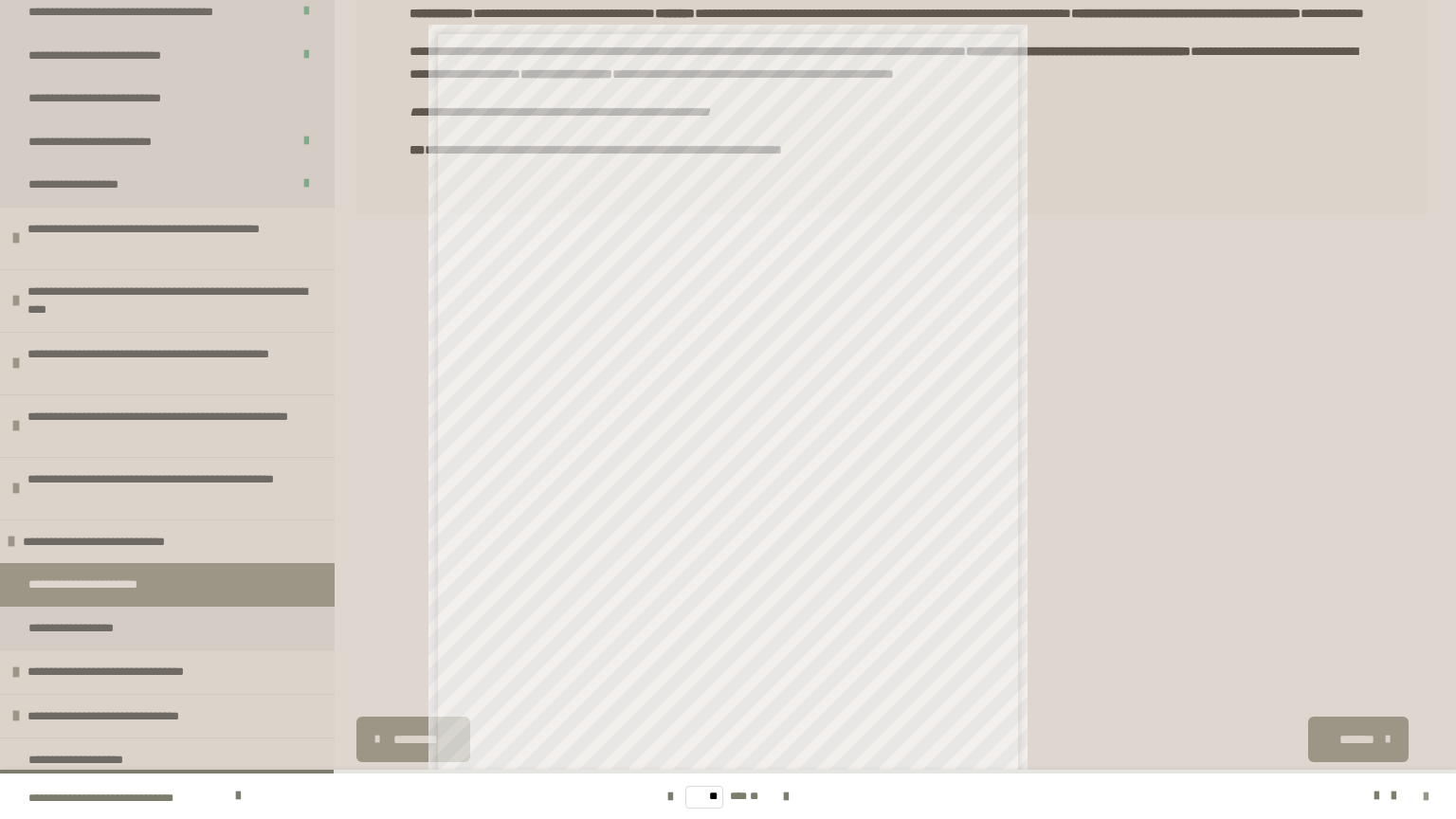 click at bounding box center [1426, 797] 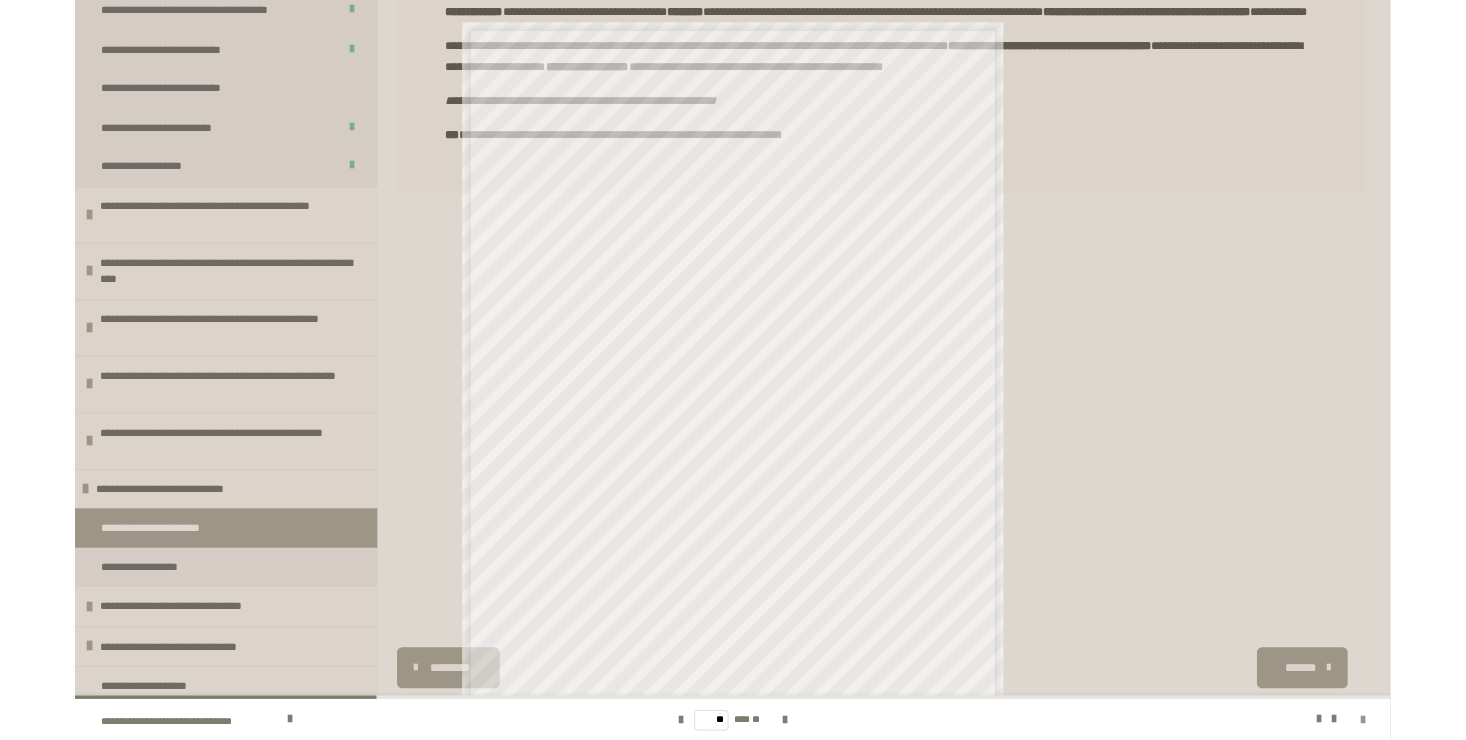 scroll, scrollTop: 350, scrollLeft: 0, axis: vertical 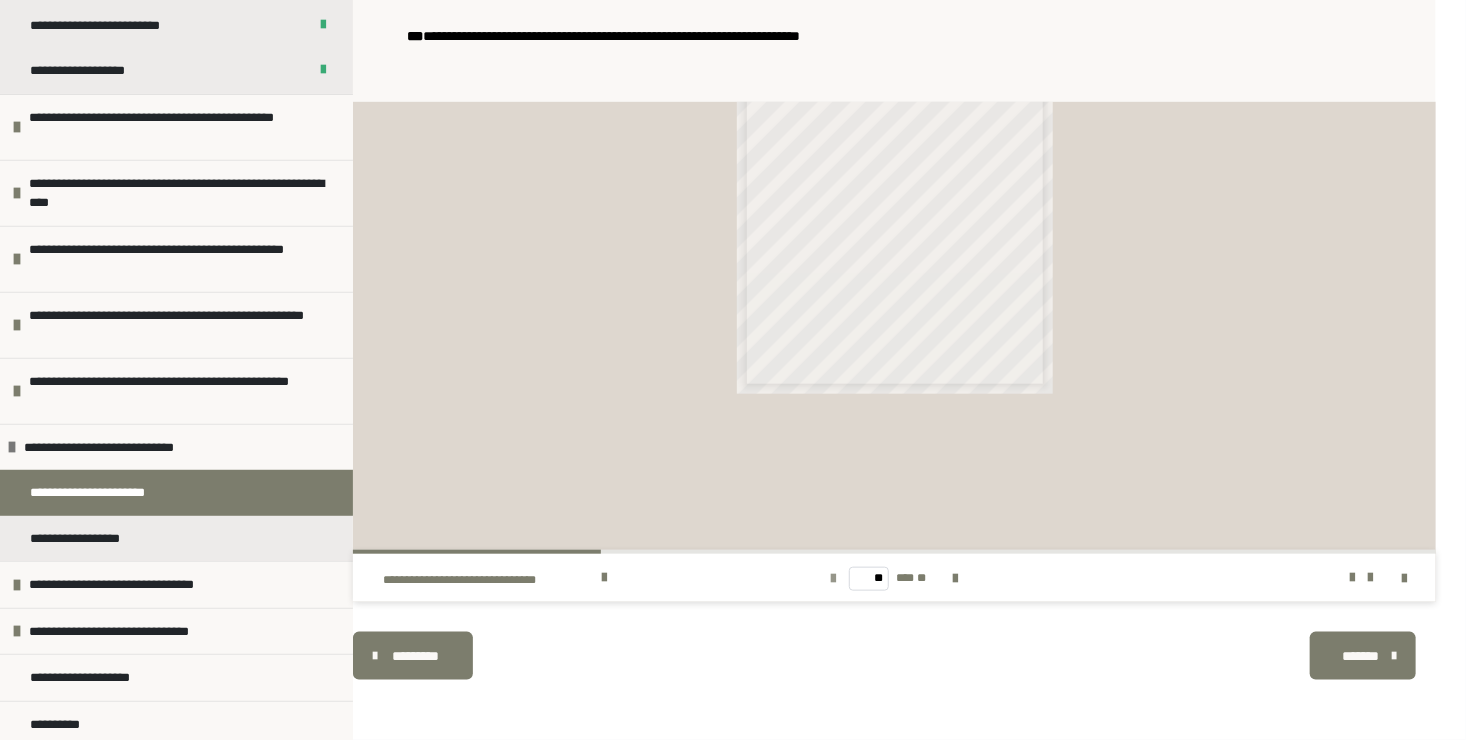 click at bounding box center [833, 579] 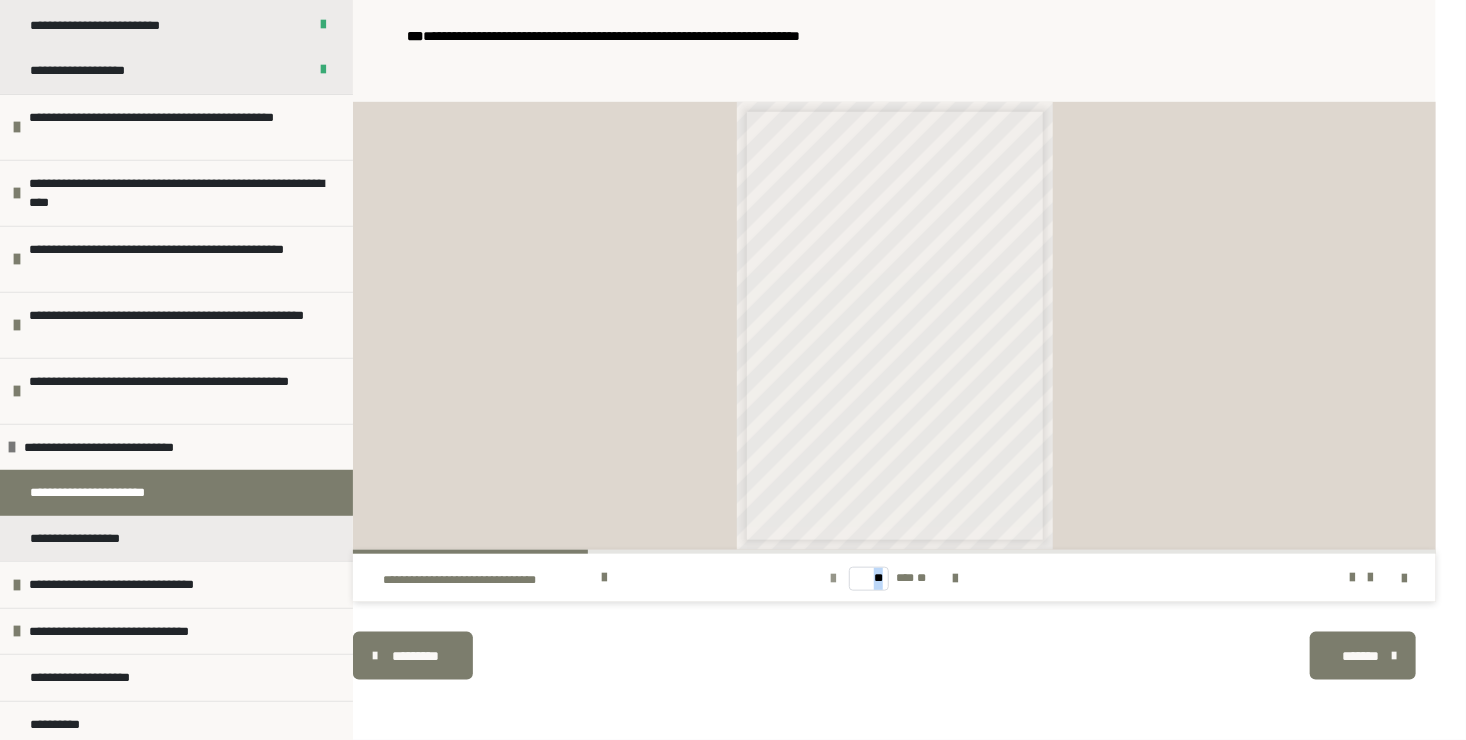 click at bounding box center [833, 579] 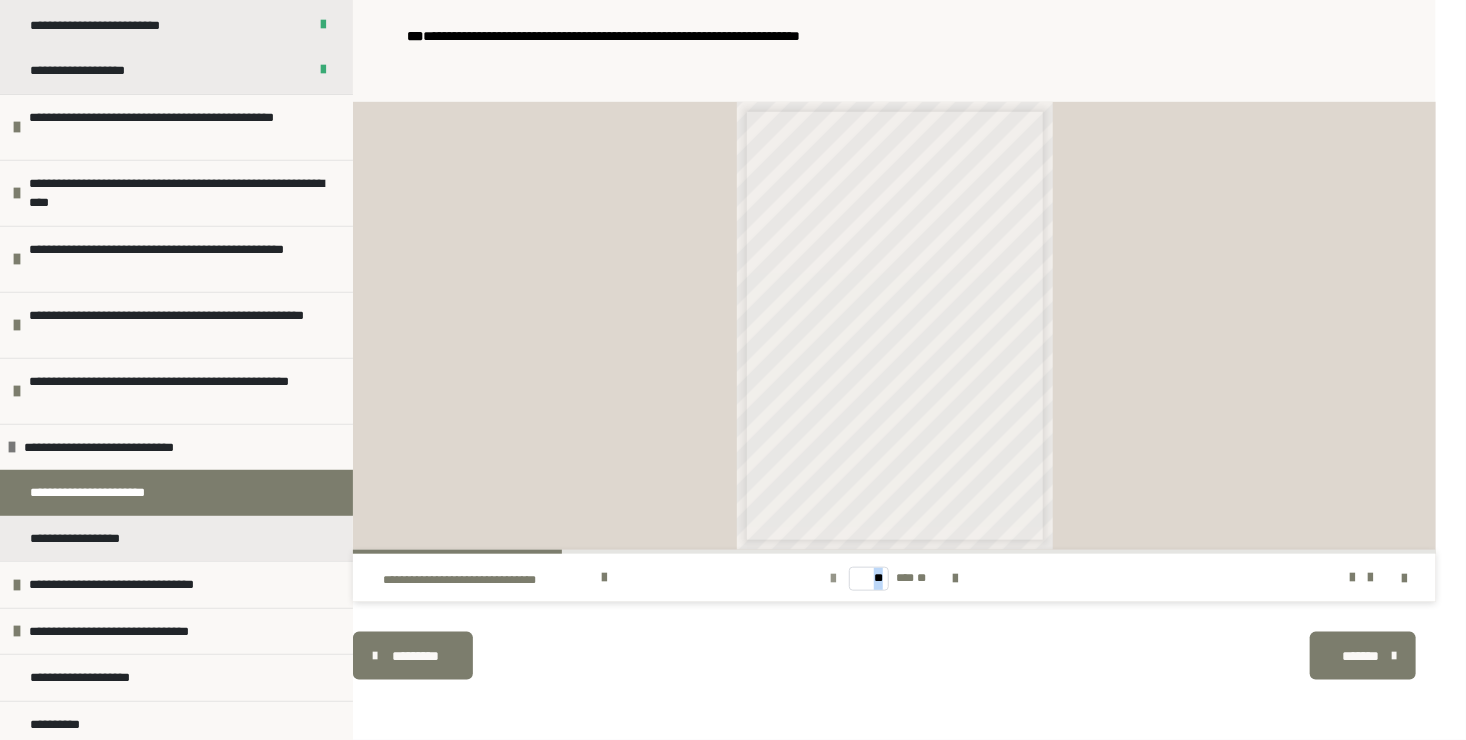 click at bounding box center [833, 579] 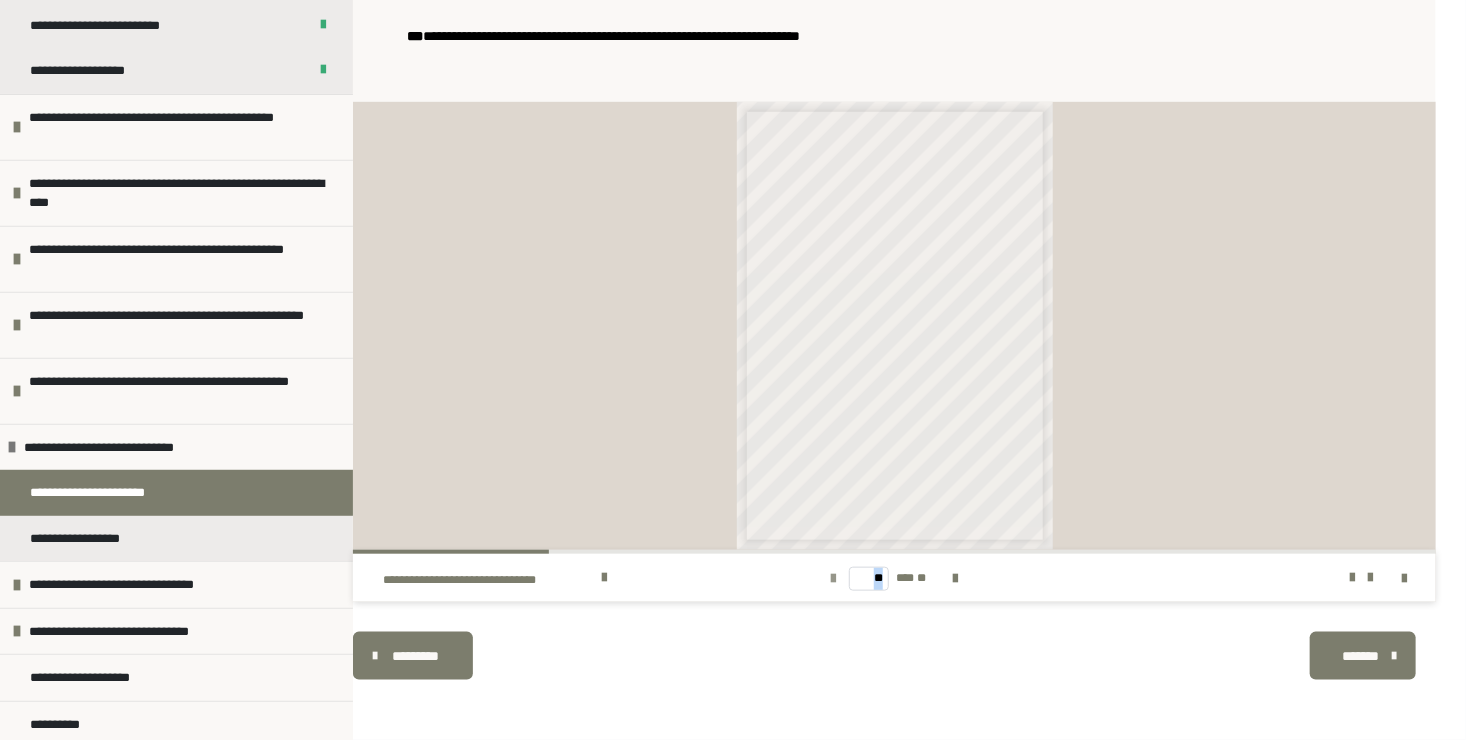 click at bounding box center (833, 579) 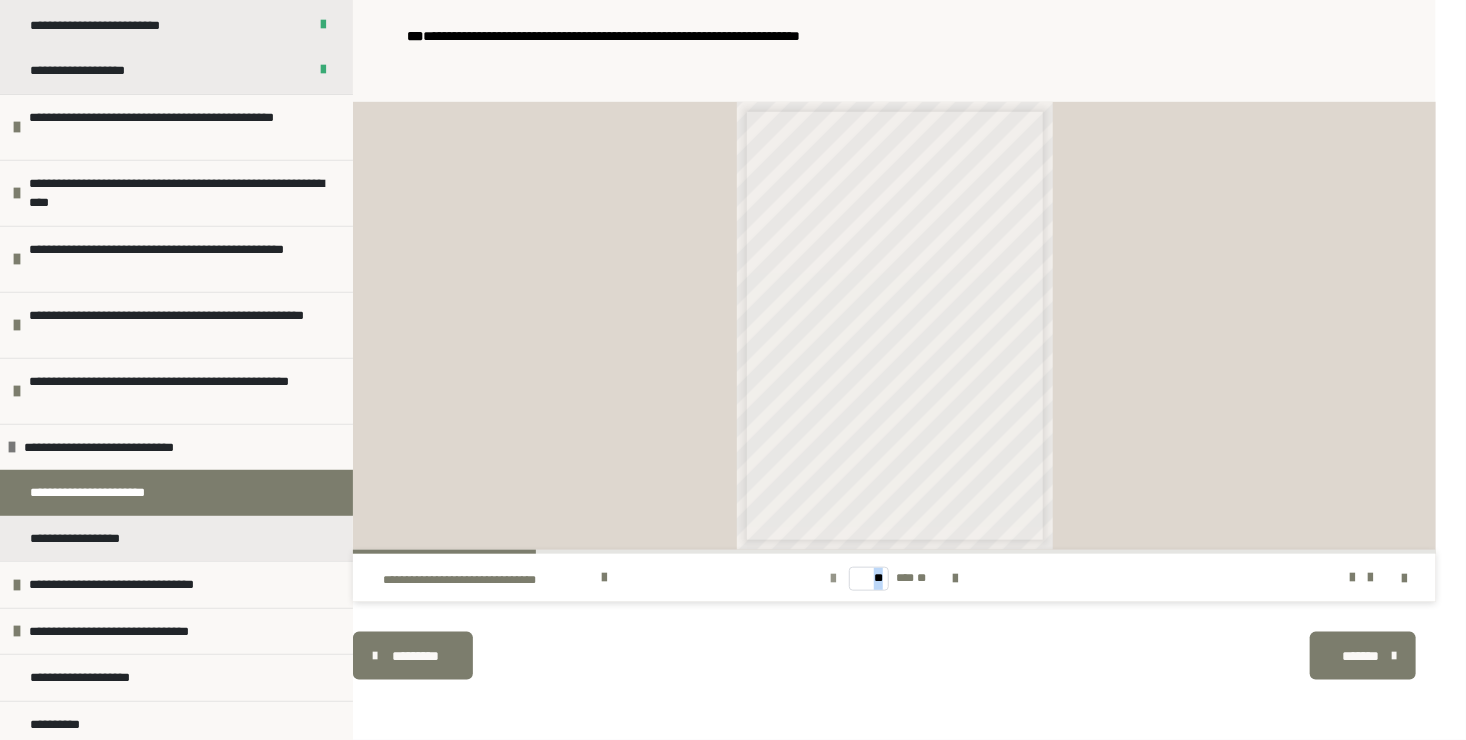click at bounding box center (833, 579) 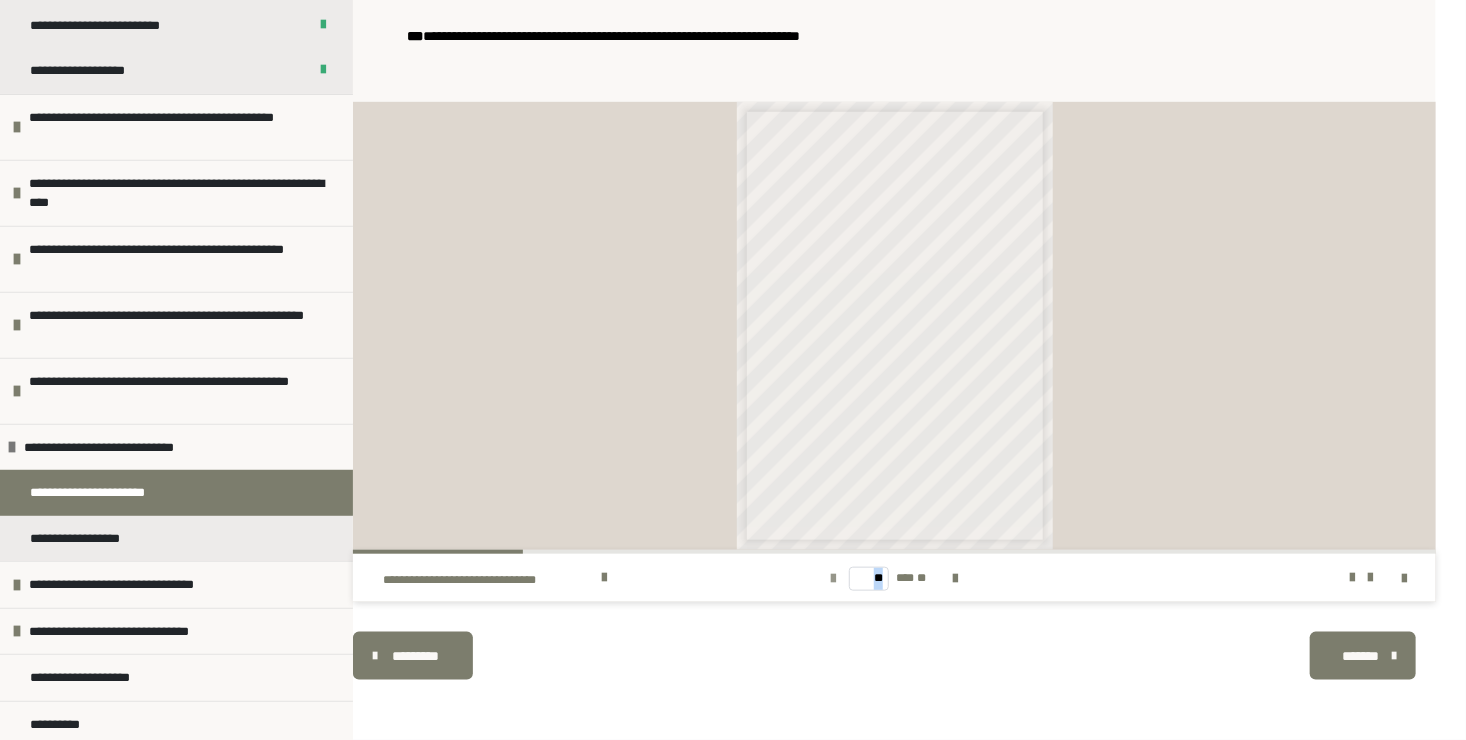 click at bounding box center (833, 579) 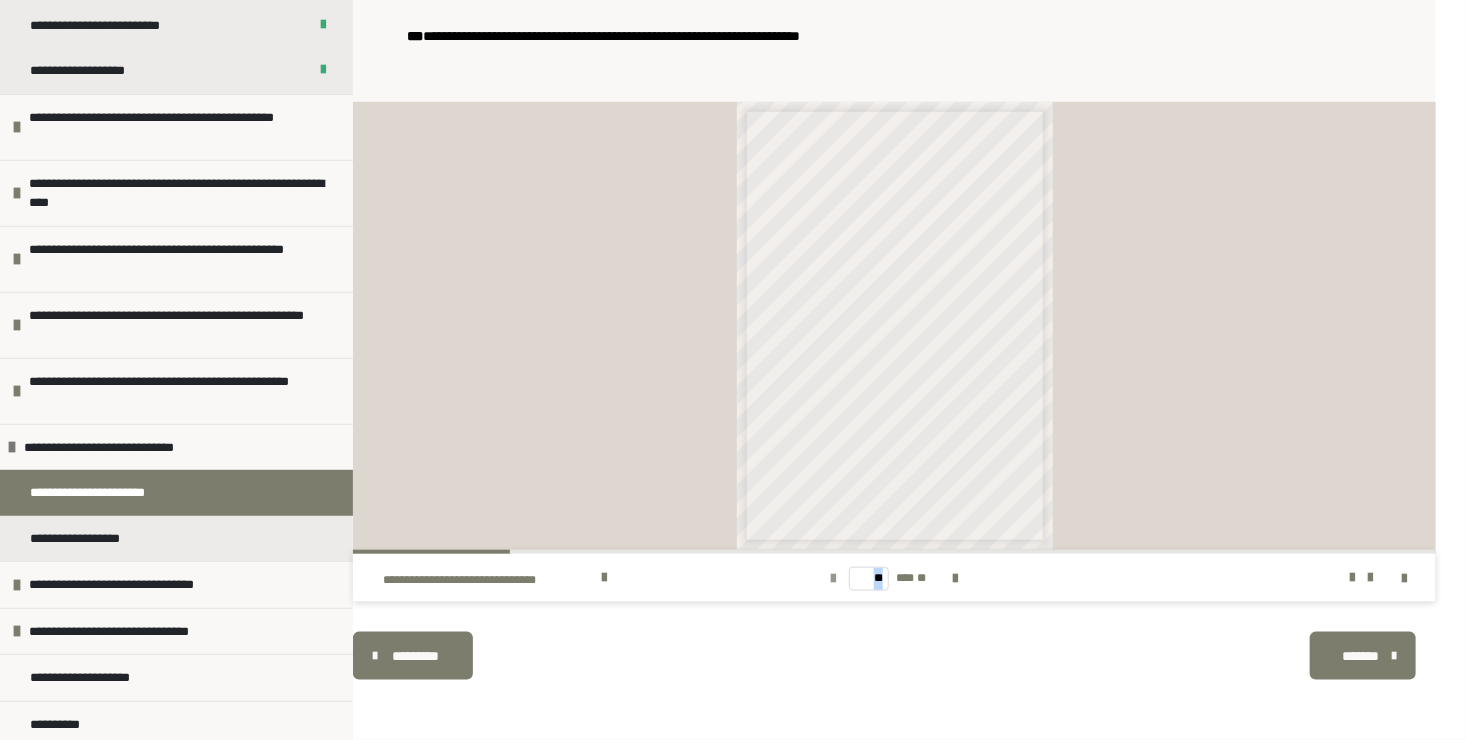 click at bounding box center [833, 579] 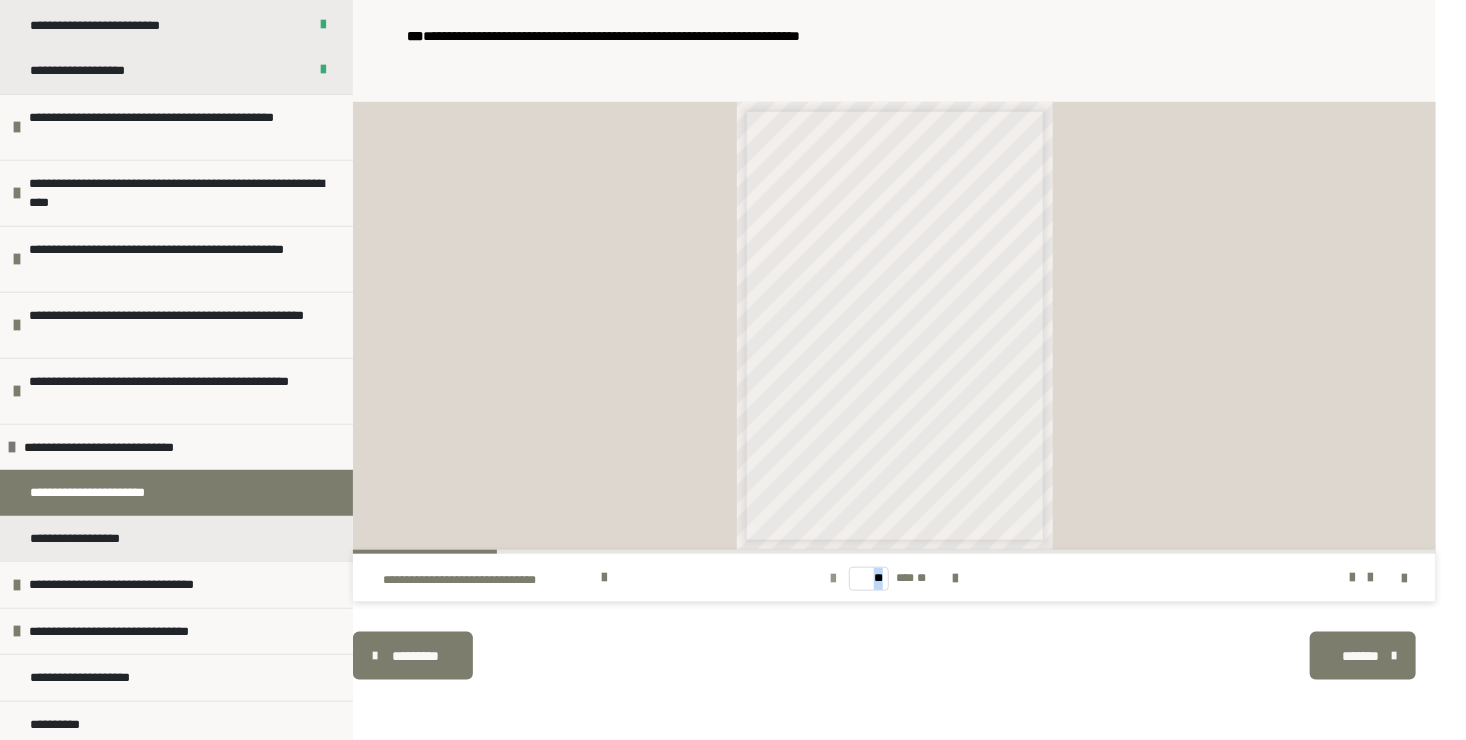 click at bounding box center [833, 579] 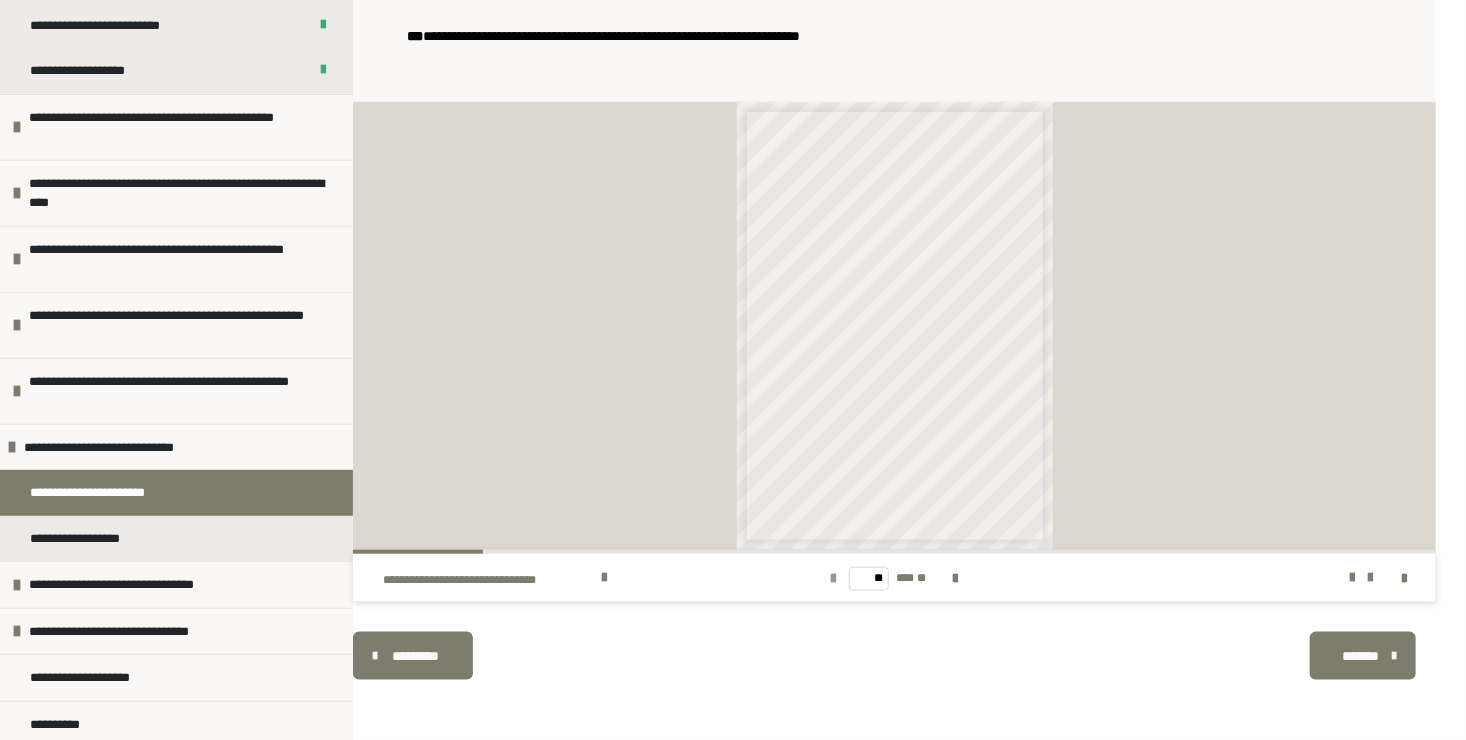 click at bounding box center [833, 579] 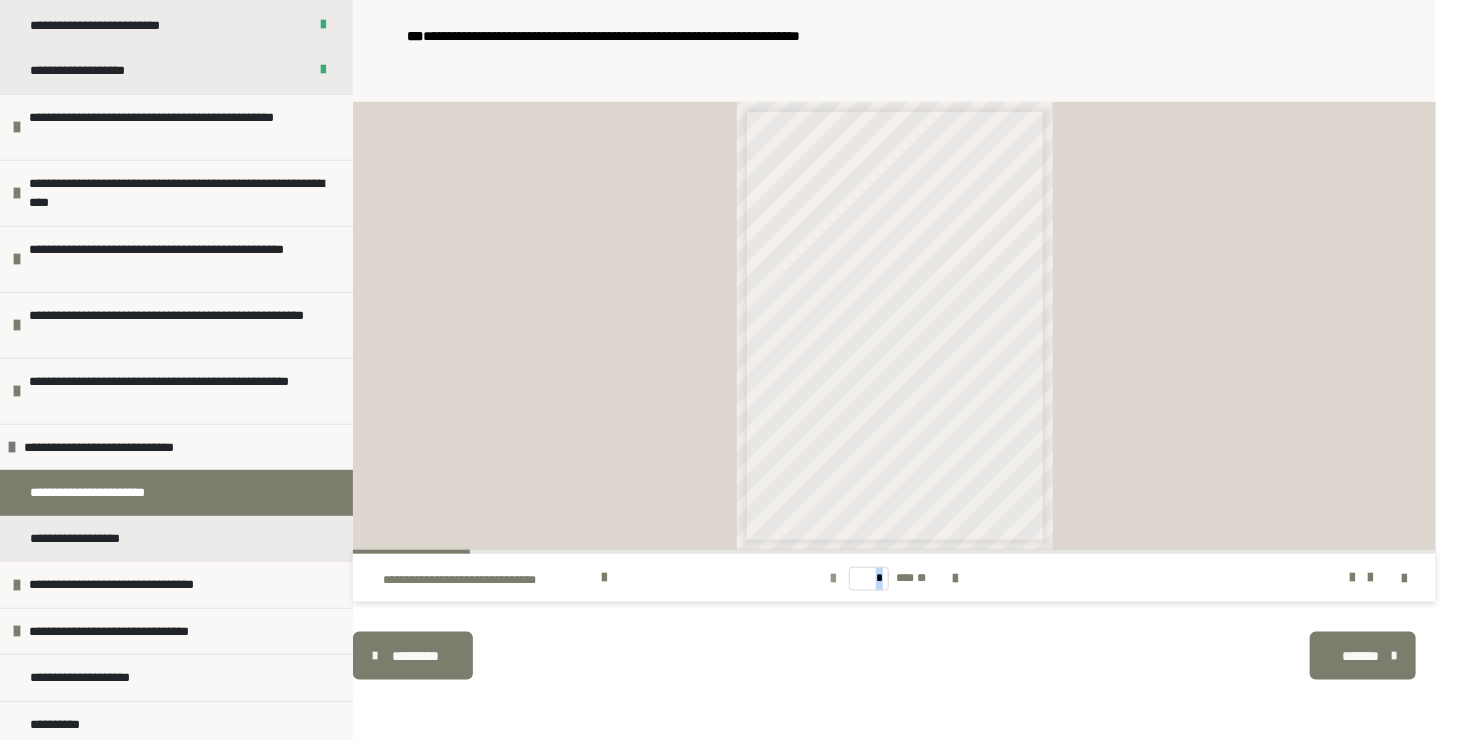 click at bounding box center (833, 579) 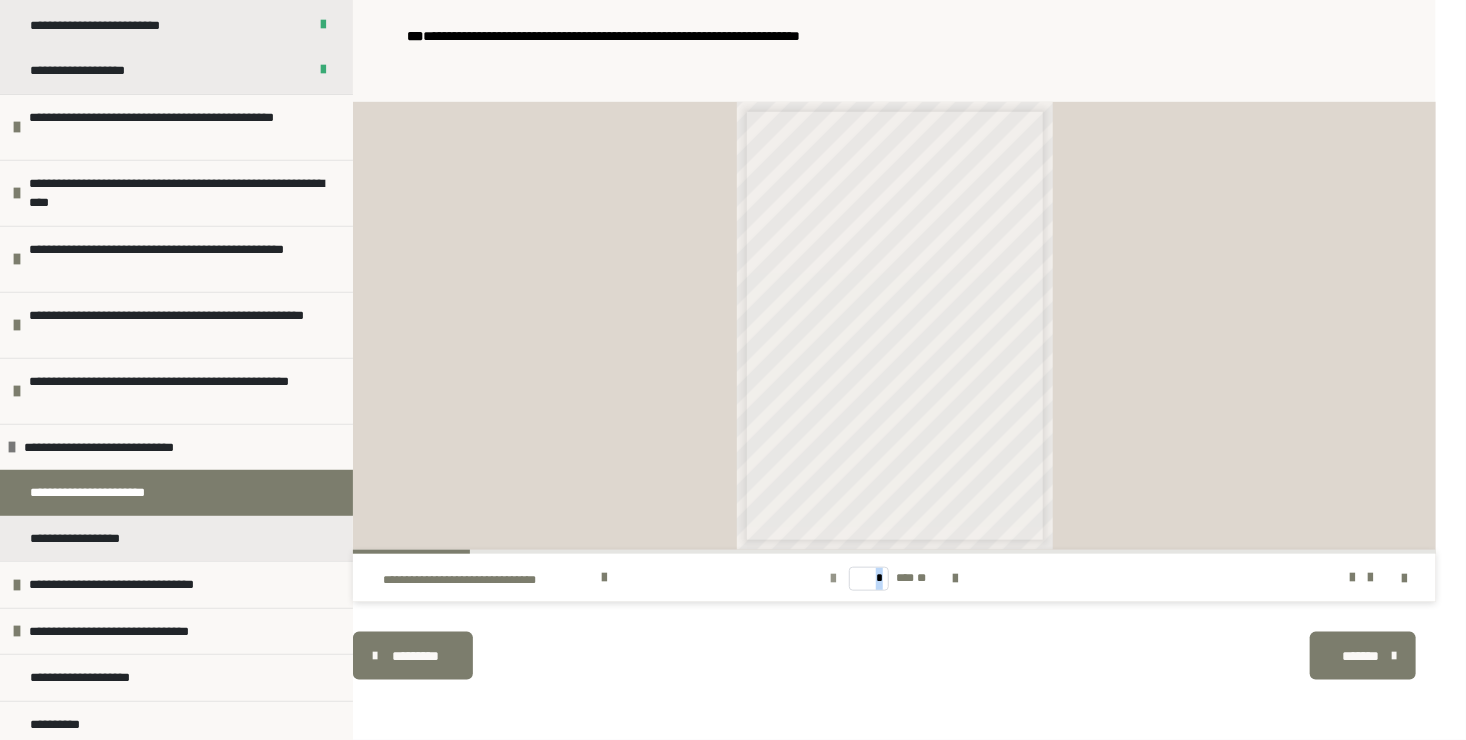 click at bounding box center [833, 579] 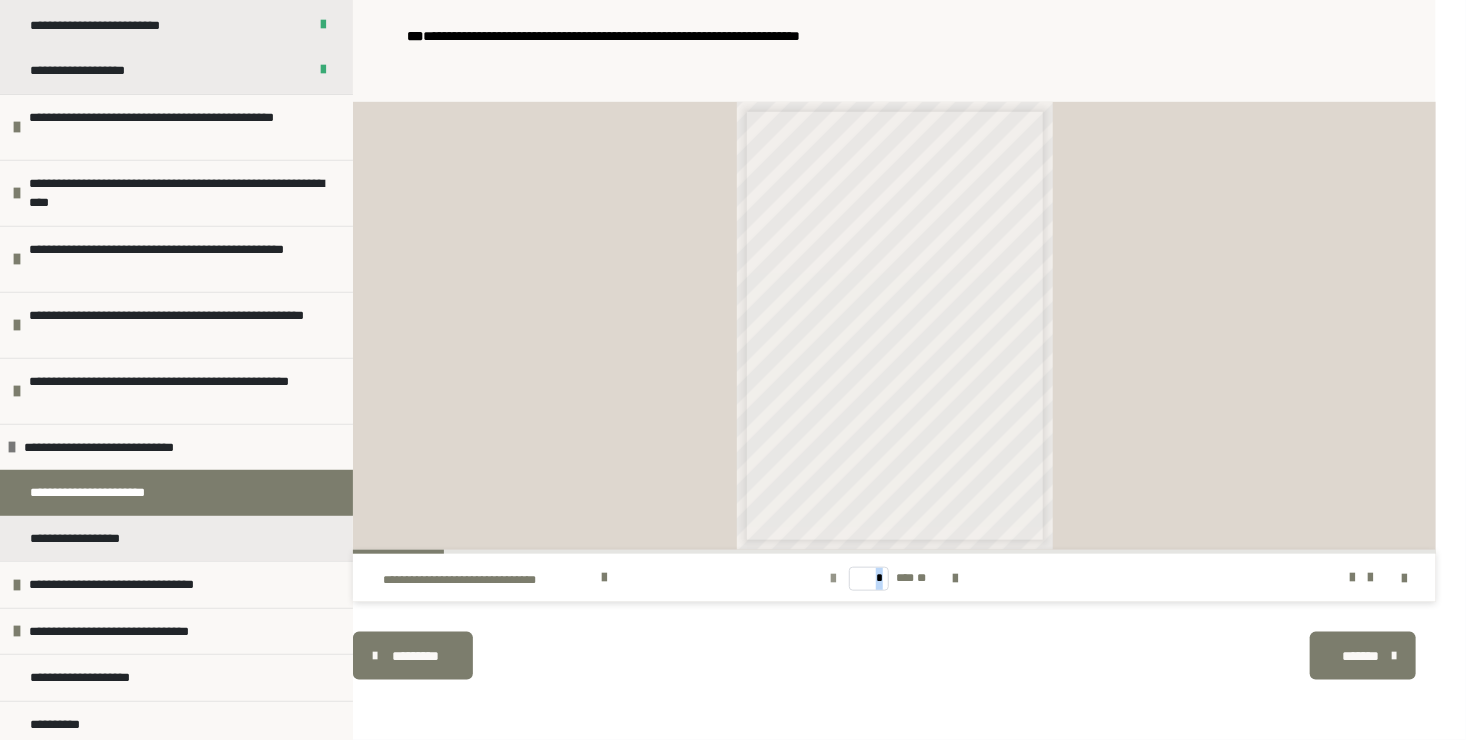 click at bounding box center (833, 579) 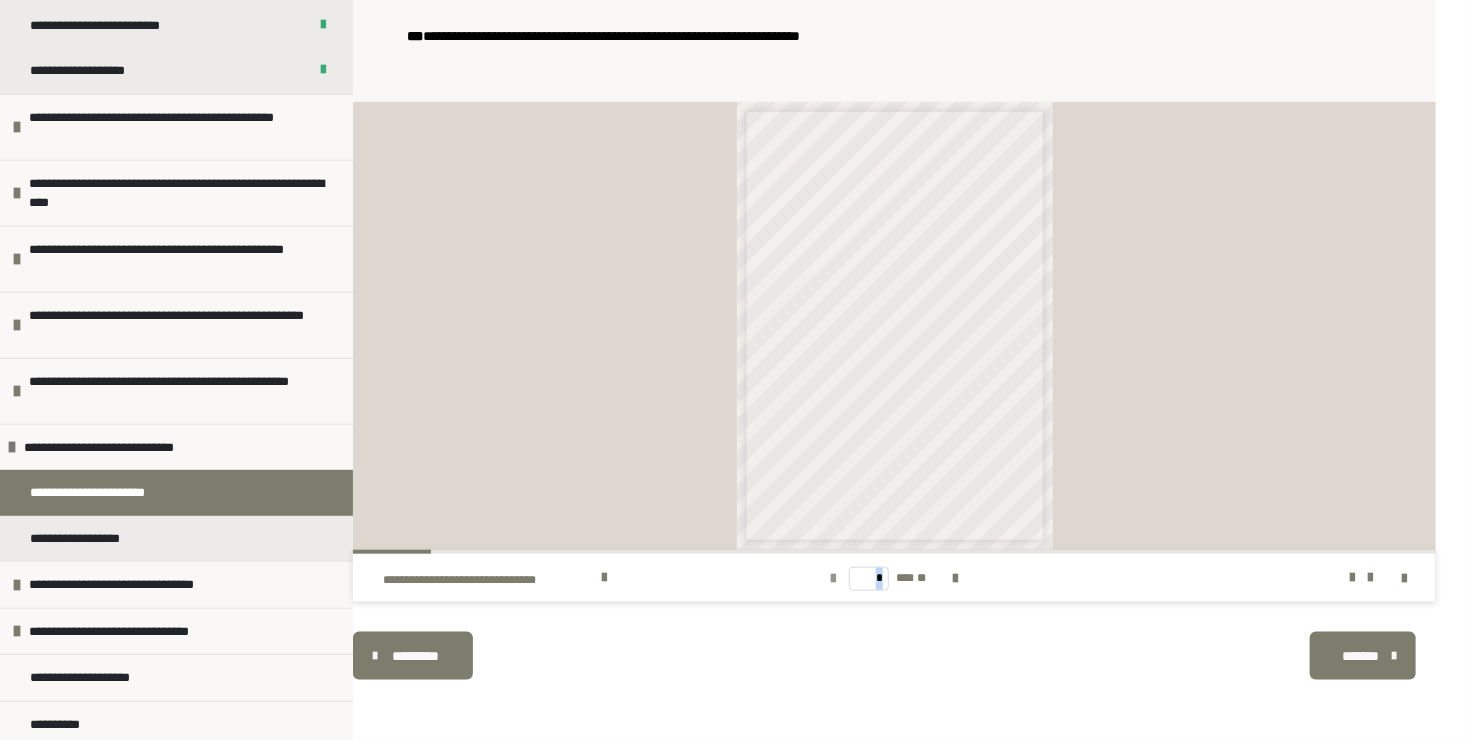 click at bounding box center (833, 579) 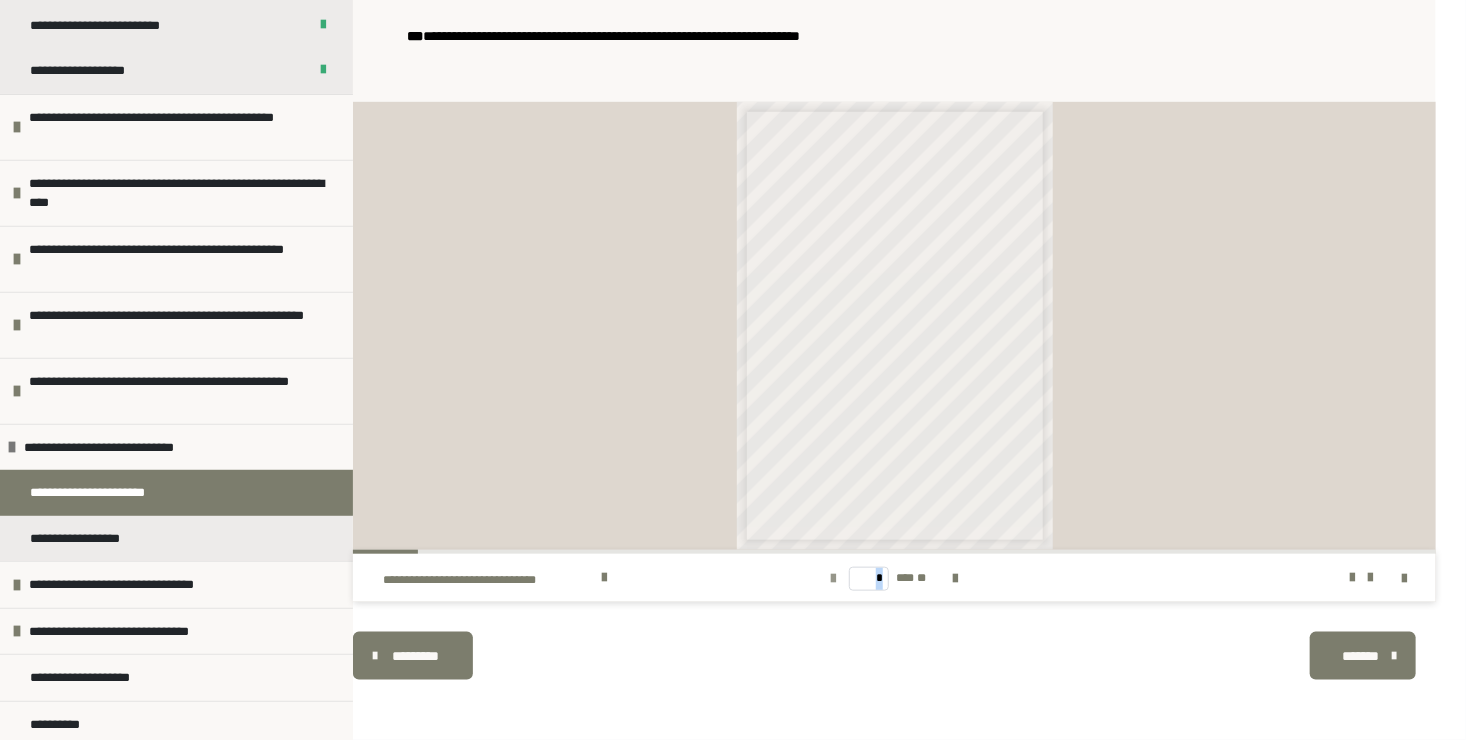 click at bounding box center (833, 579) 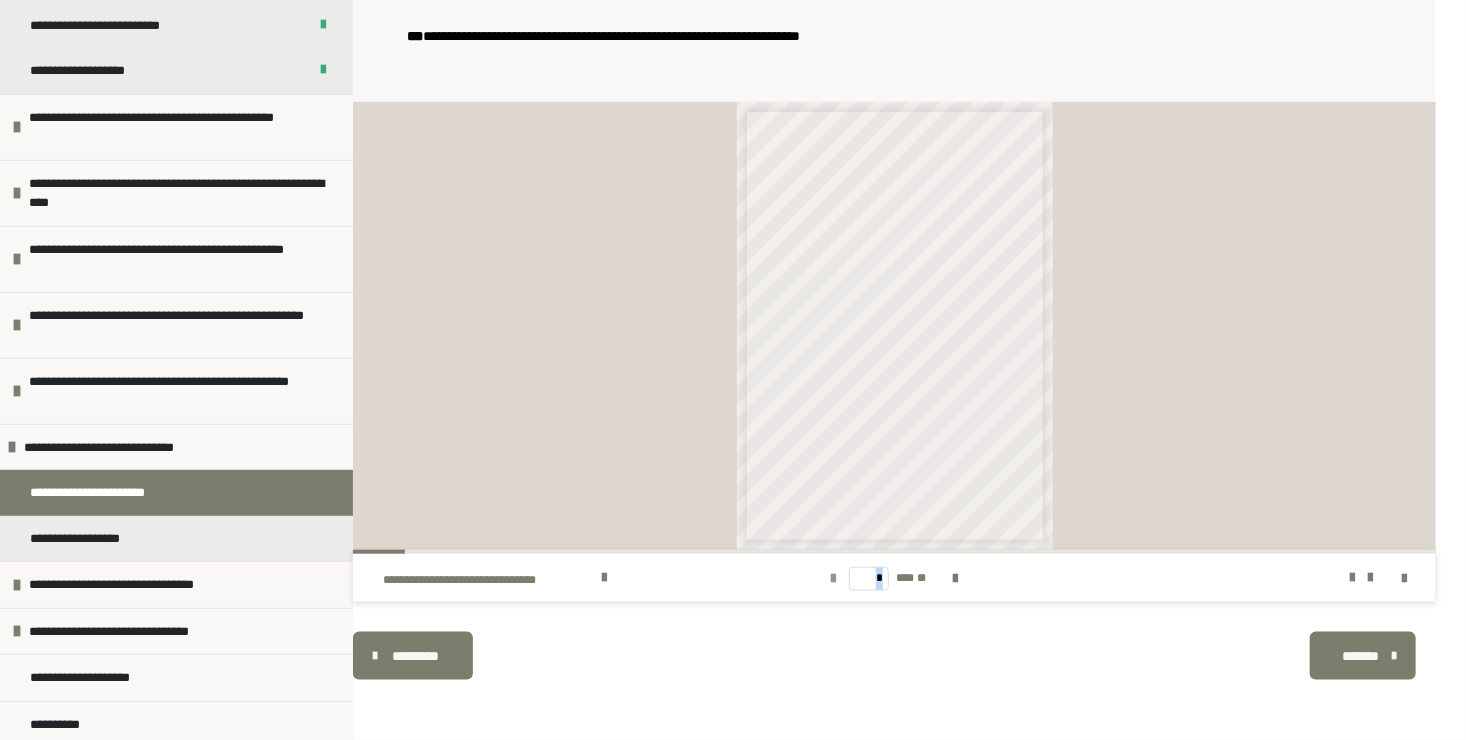 click at bounding box center (833, 579) 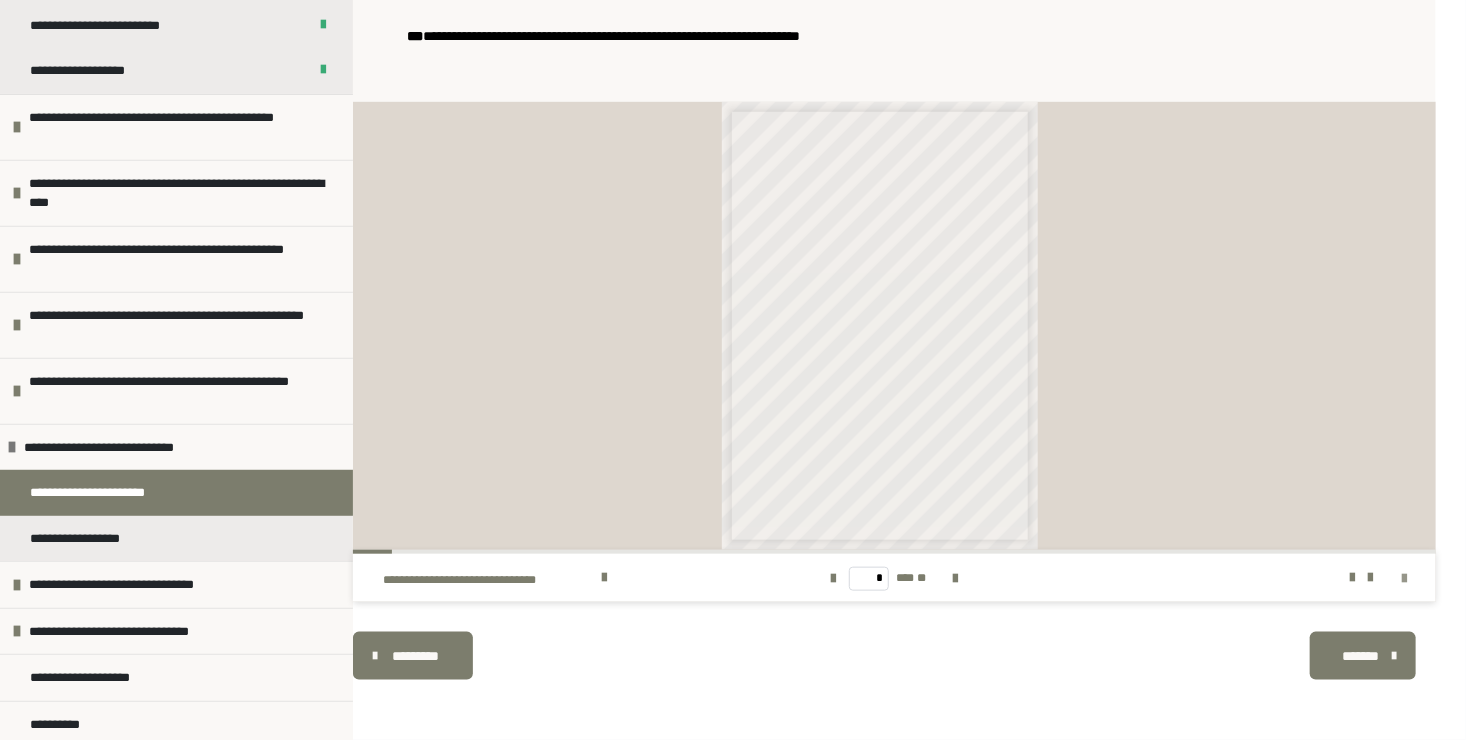 click at bounding box center [1404, 579] 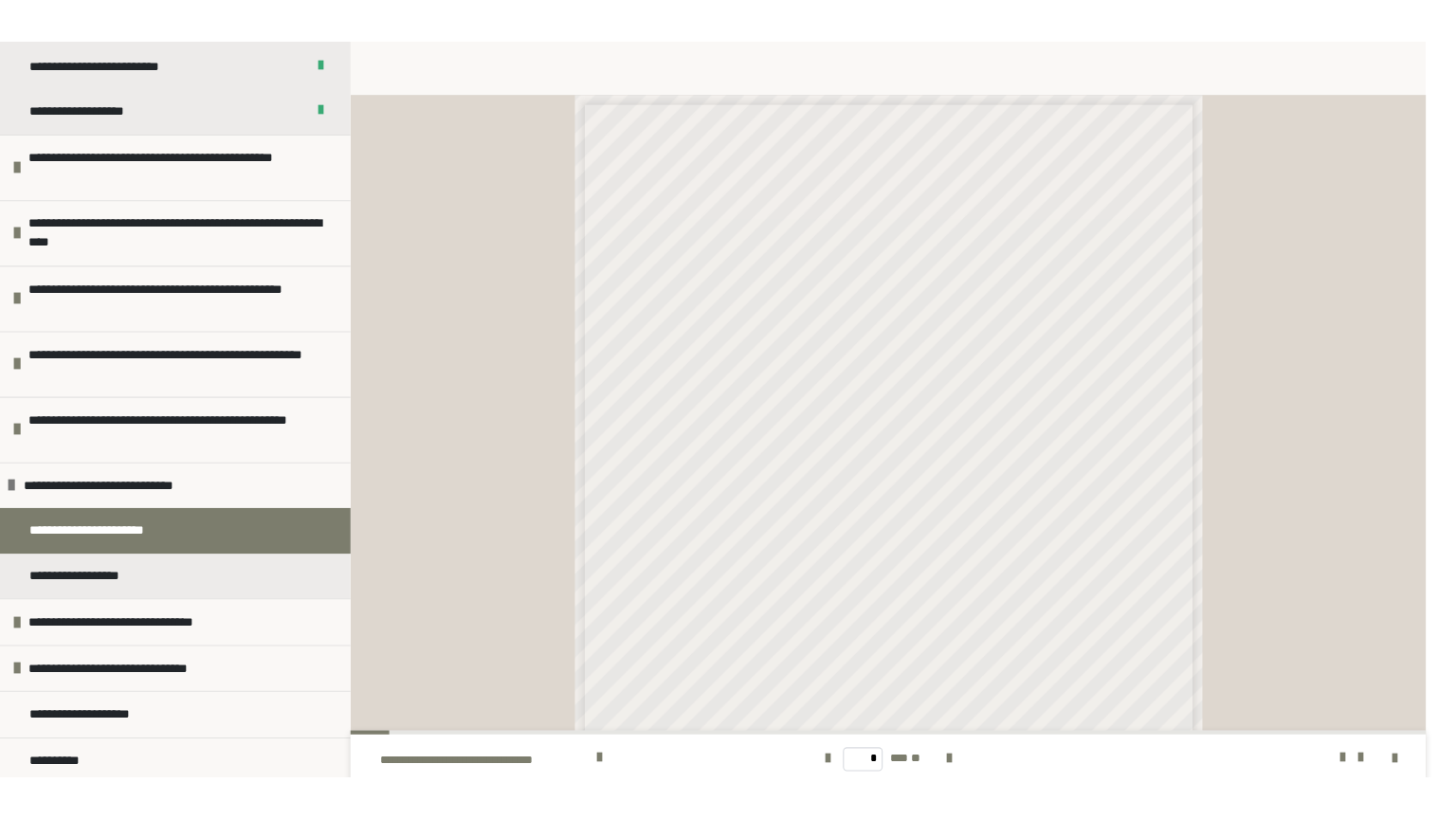 scroll, scrollTop: 592, scrollLeft: 0, axis: vertical 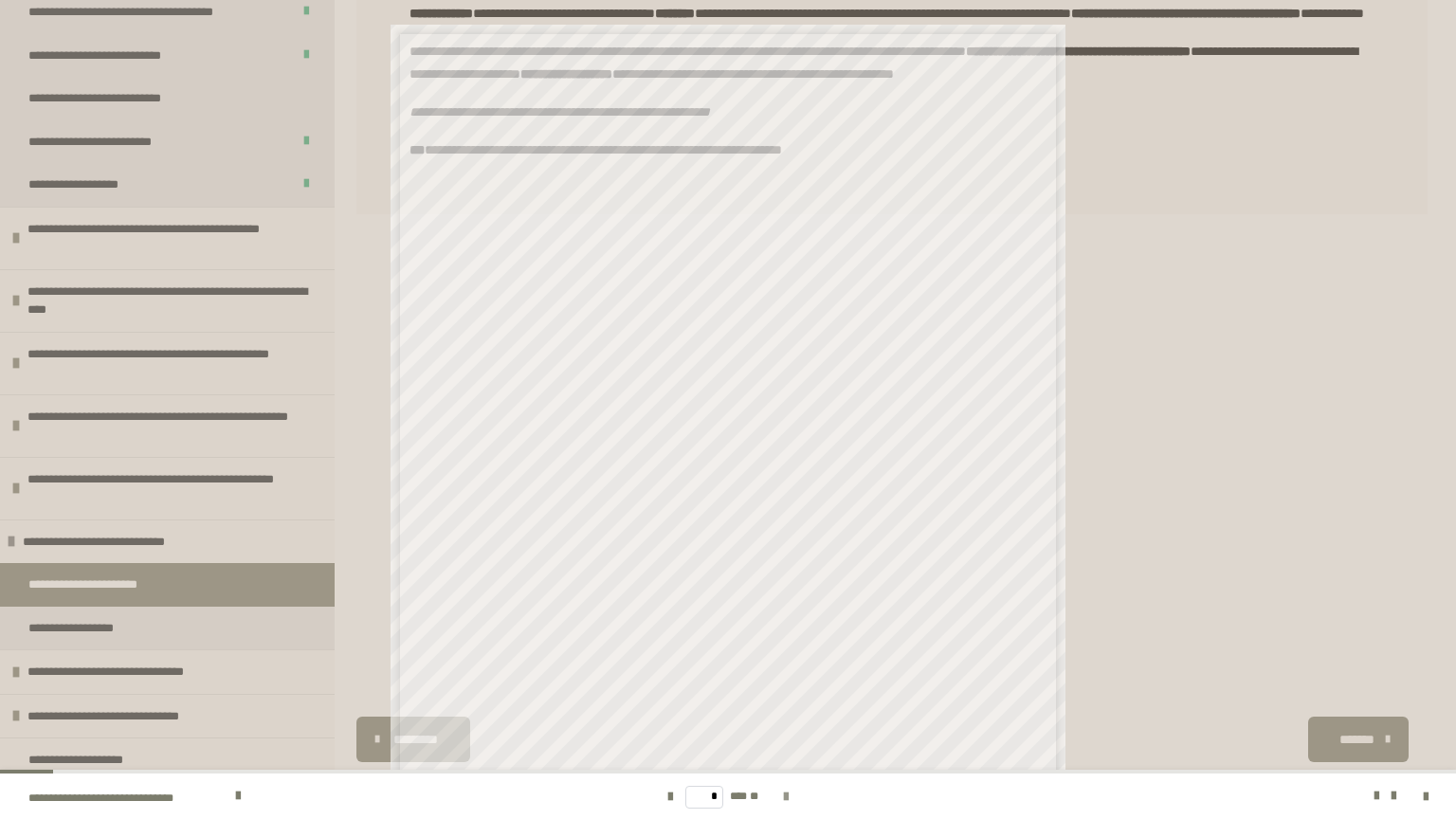 click at bounding box center [786, 797] 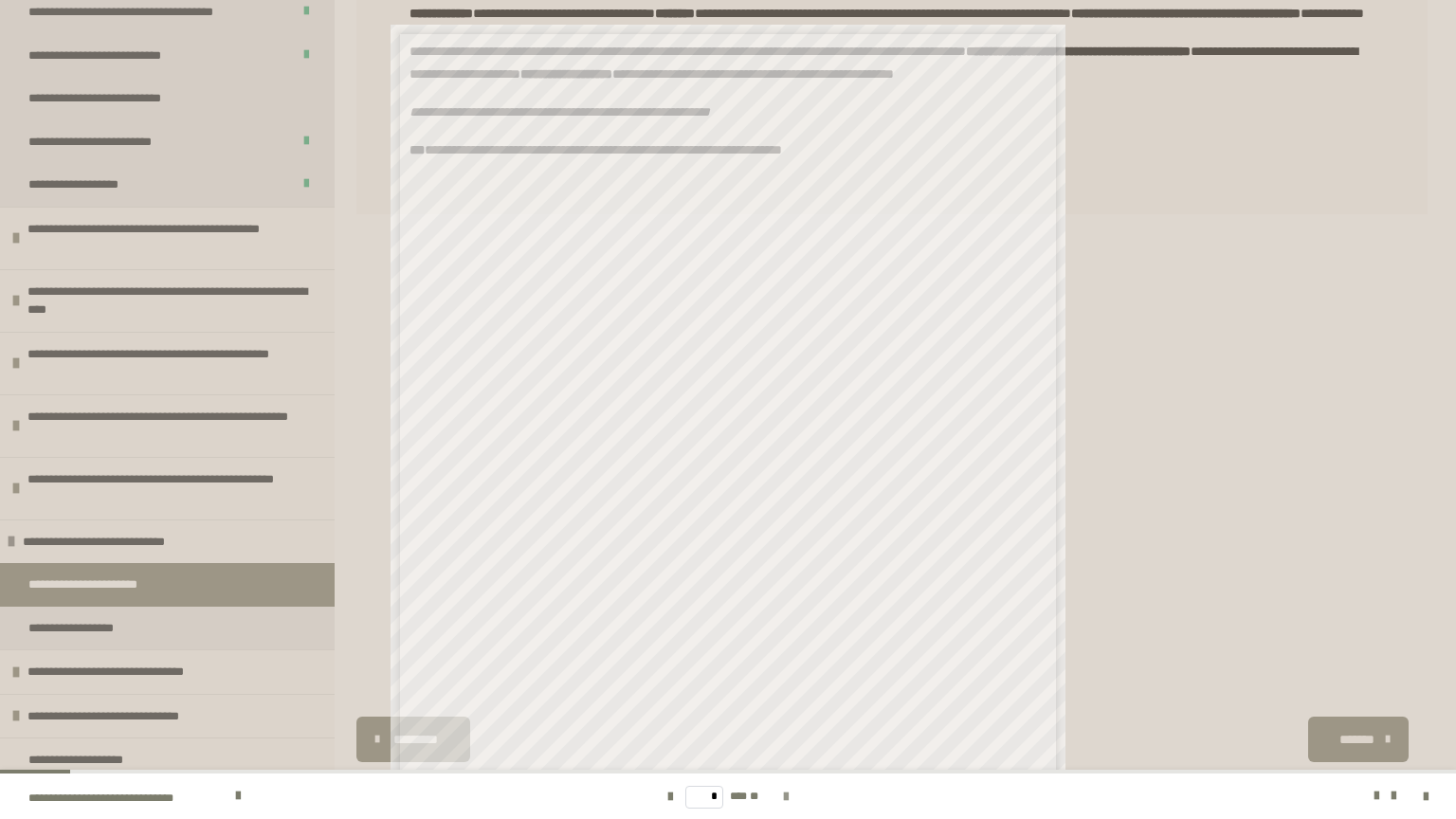 click at bounding box center [786, 797] 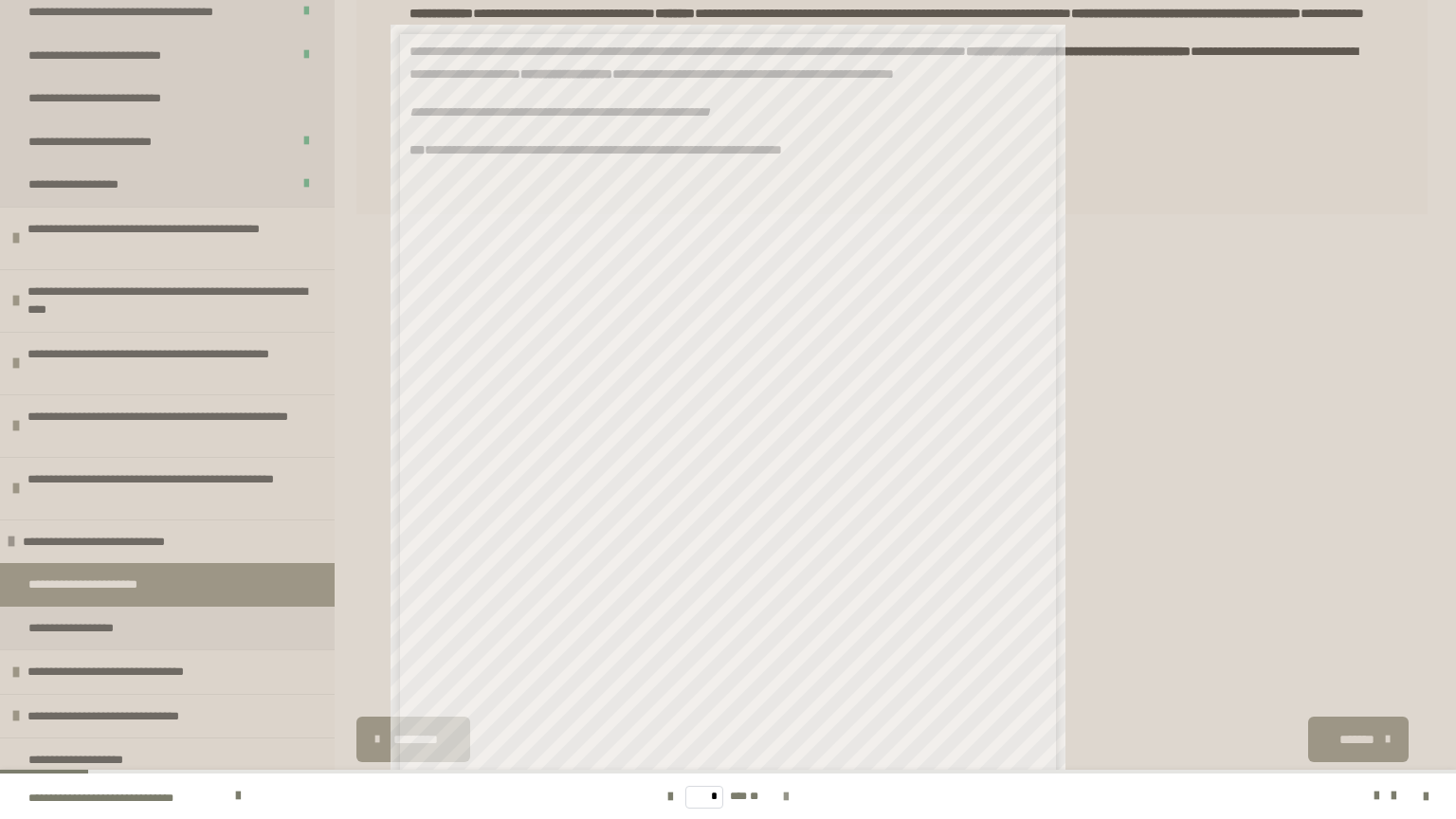 click at bounding box center (786, 797) 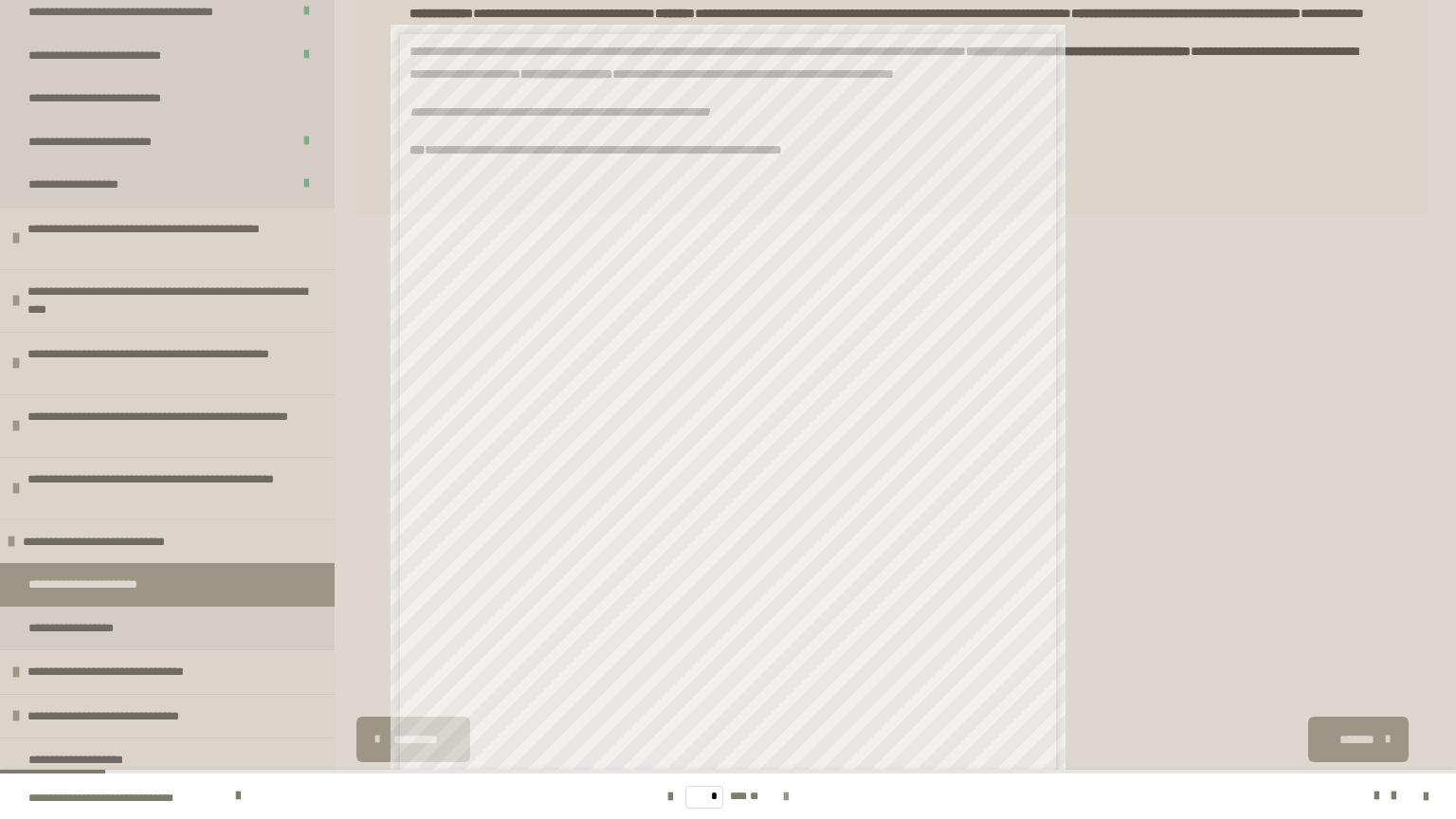 click at bounding box center (786, 797) 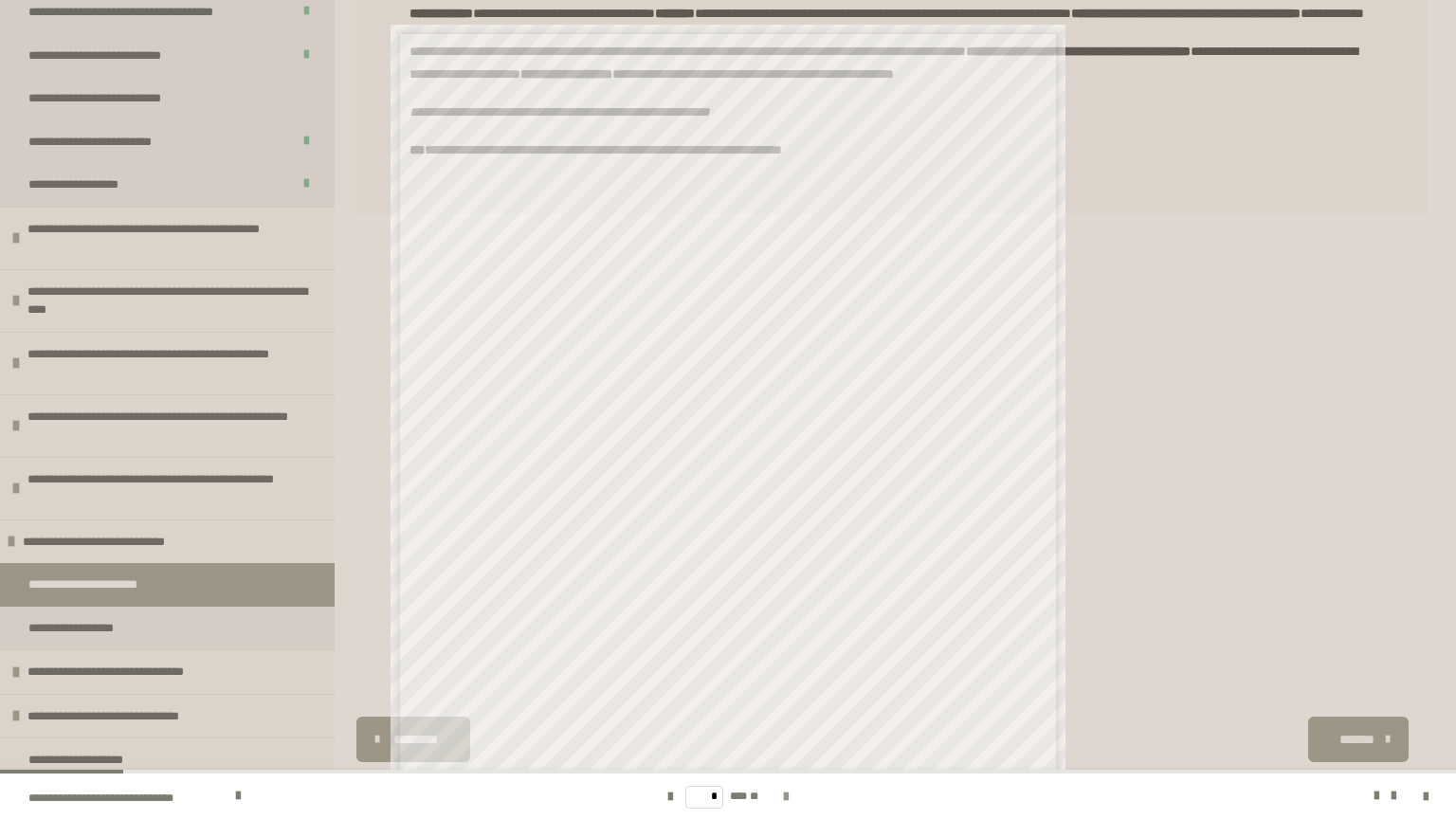 click at bounding box center [786, 797] 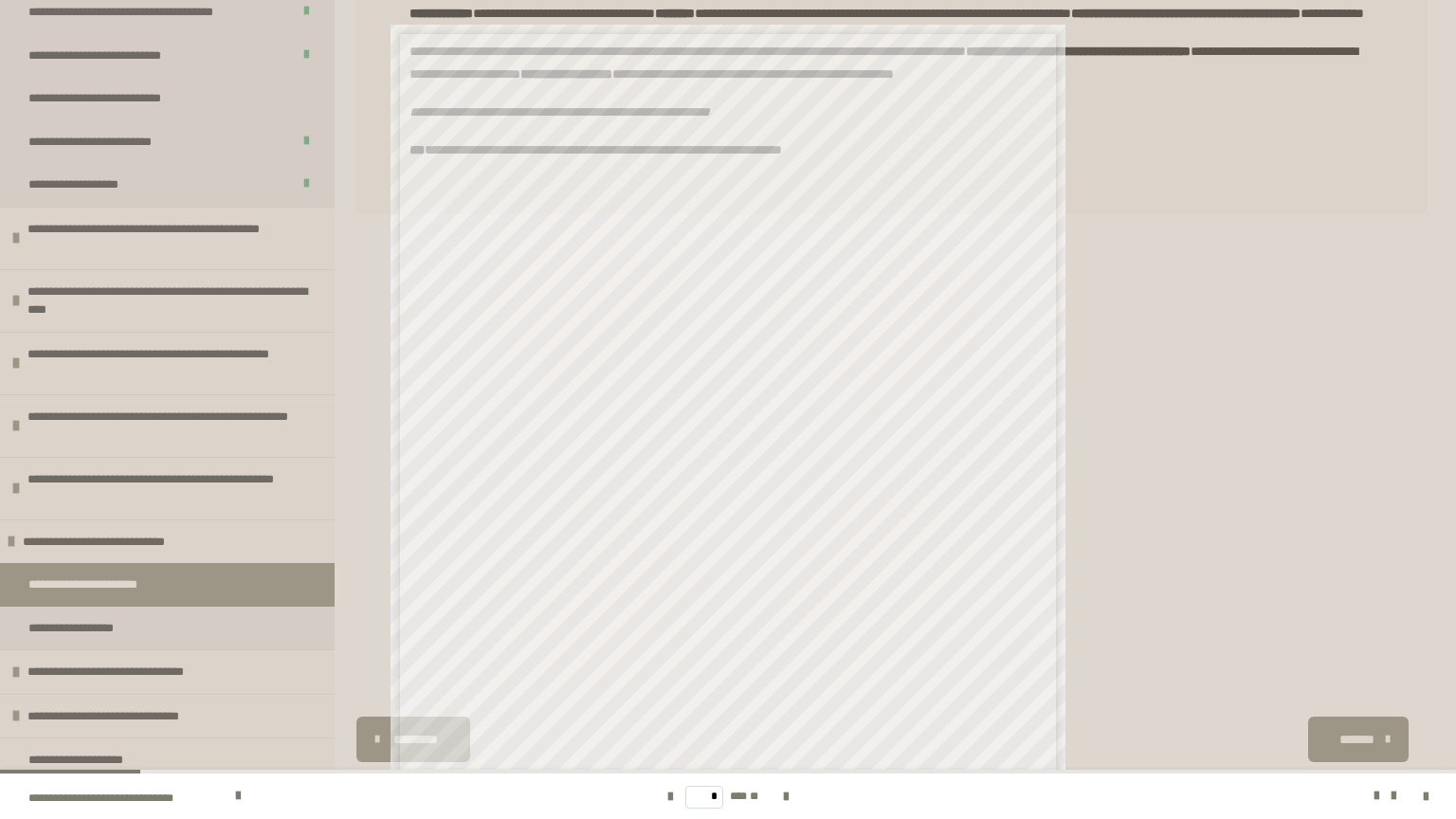 click on "* *** **" at bounding box center (728, 796) 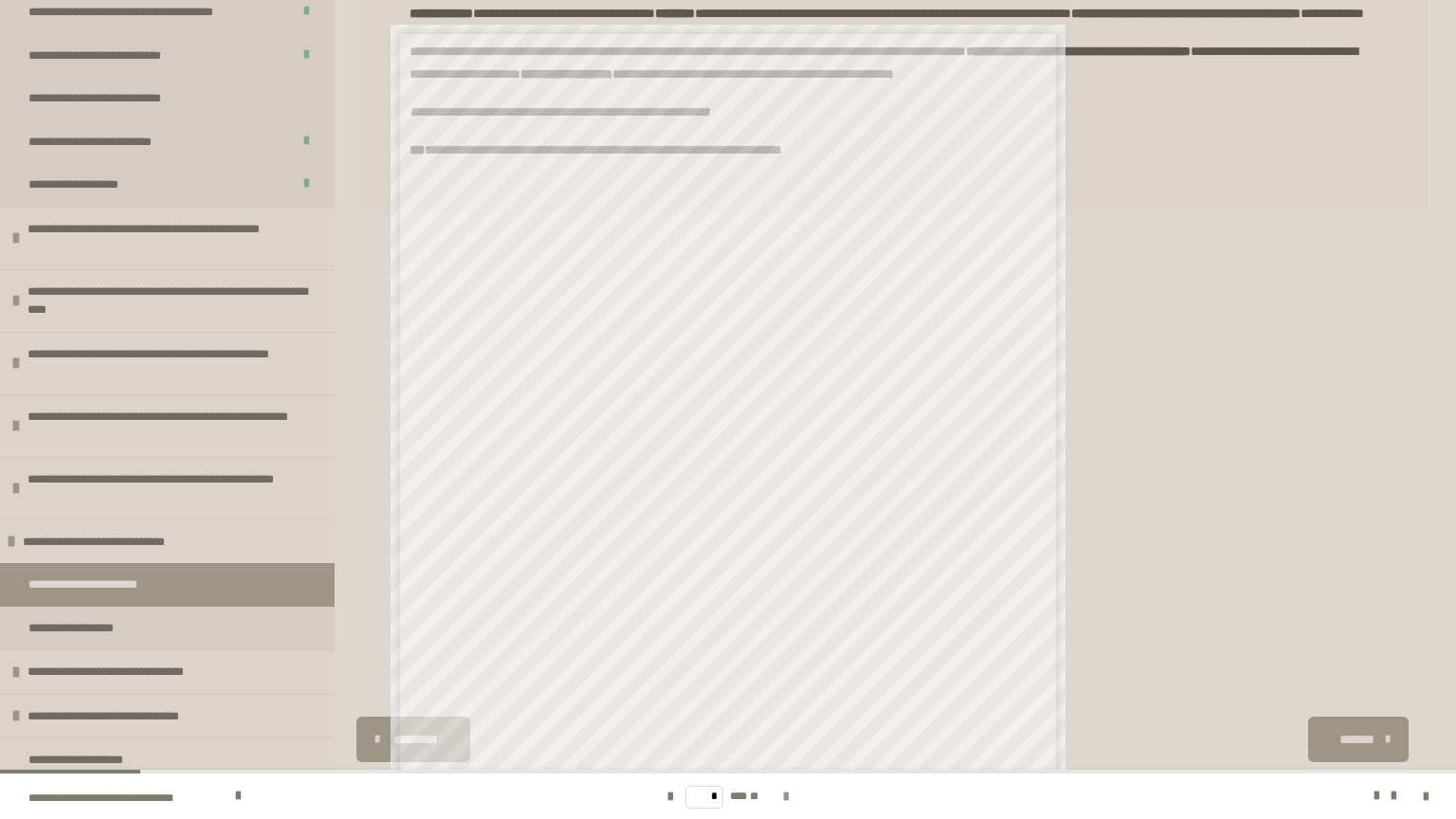 click on "* *** **" at bounding box center (728, 796) 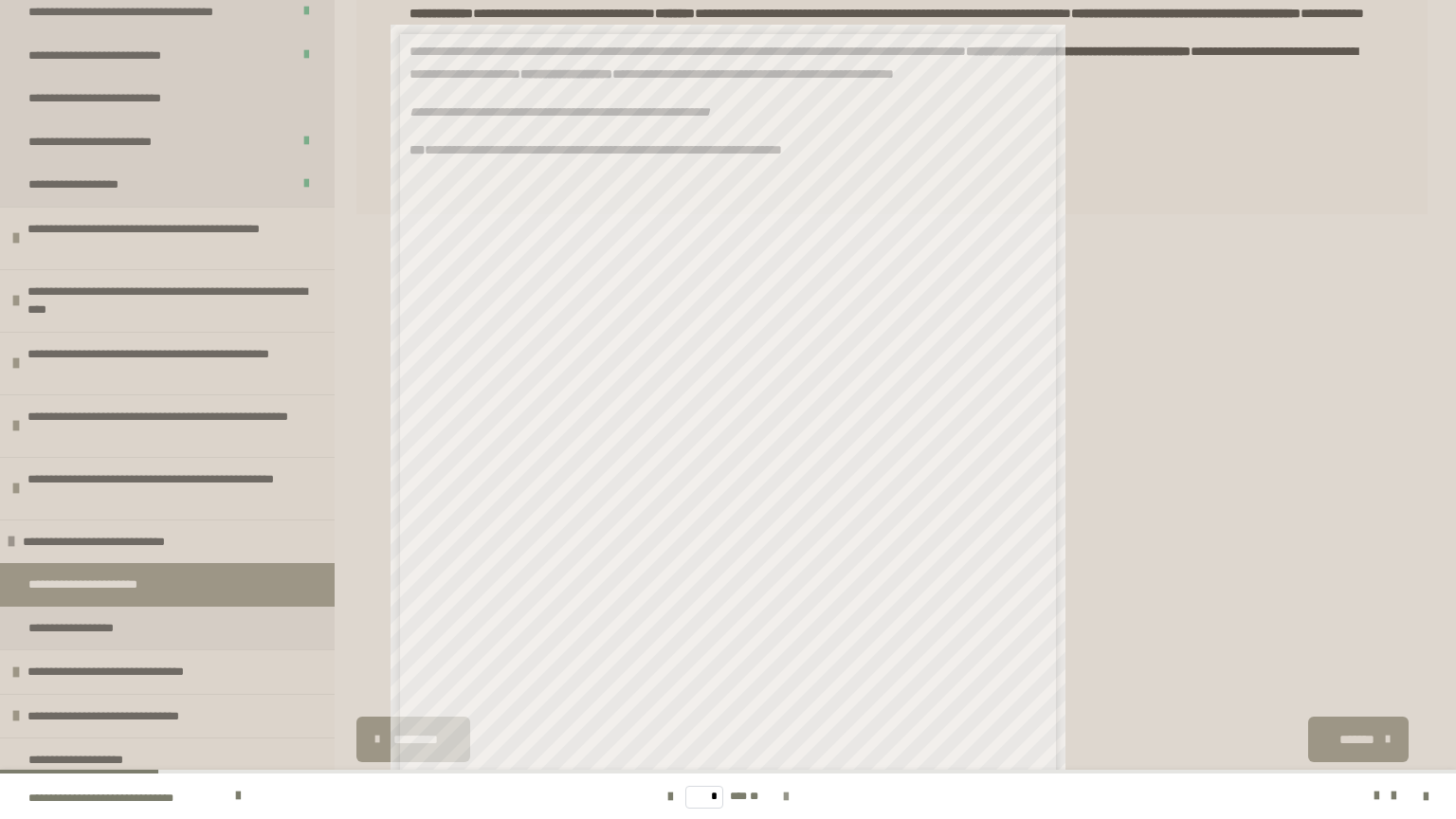 click at bounding box center [786, 797] 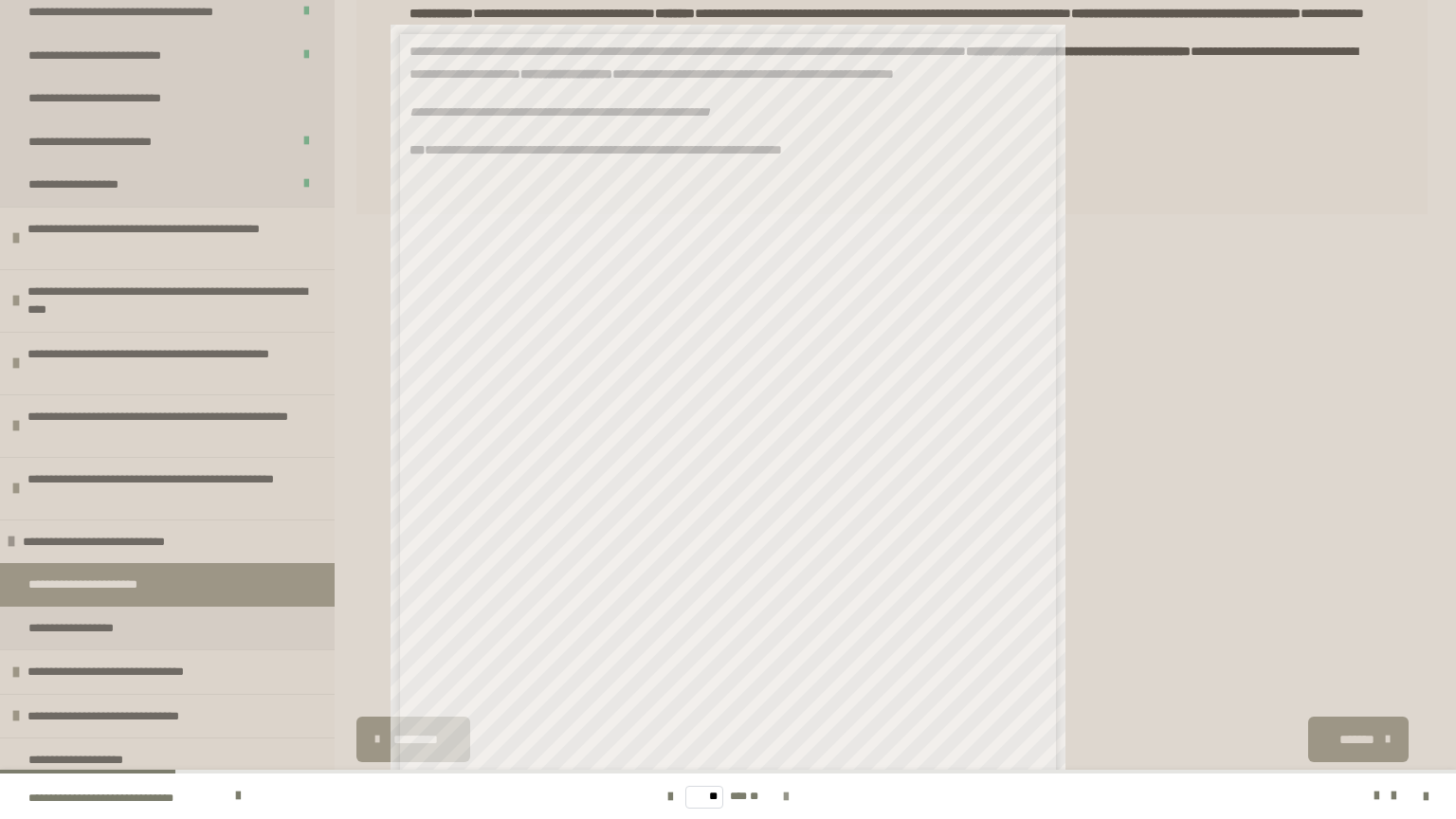 click at bounding box center [786, 797] 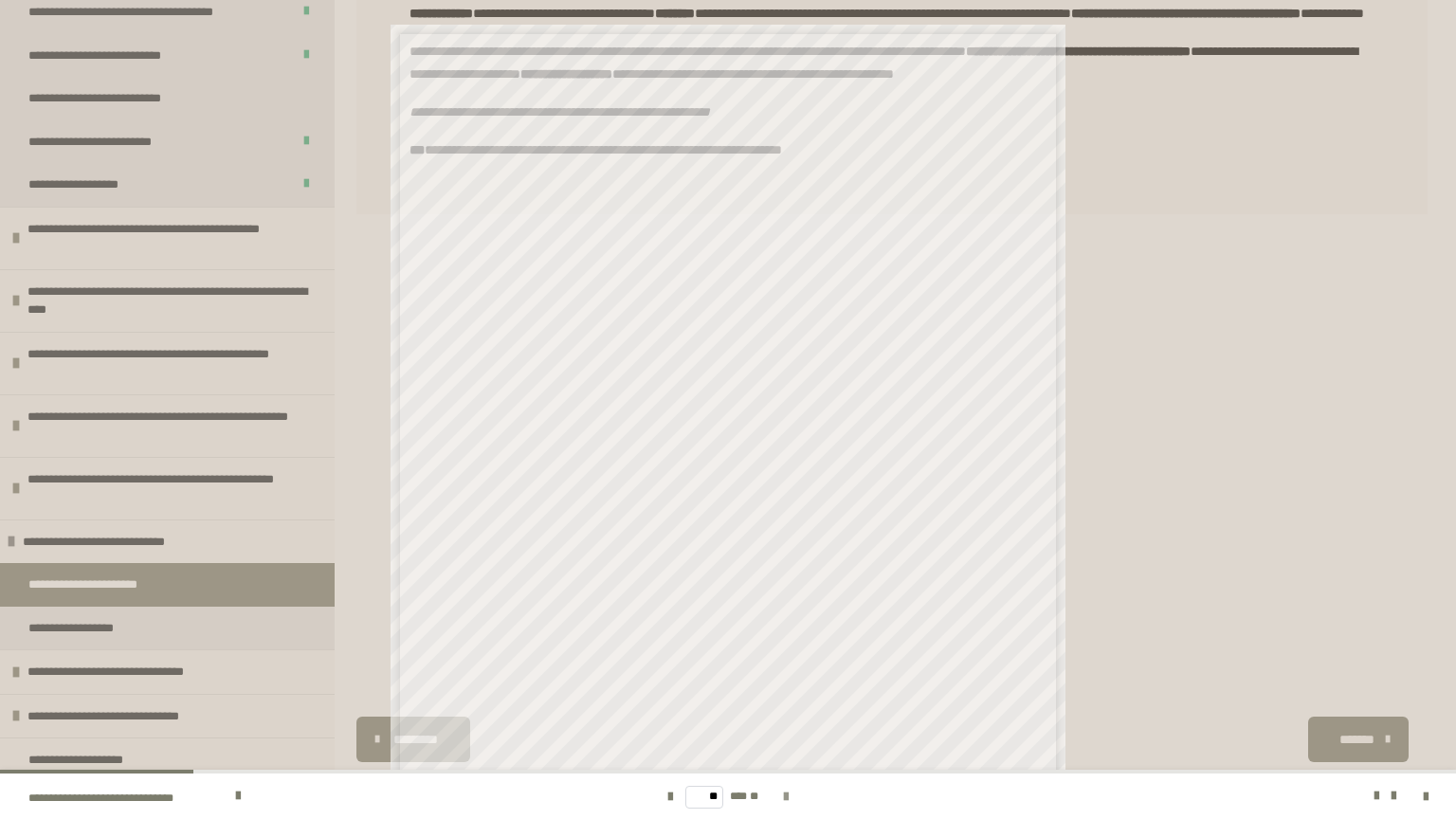 click at bounding box center [786, 797] 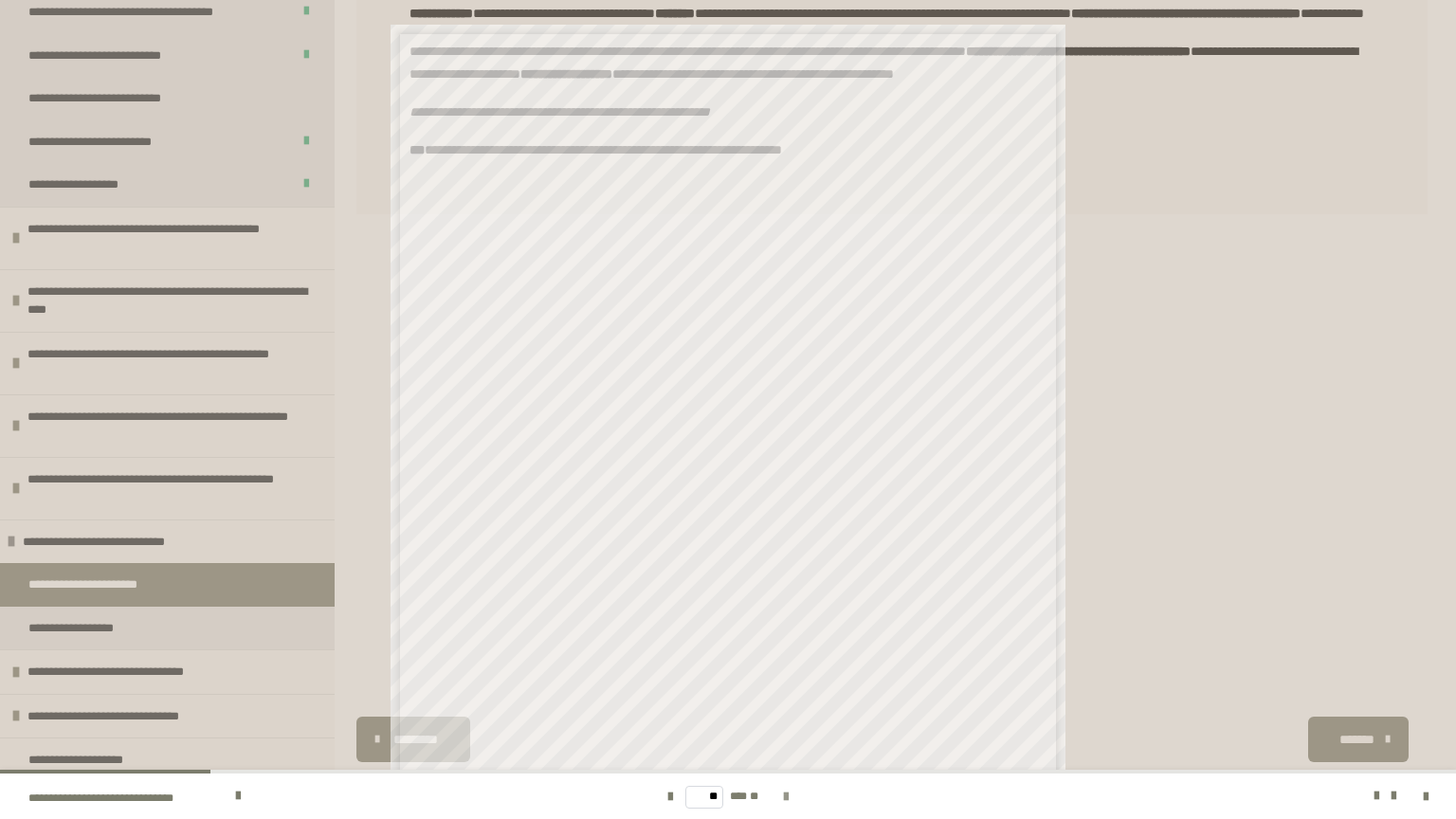 click at bounding box center [786, 797] 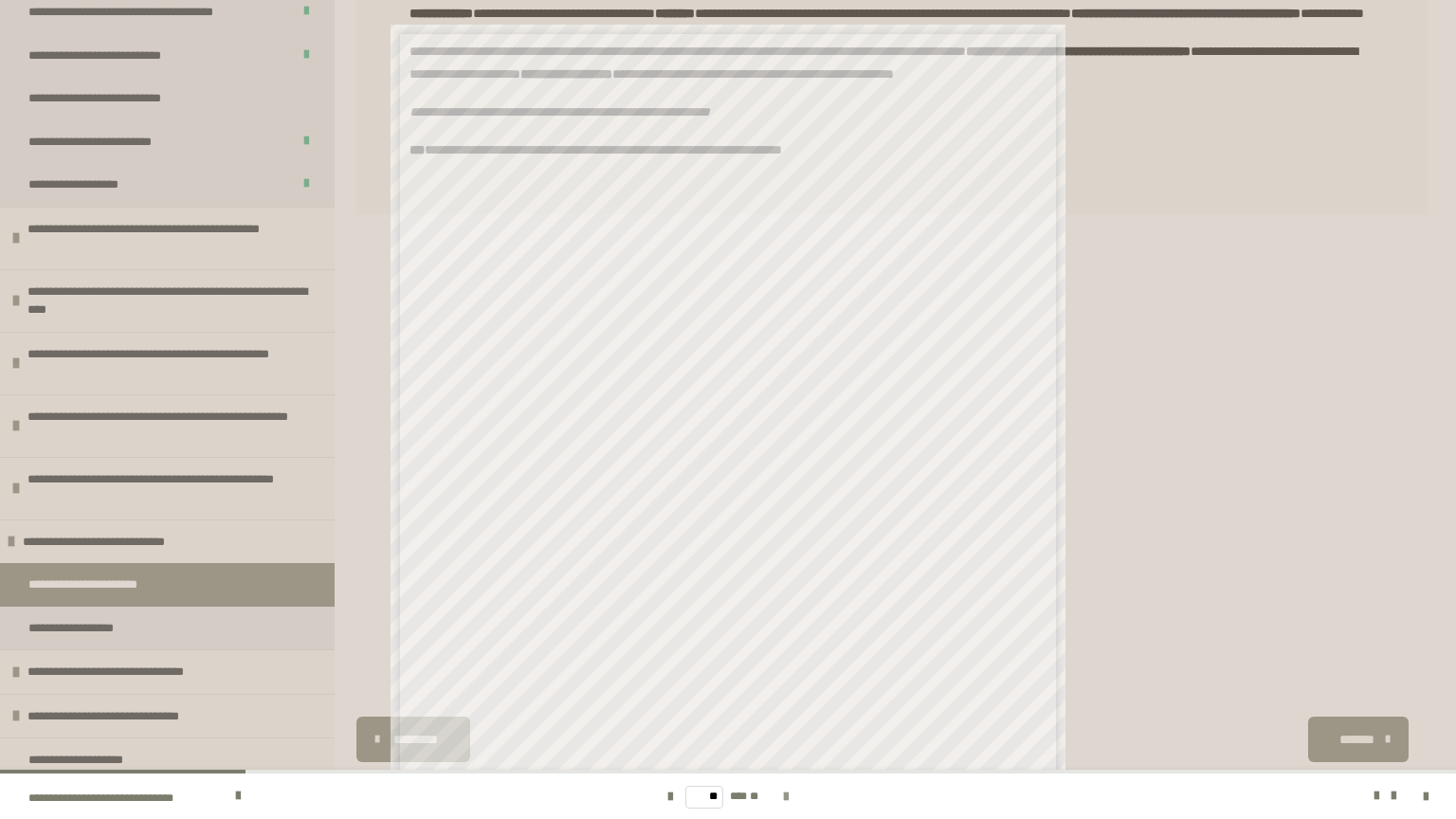click at bounding box center (786, 797) 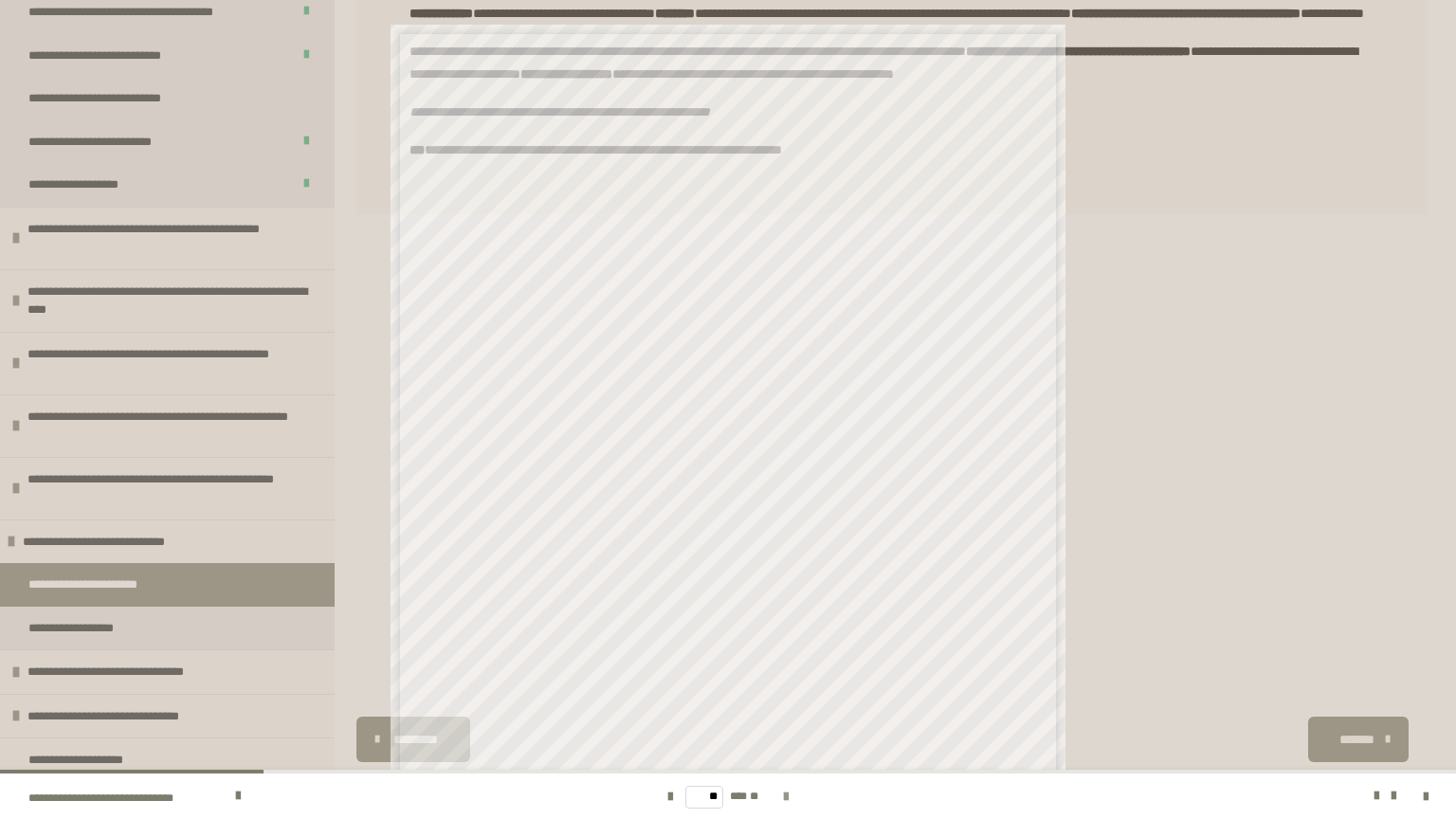 click at bounding box center (786, 797) 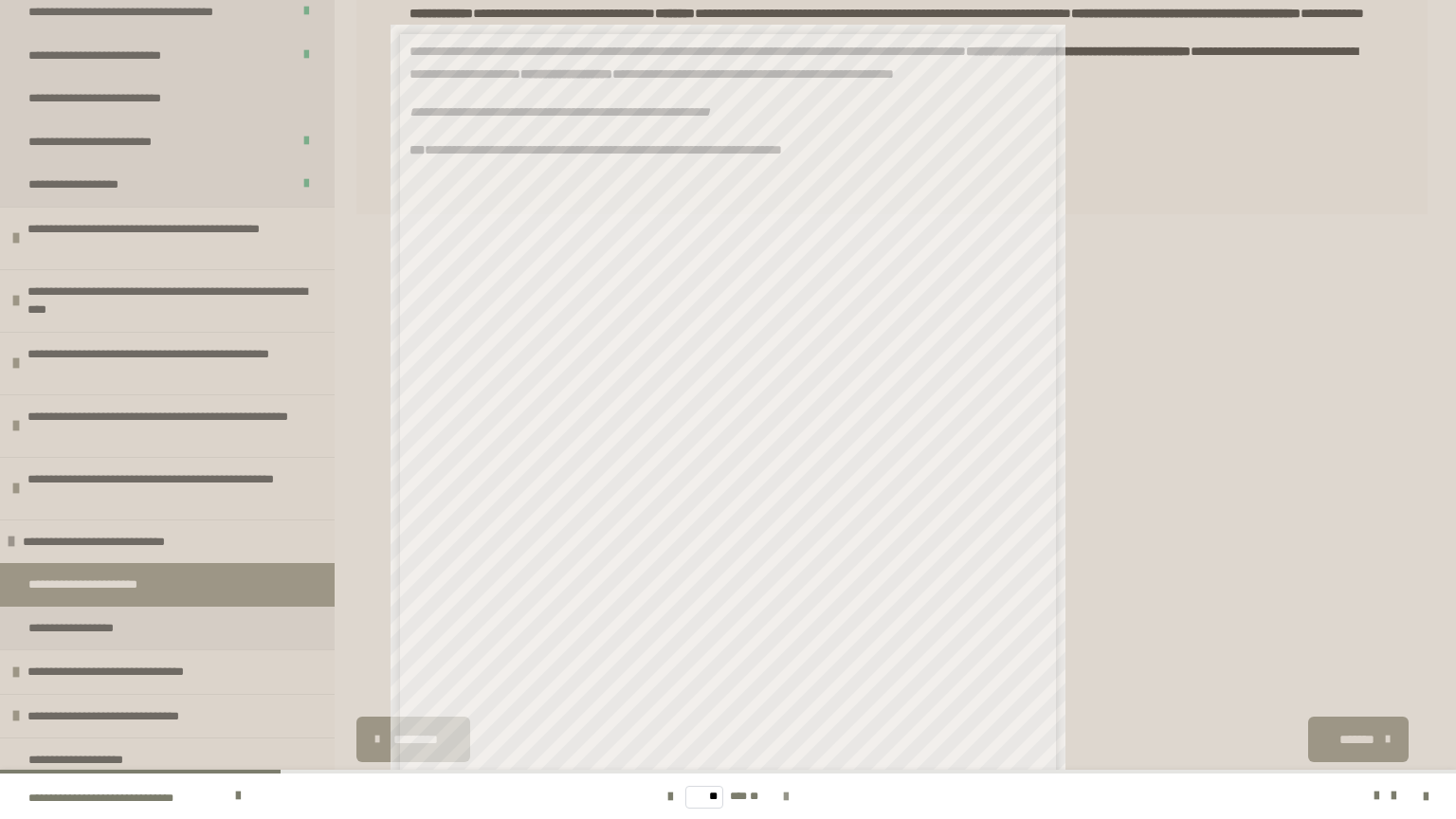 click at bounding box center (786, 797) 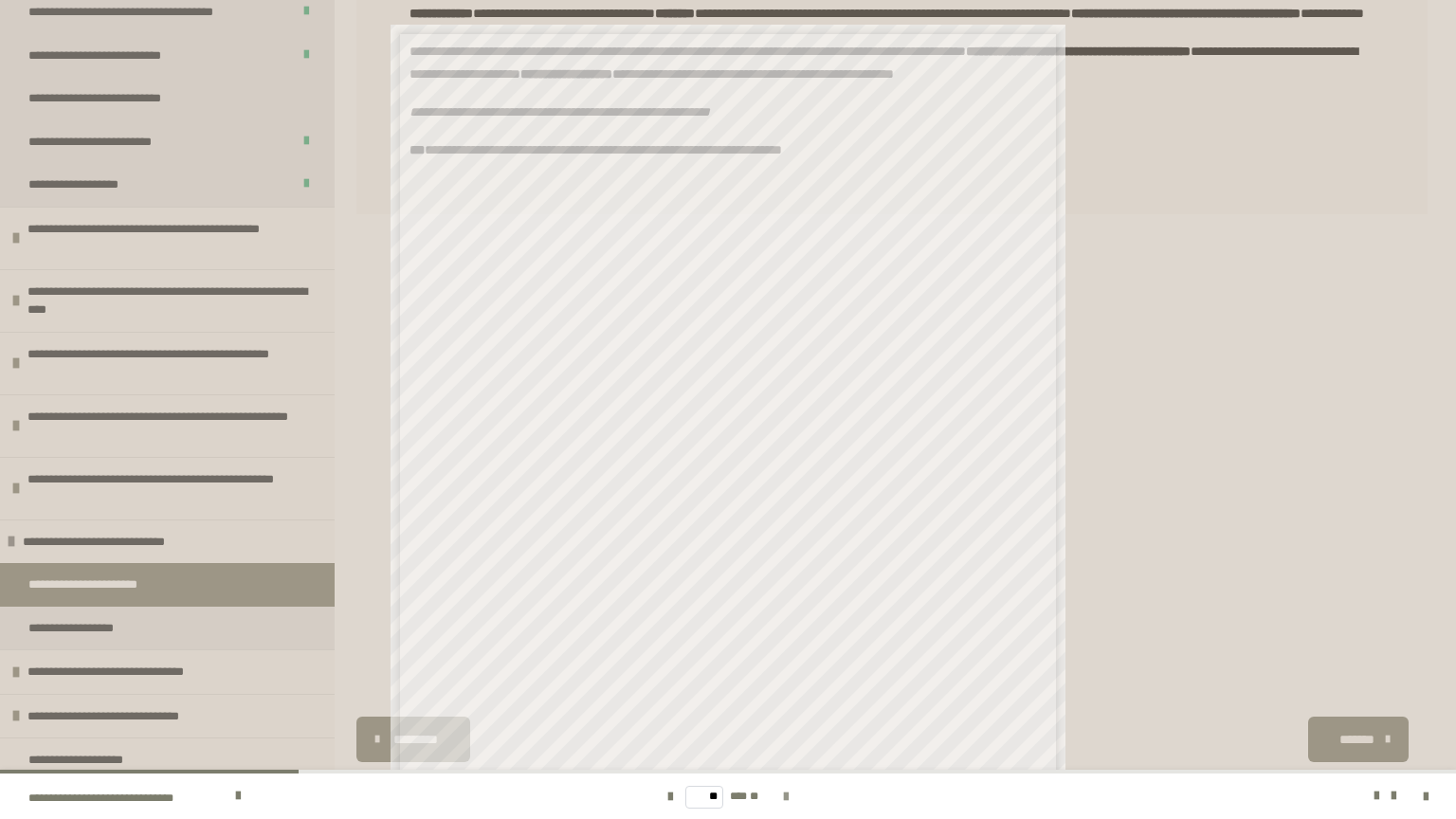 click at bounding box center (786, 797) 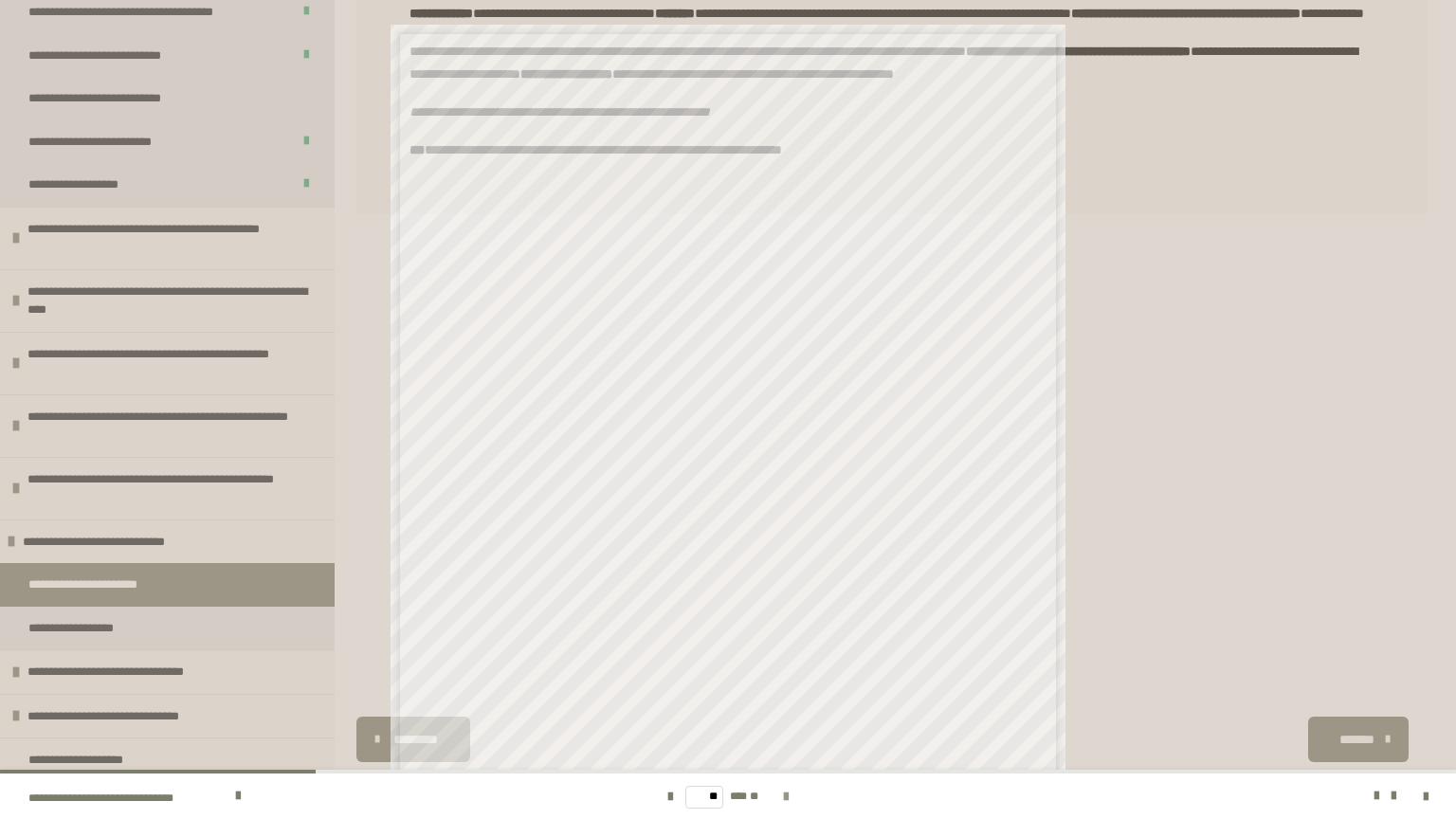 click at bounding box center [786, 797] 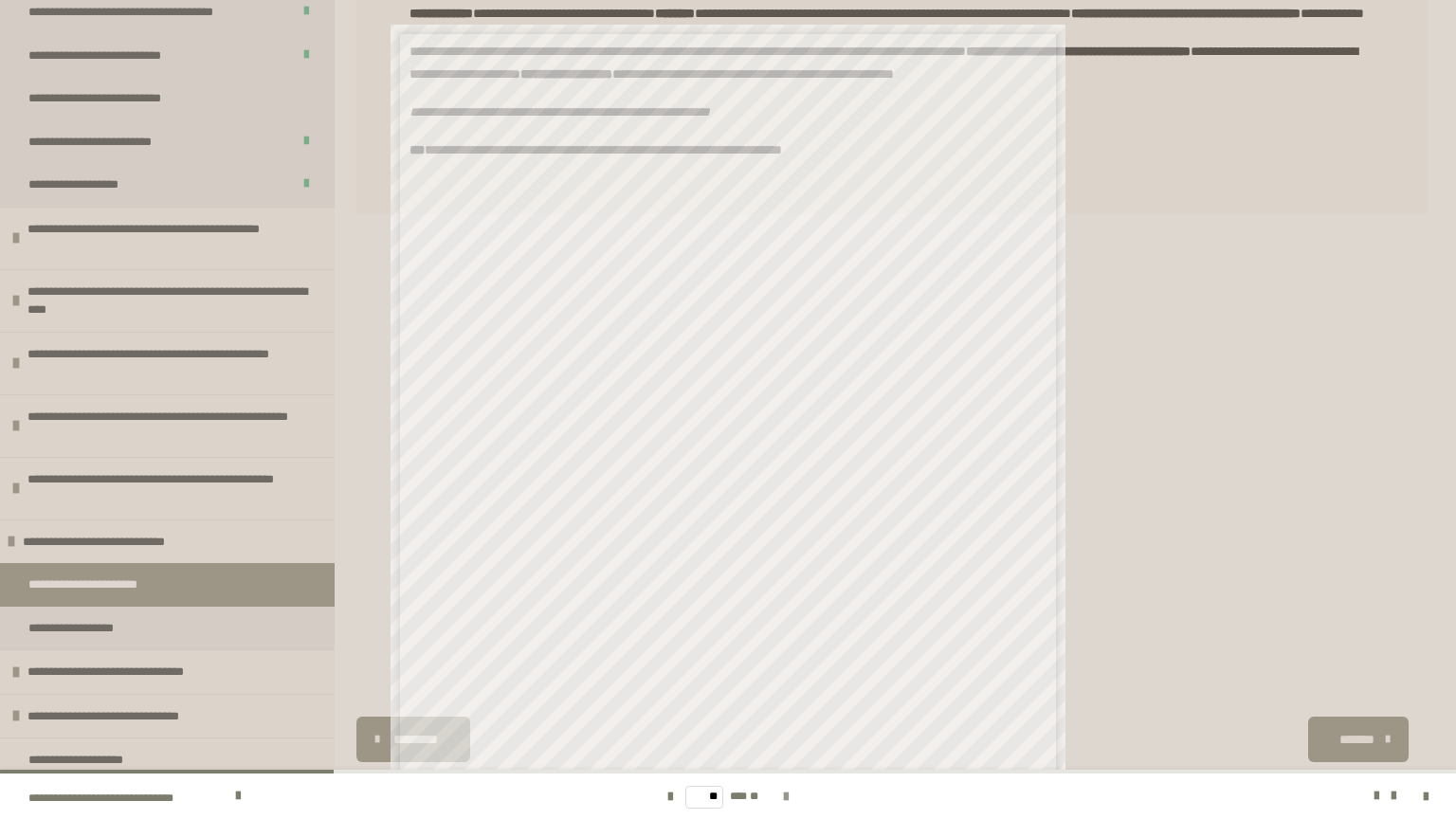 click at bounding box center [786, 797] 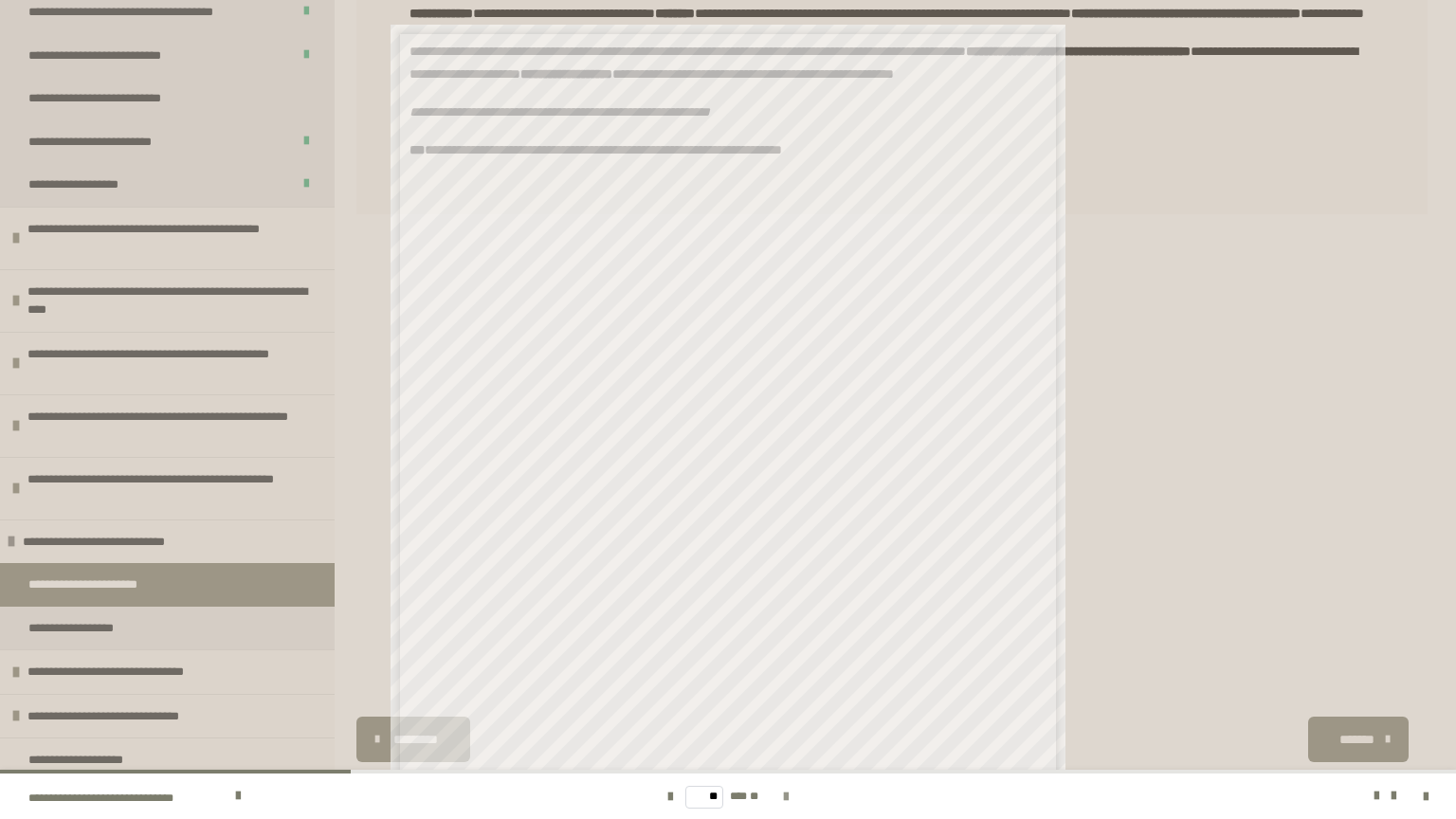 click at bounding box center [786, 797] 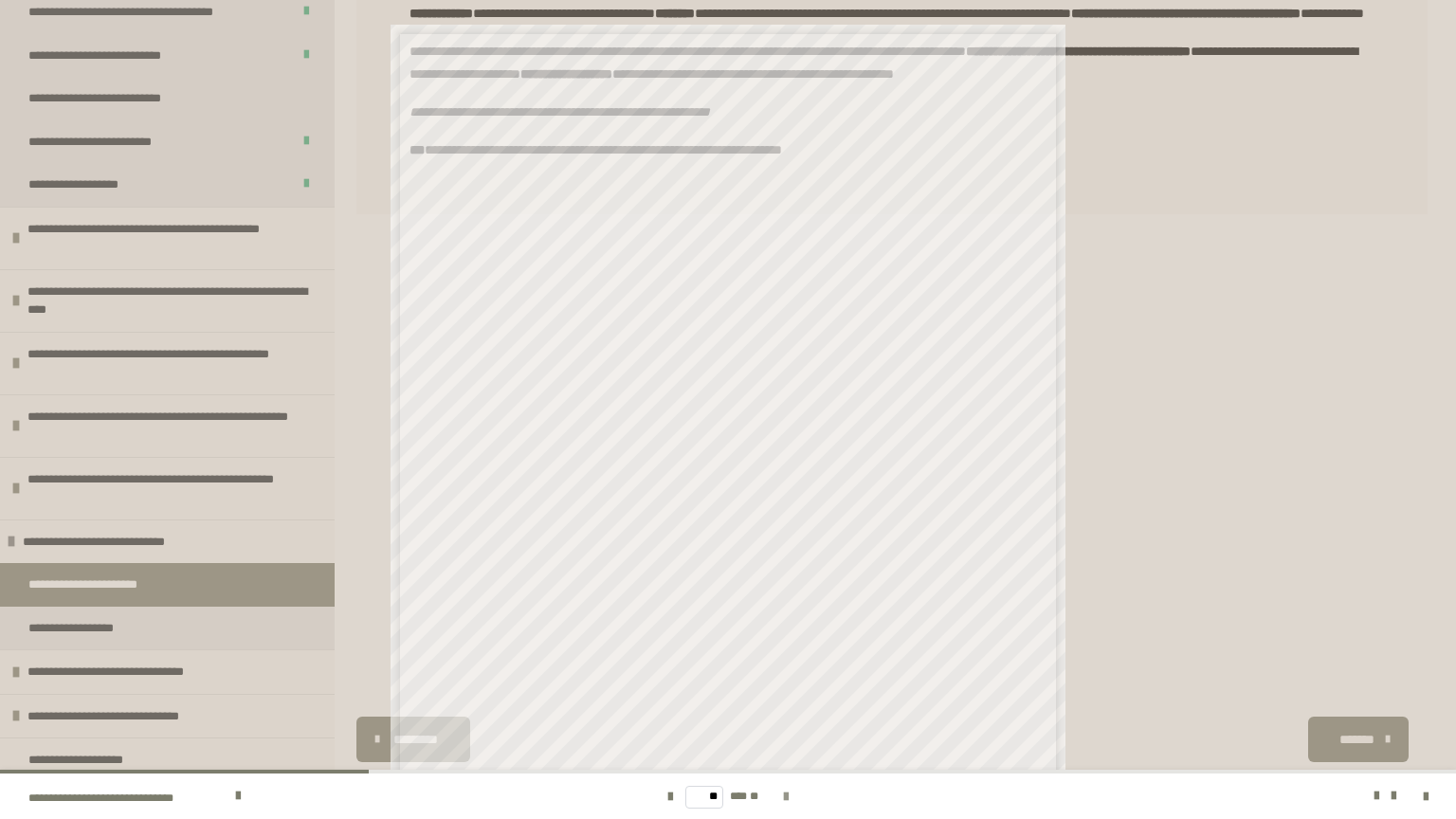 click at bounding box center (786, 797) 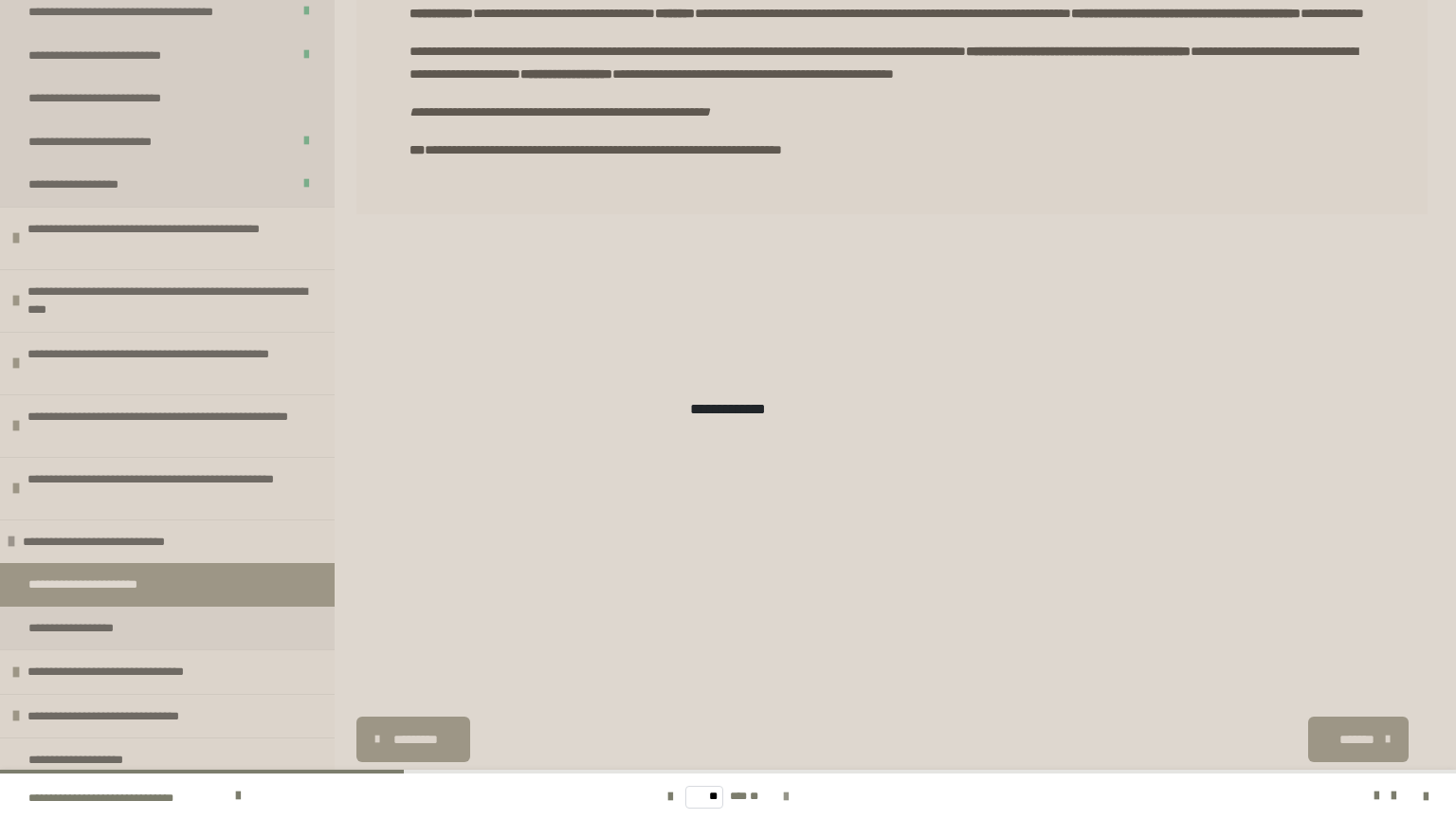 click at bounding box center [786, 797] 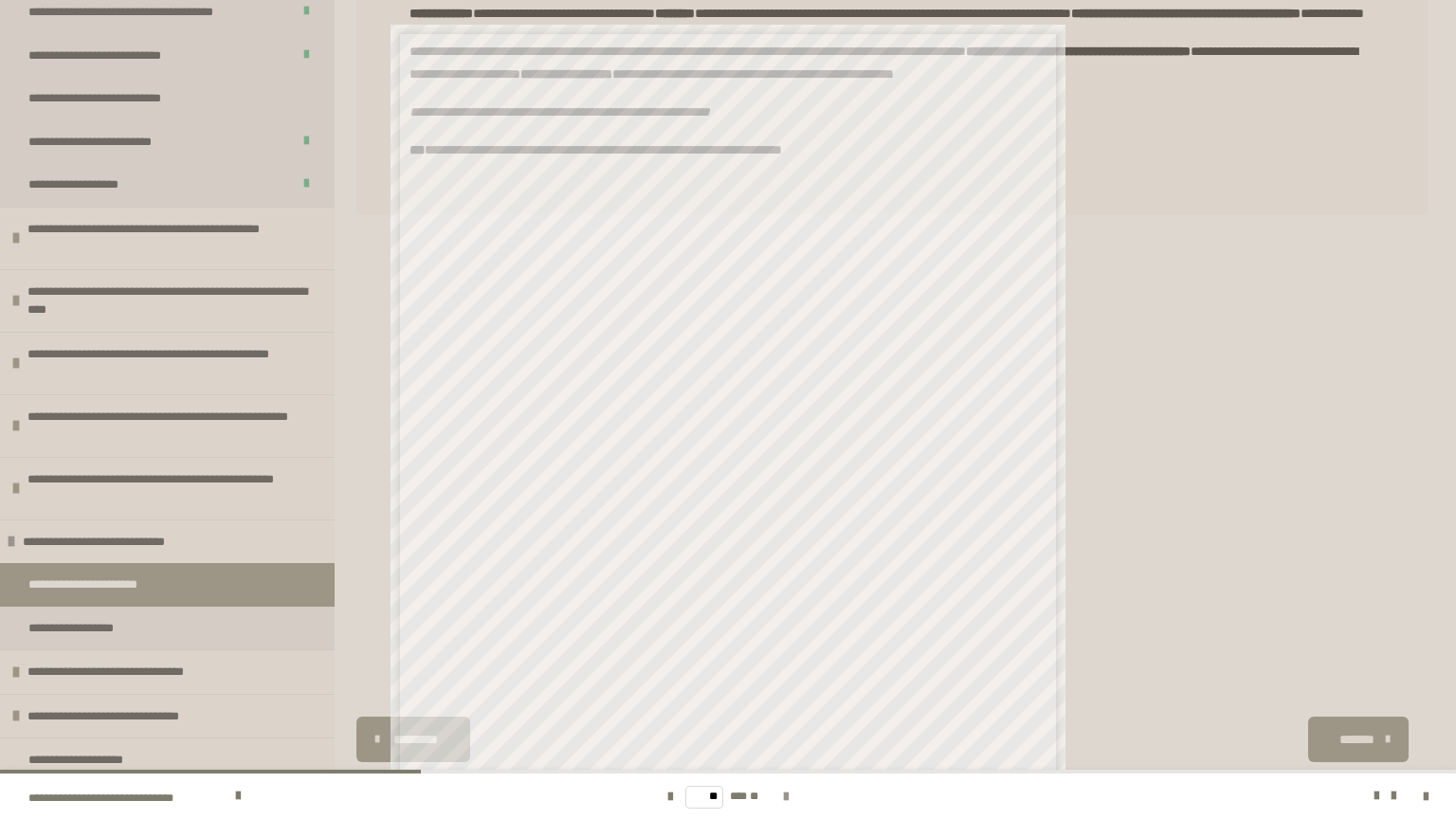click at bounding box center (786, 797) 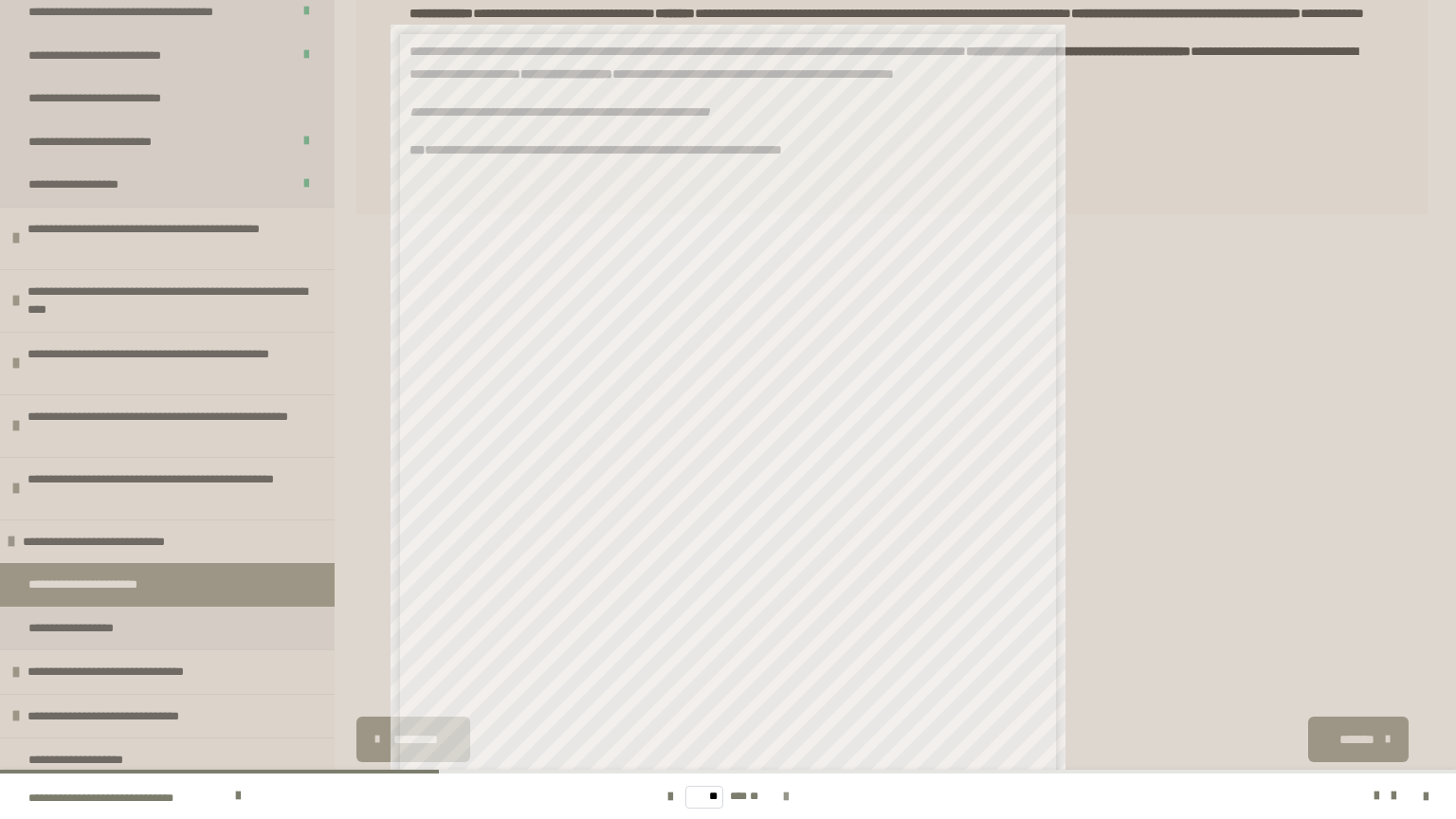 click at bounding box center (786, 797) 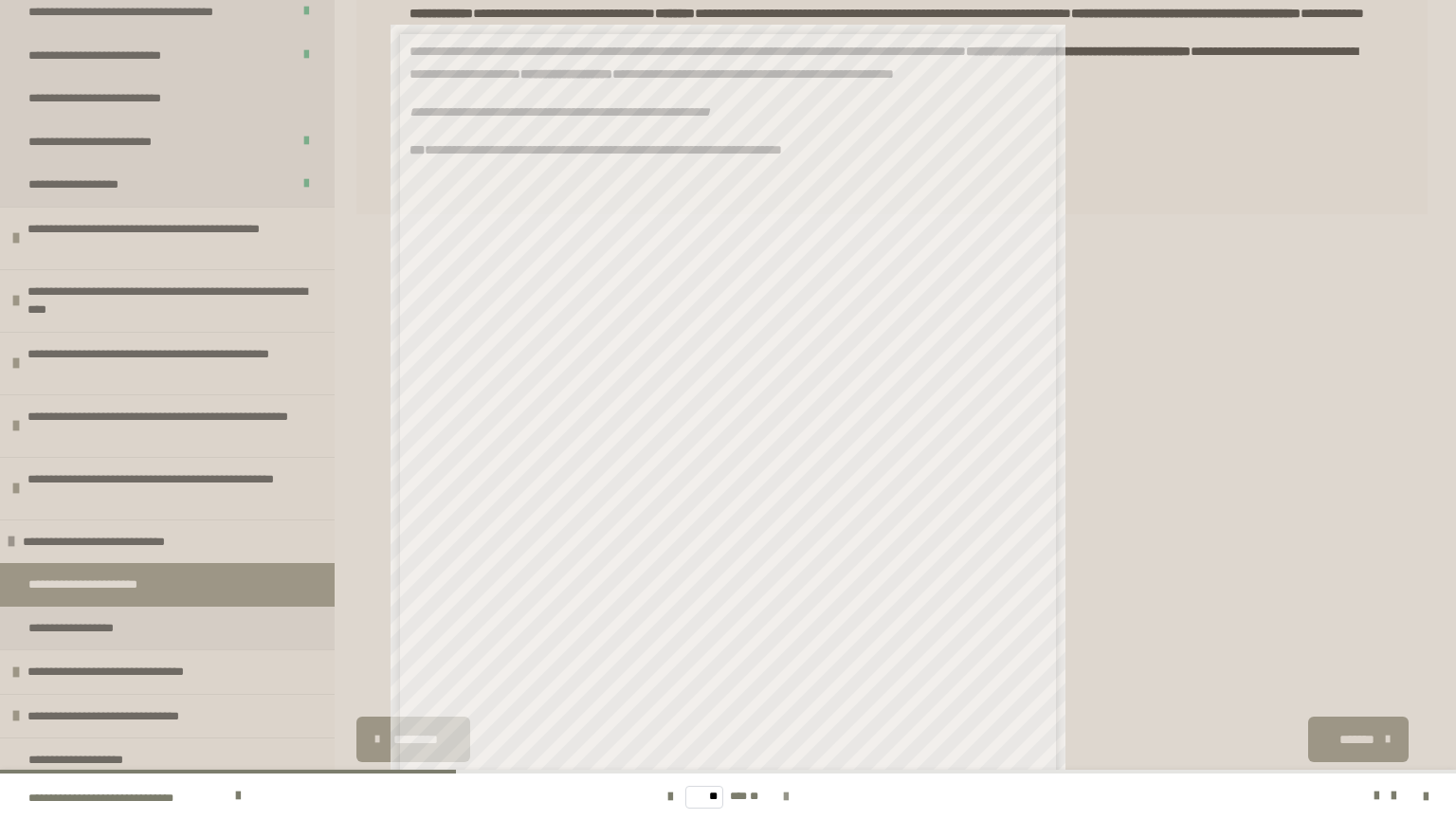 click at bounding box center [786, 797] 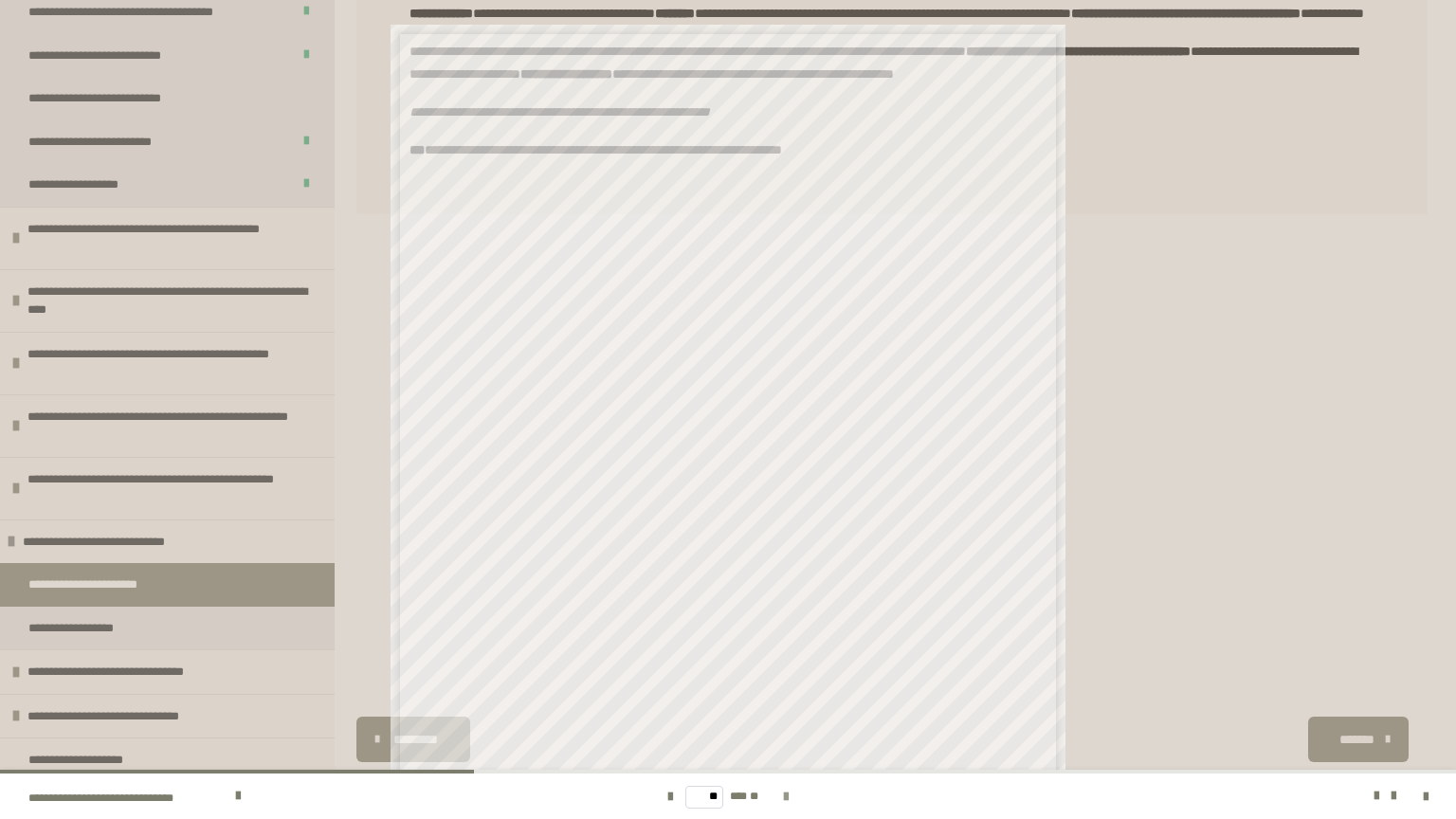 click at bounding box center [786, 797] 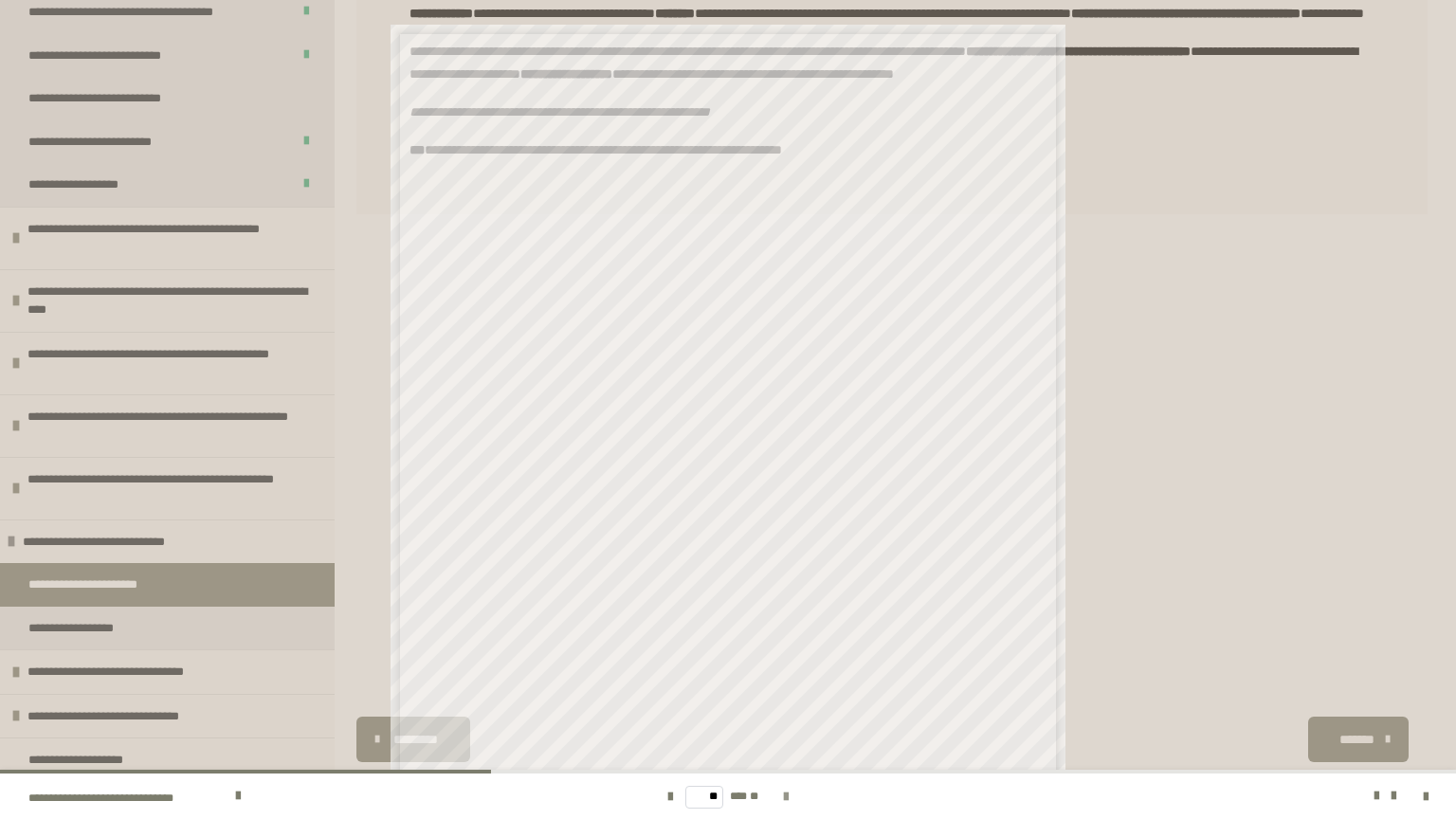 click at bounding box center (786, 797) 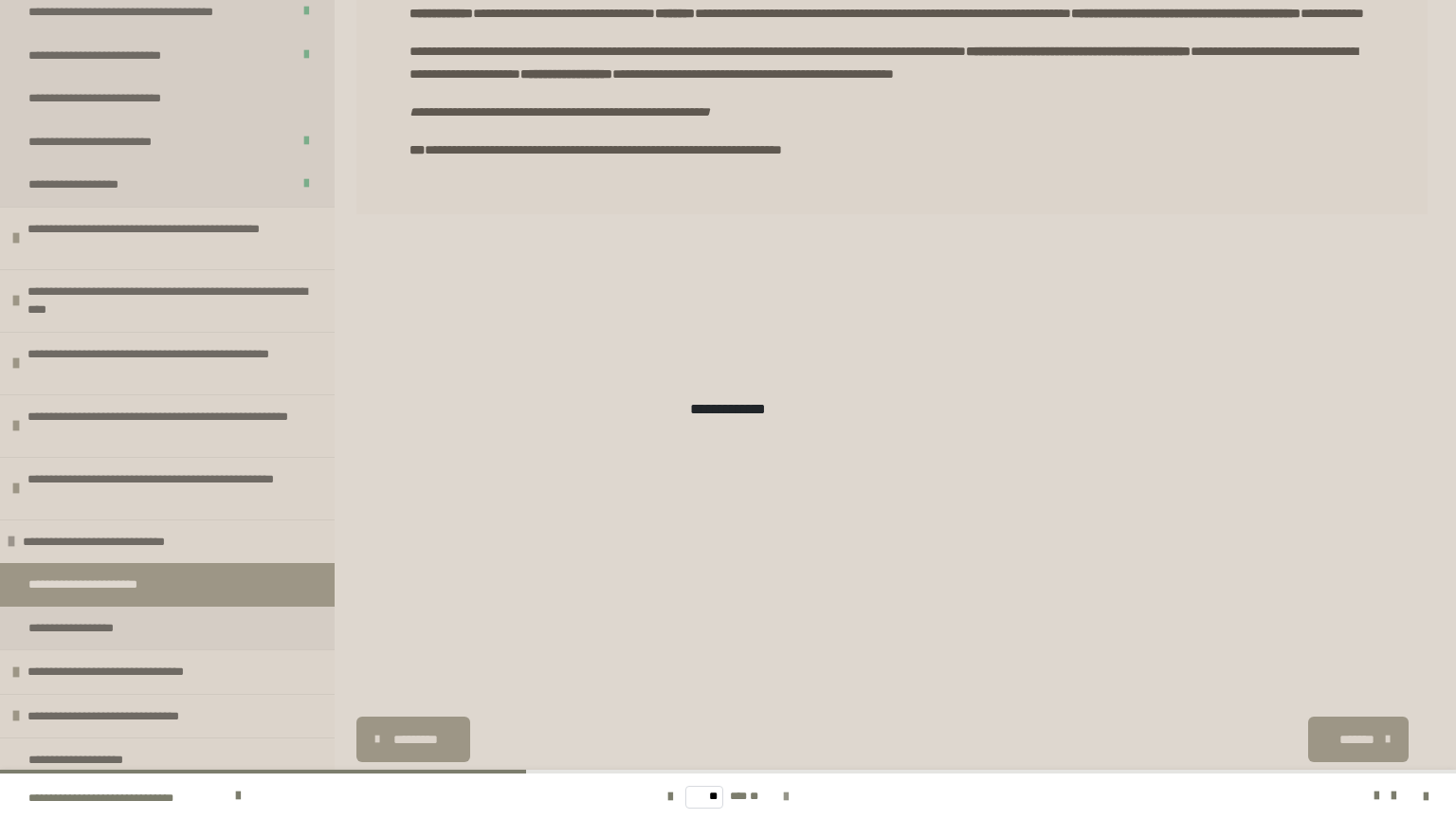 click at bounding box center (786, 797) 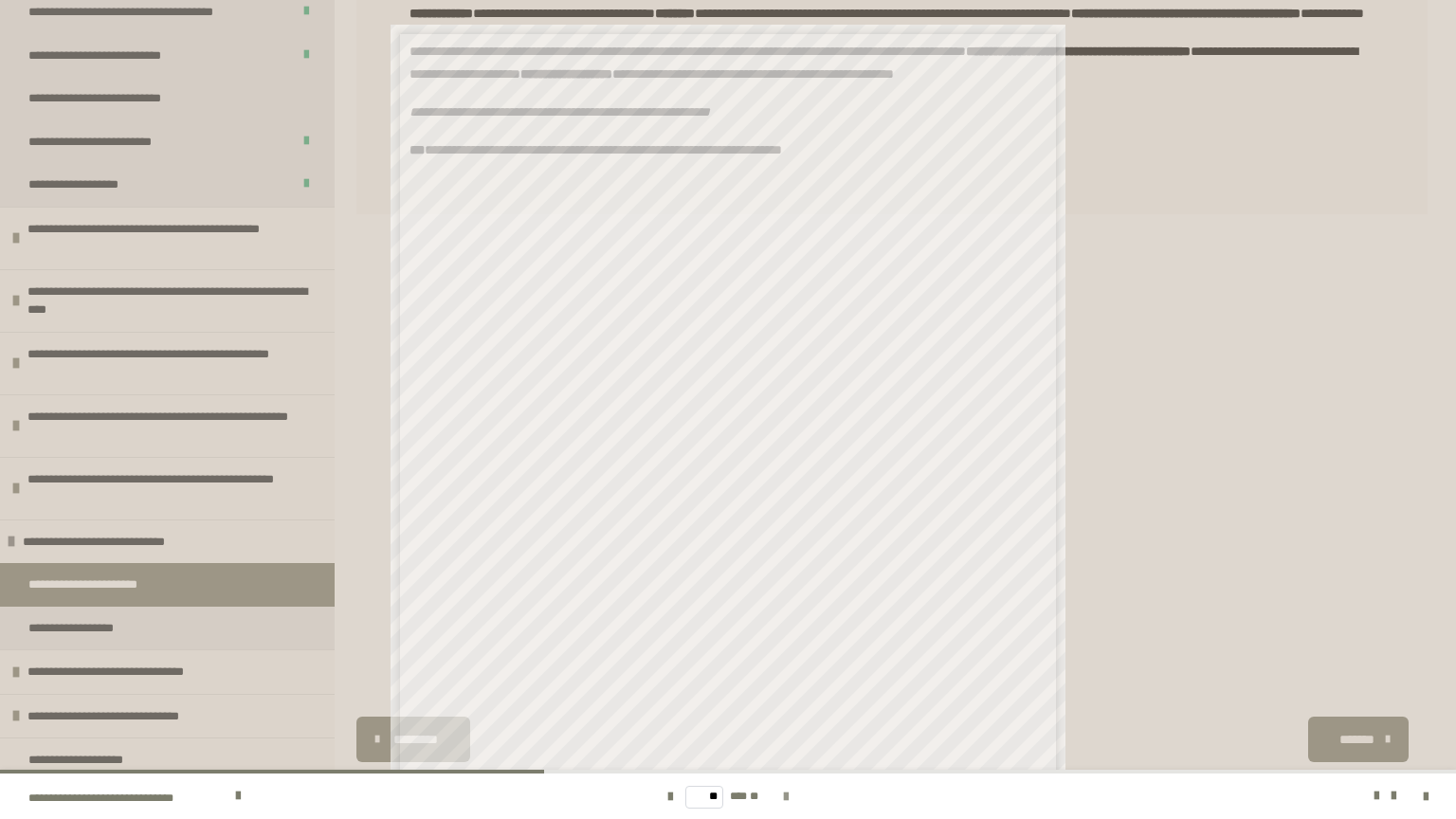 click at bounding box center (786, 797) 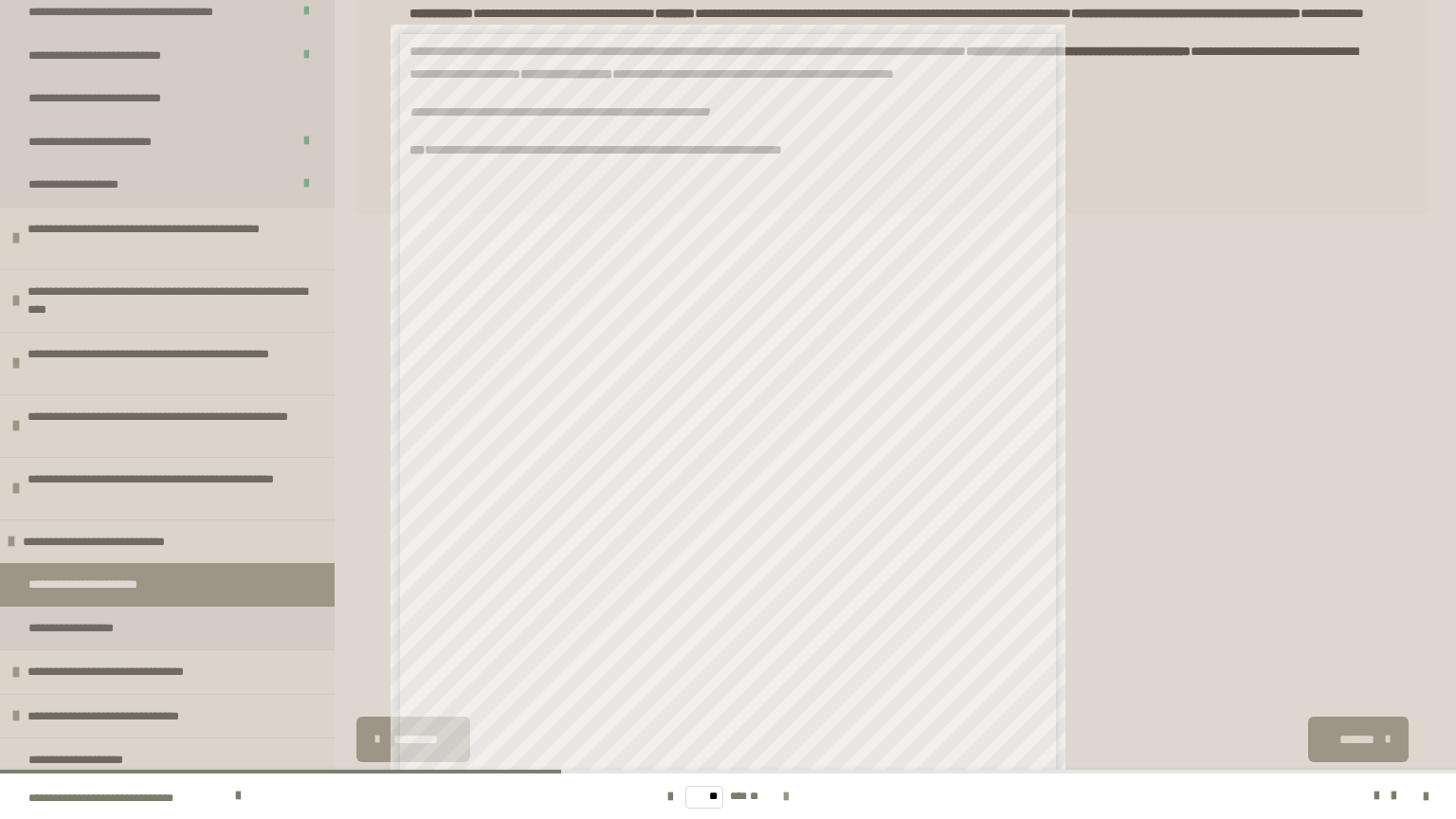 click at bounding box center [786, 797] 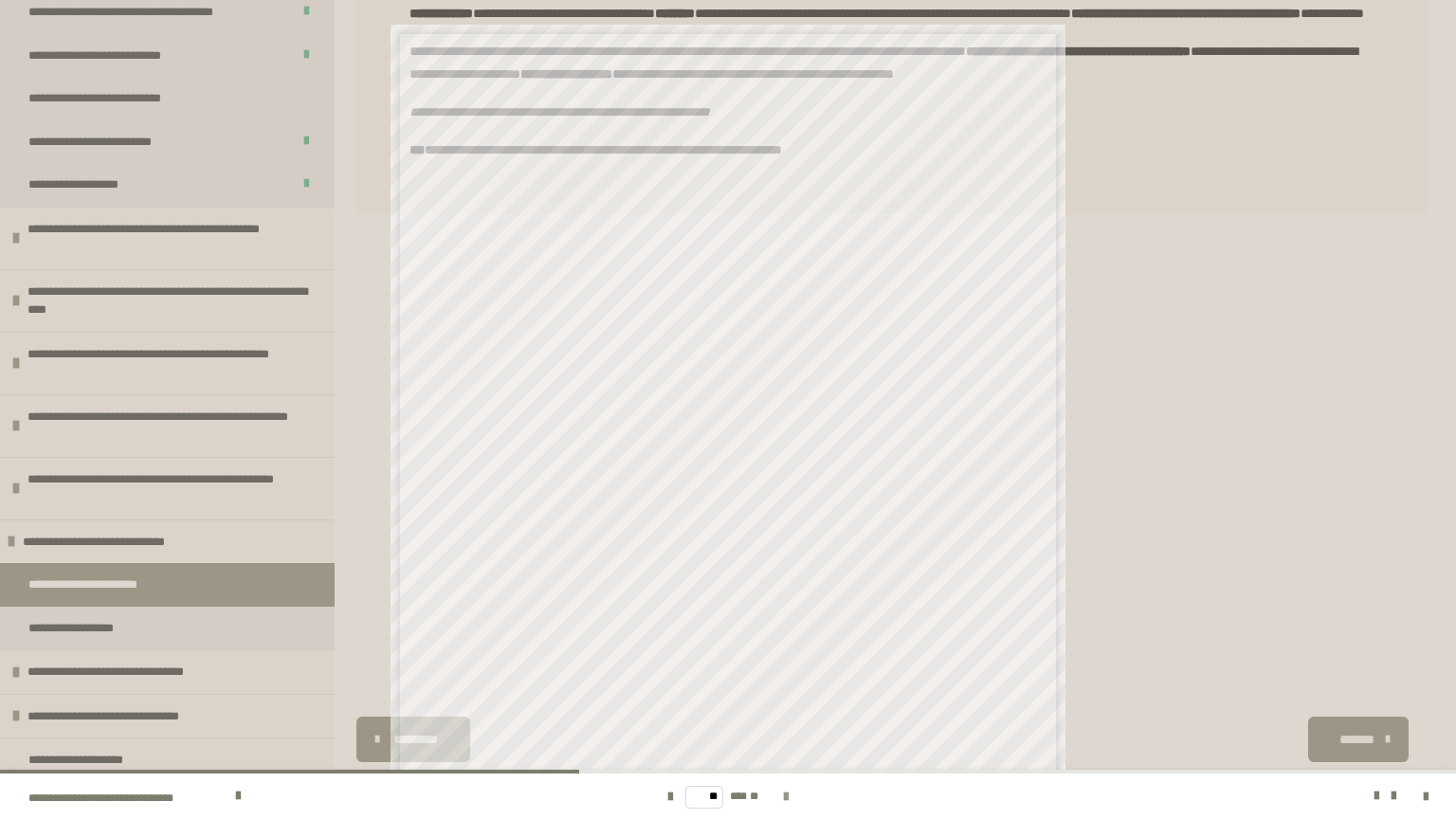 click at bounding box center (786, 797) 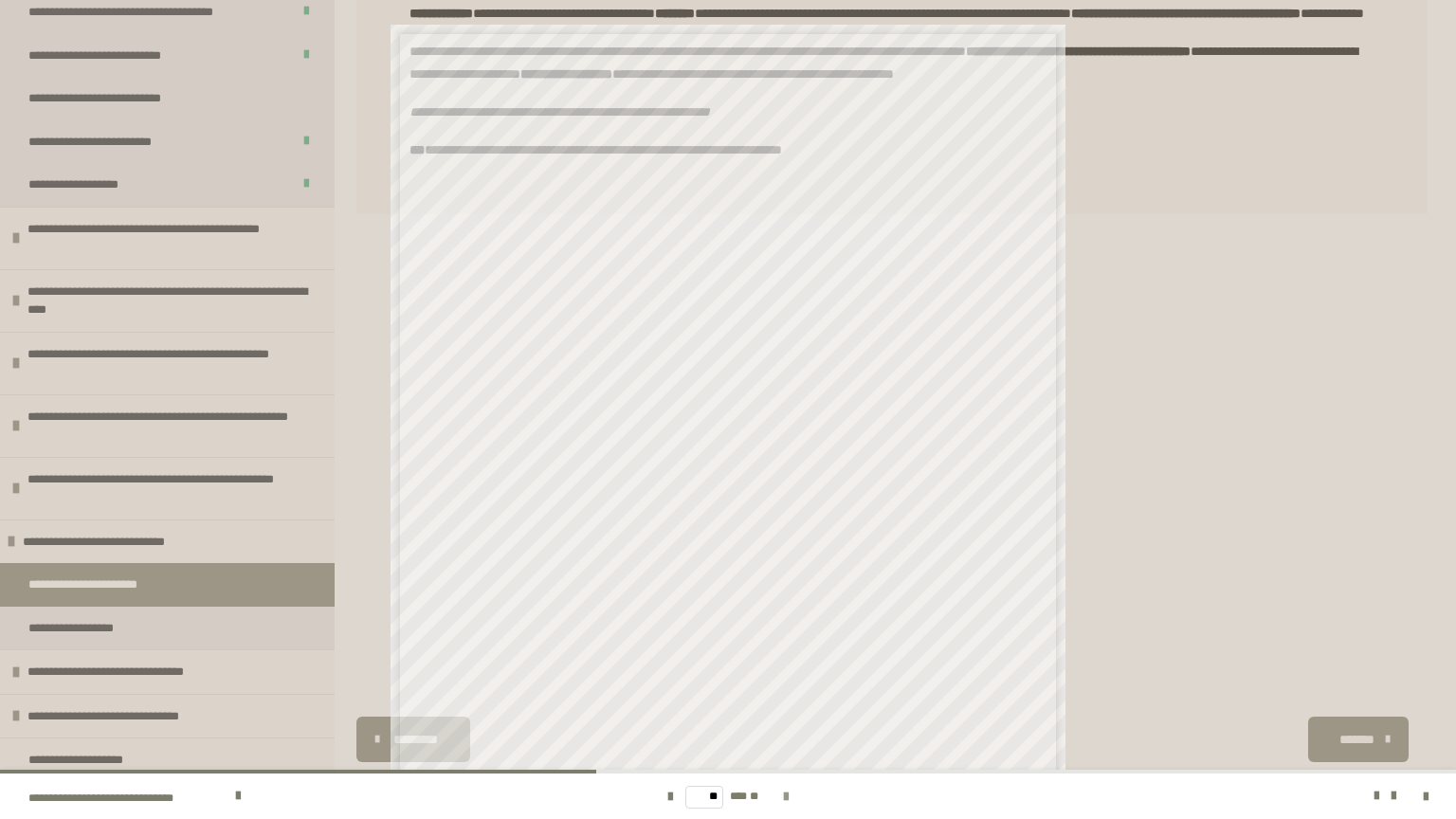 click at bounding box center [786, 797] 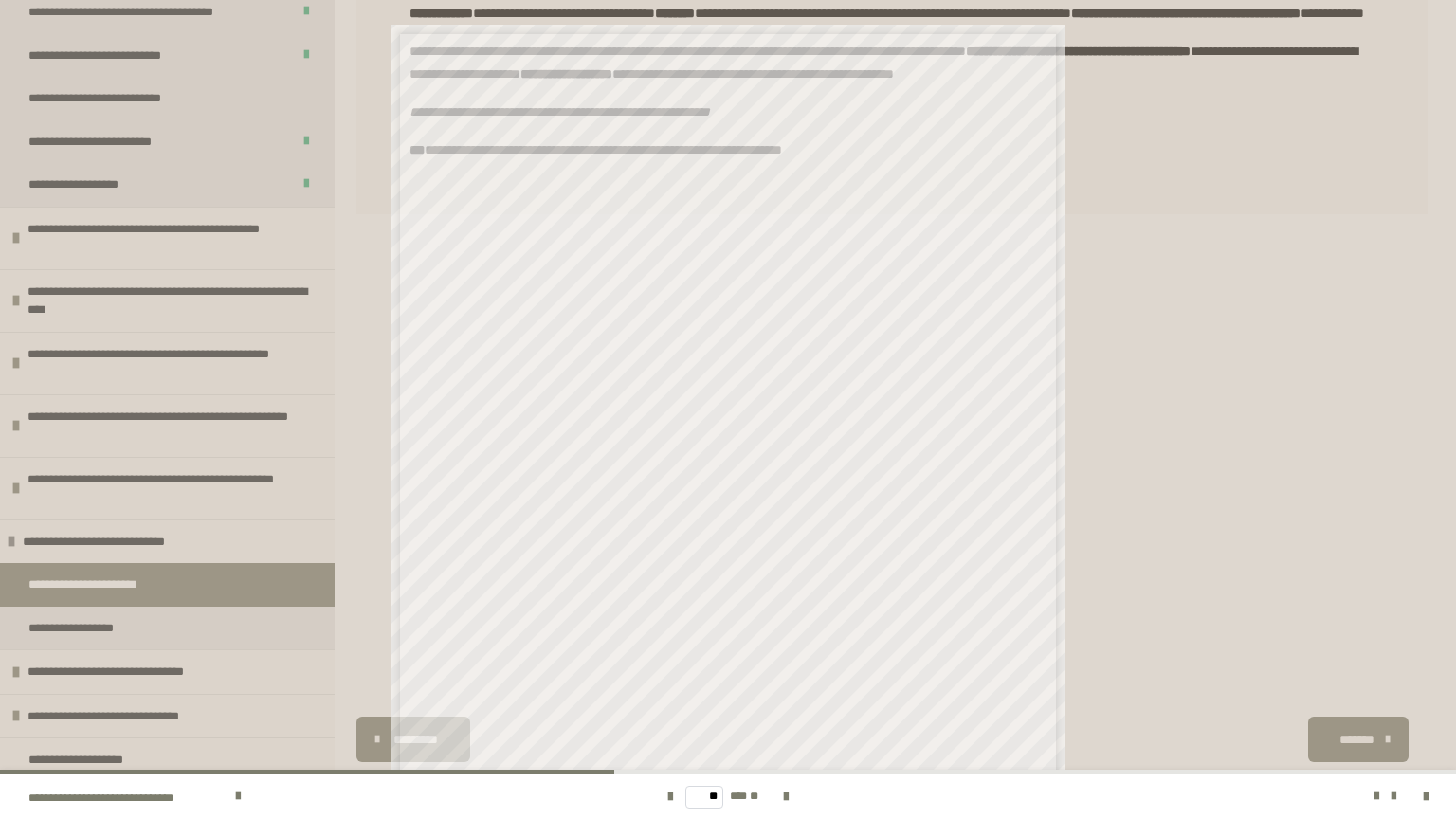 click on "** *** **" at bounding box center [728, 796] 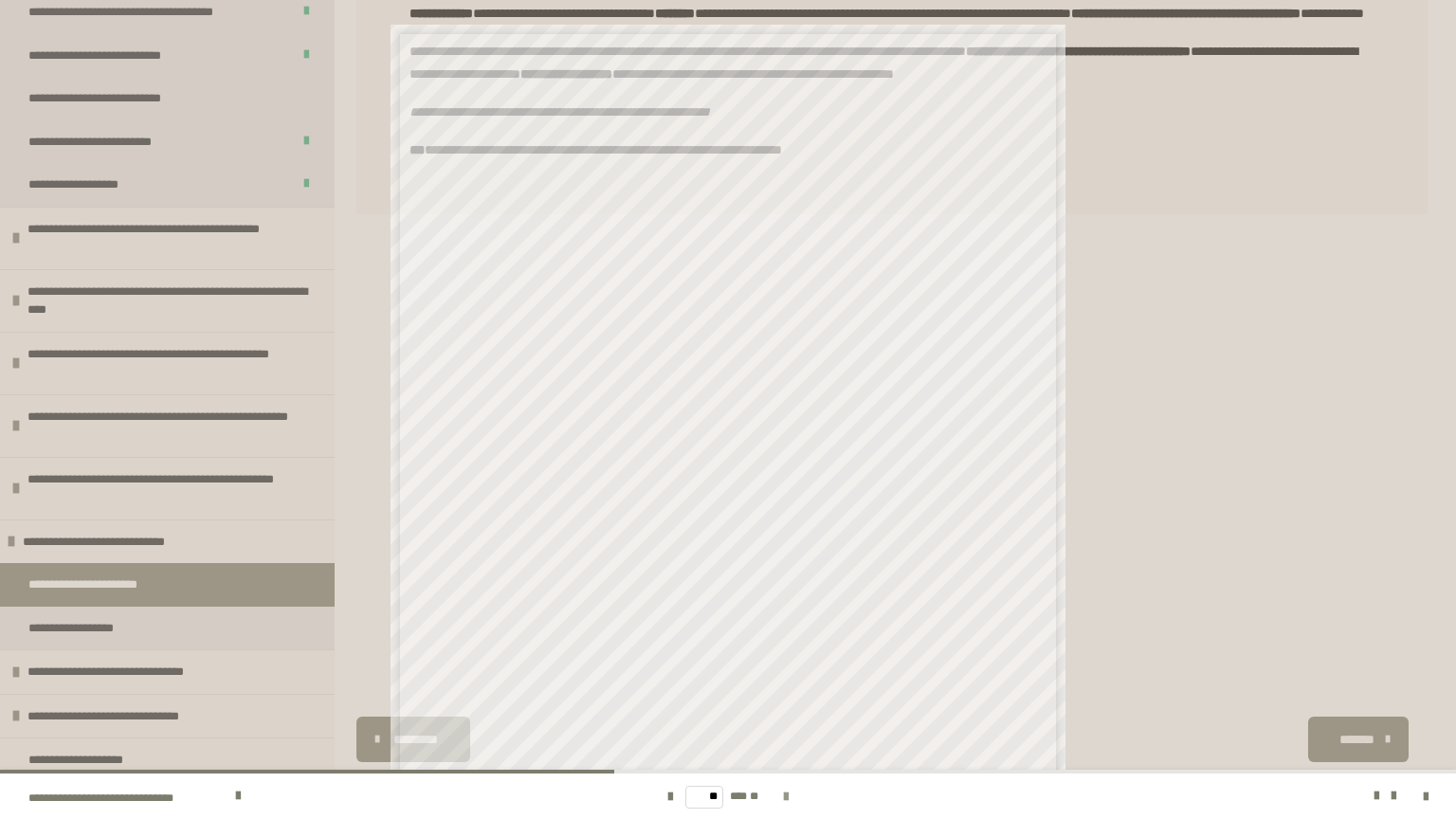 click at bounding box center [786, 797] 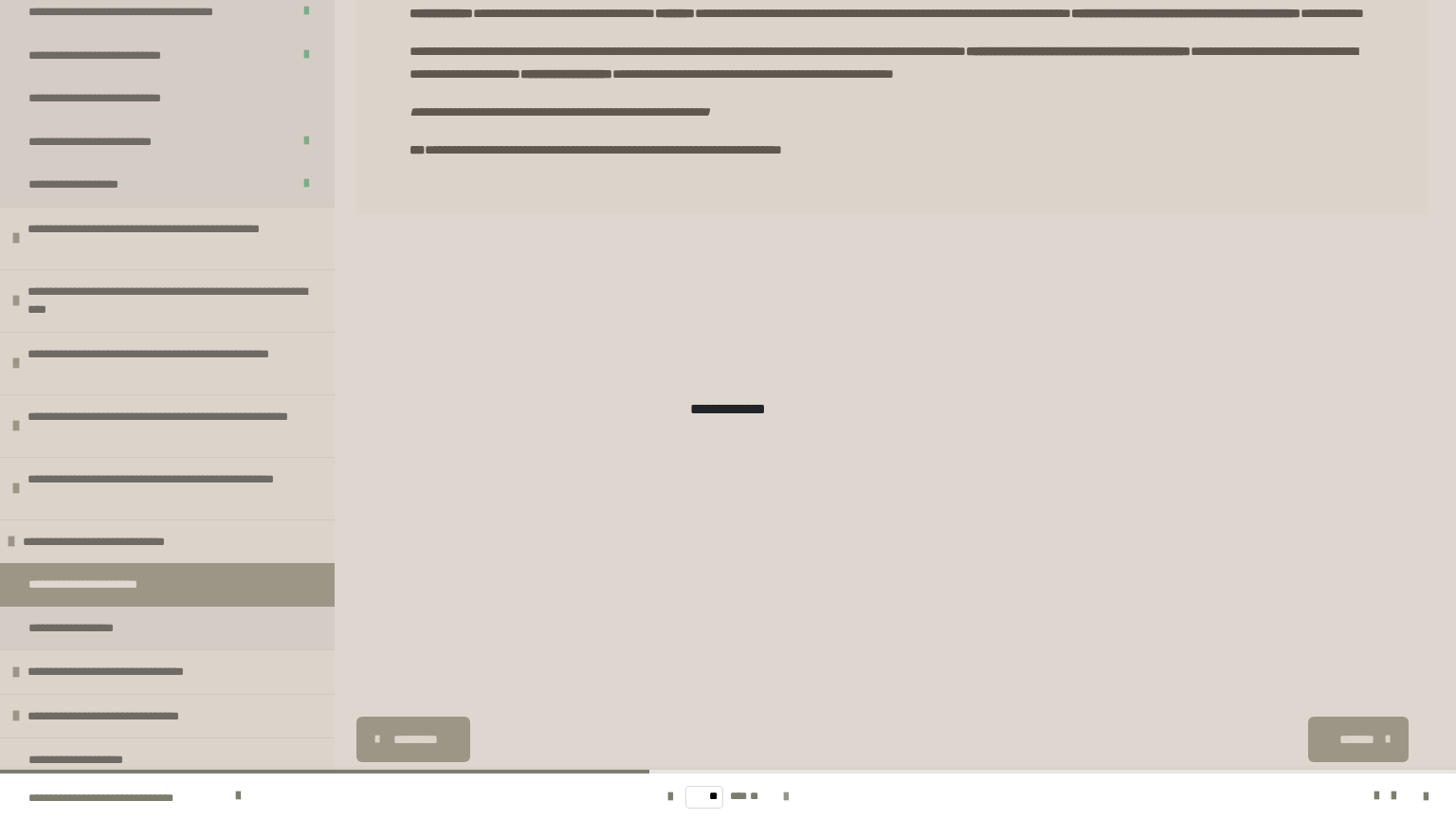 click at bounding box center (786, 797) 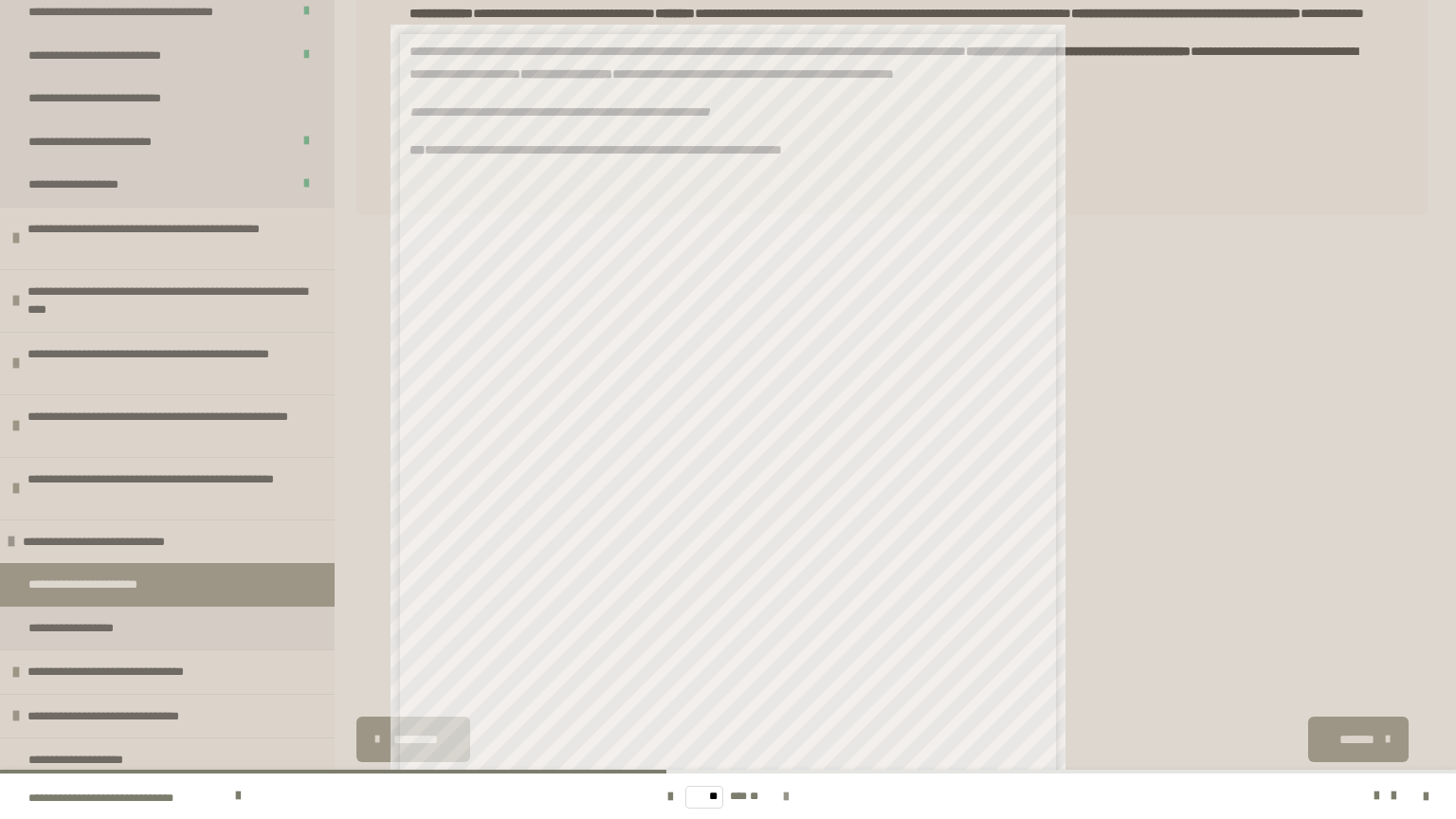 click at bounding box center [786, 797] 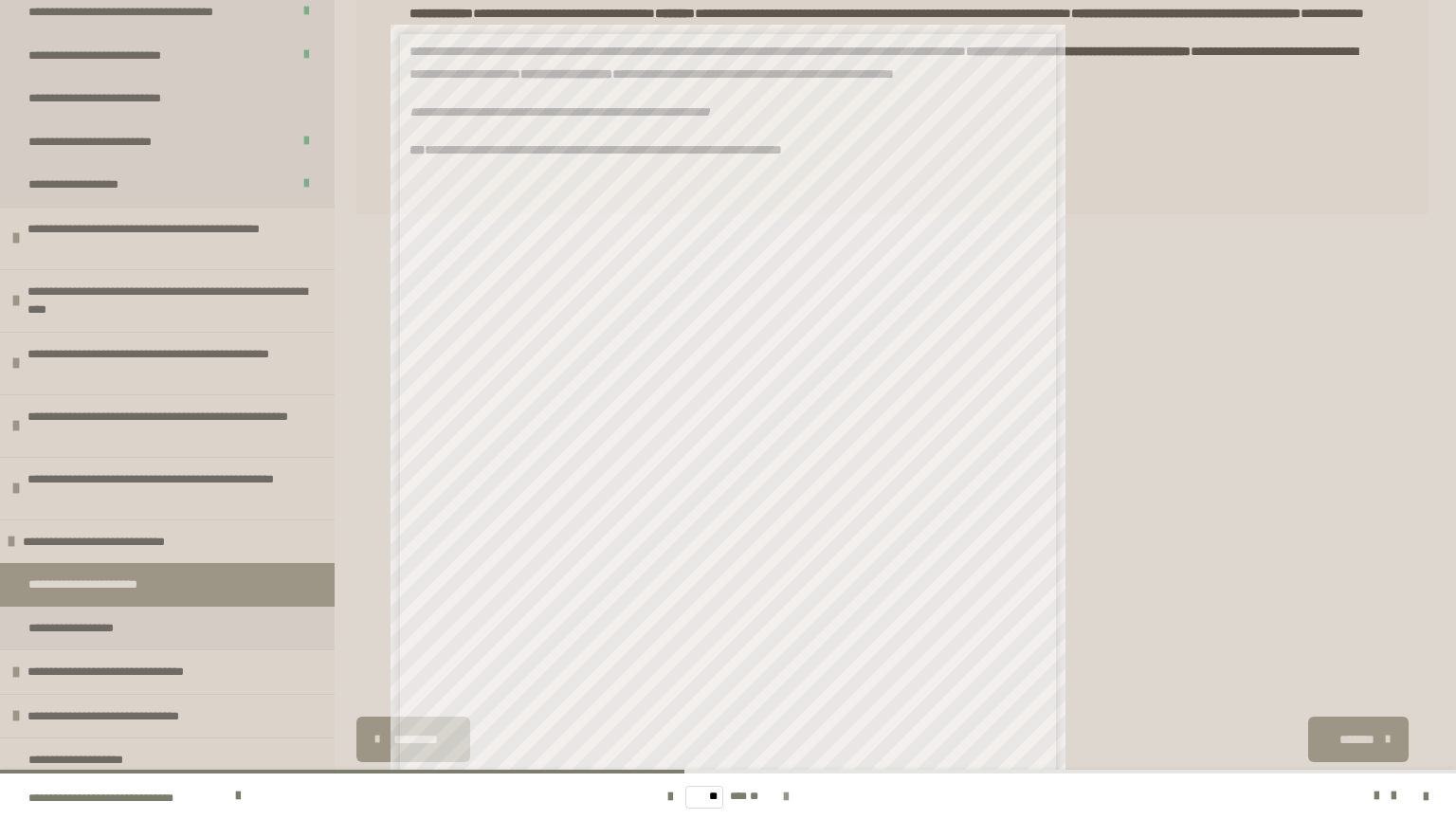 click at bounding box center (786, 797) 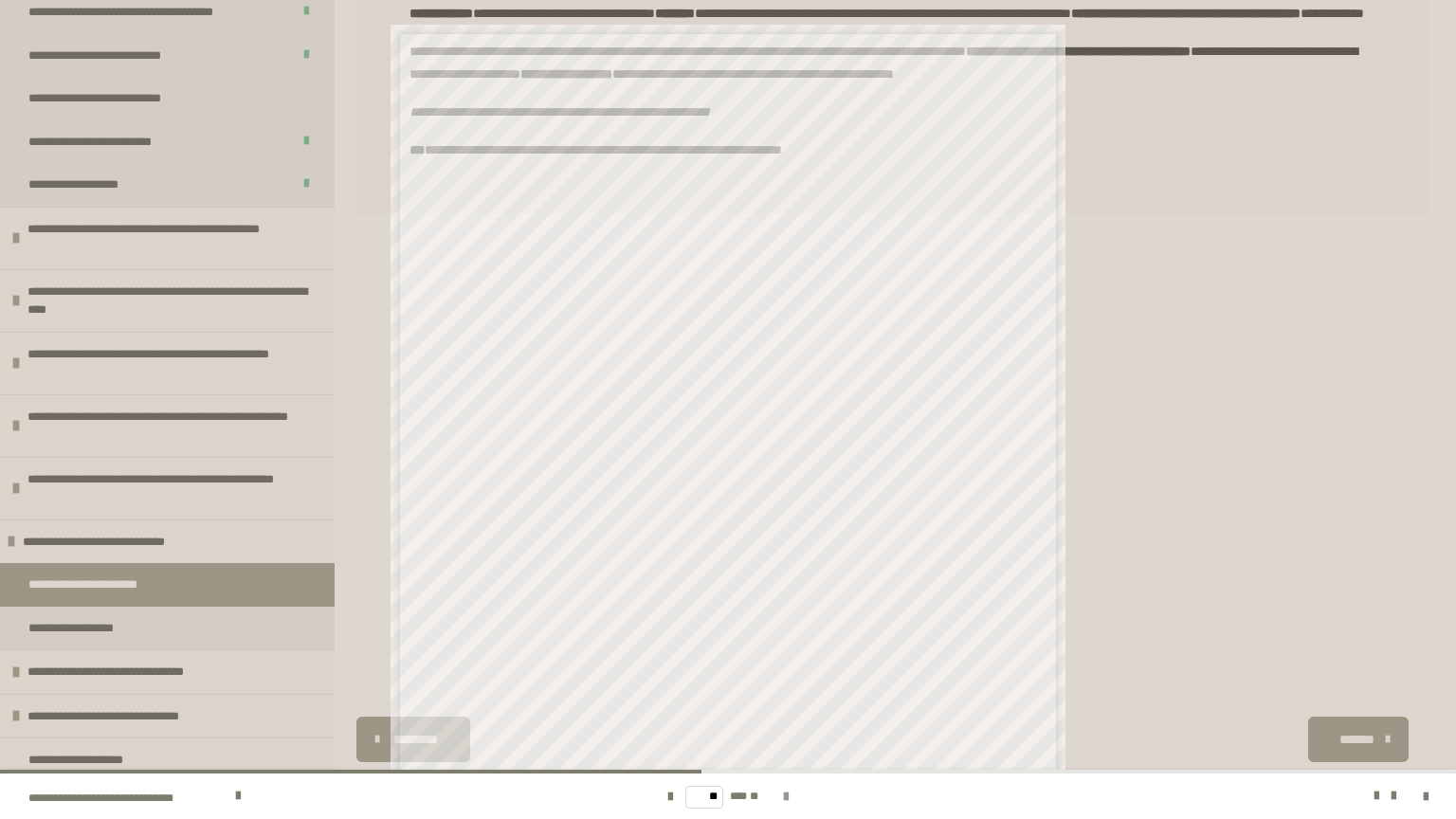 click at bounding box center (786, 797) 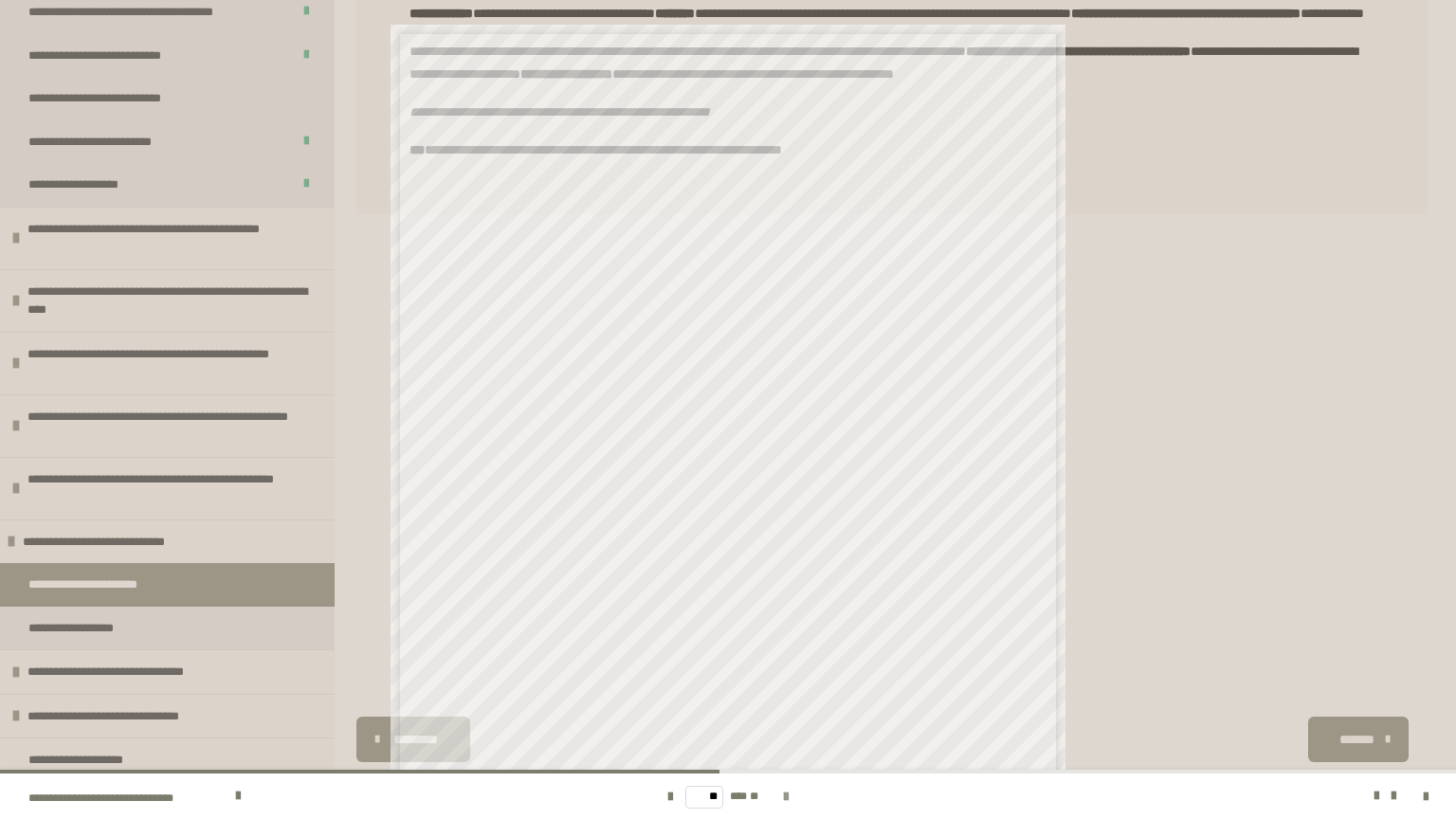 click at bounding box center [786, 797] 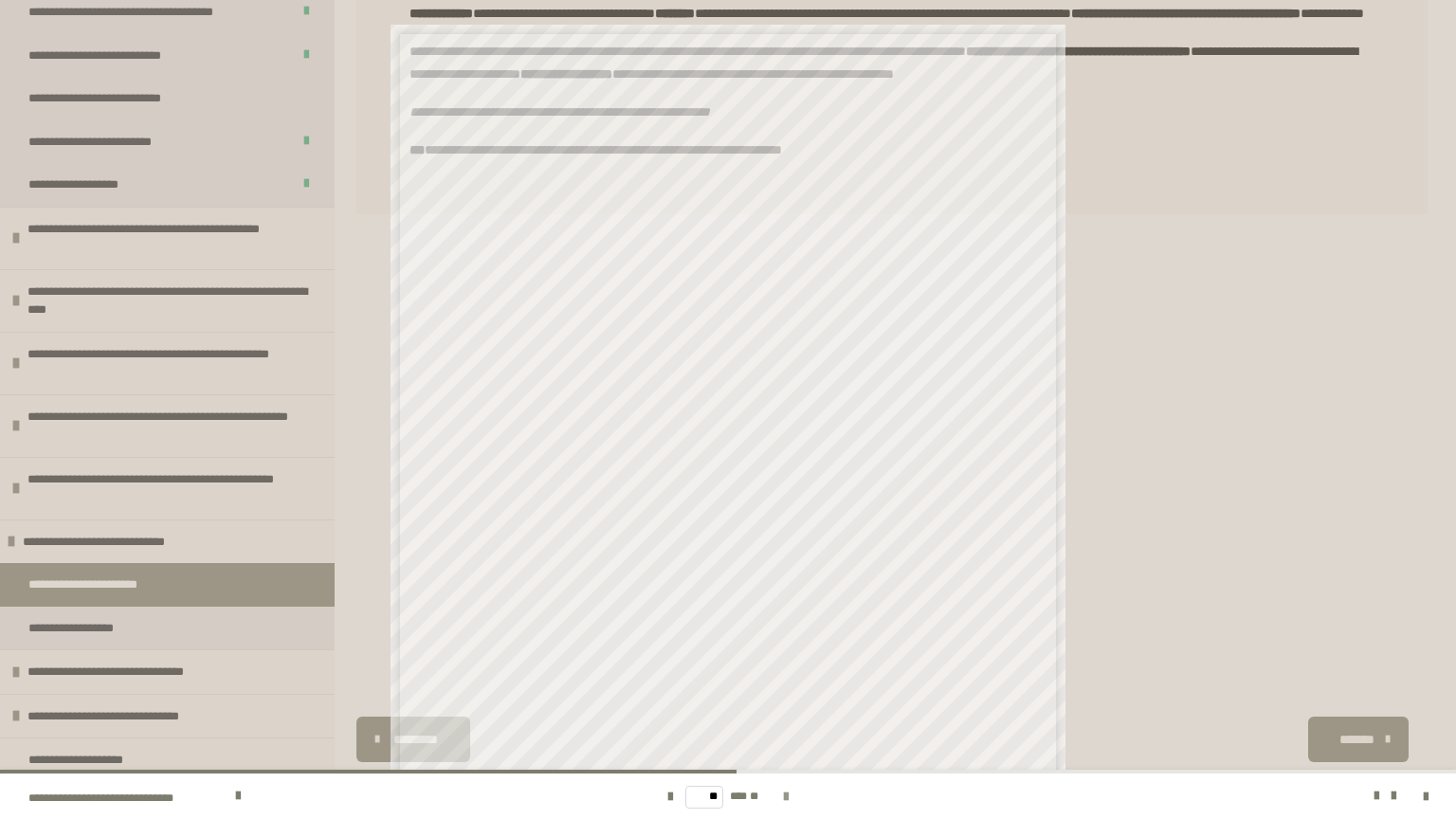 click at bounding box center [786, 797] 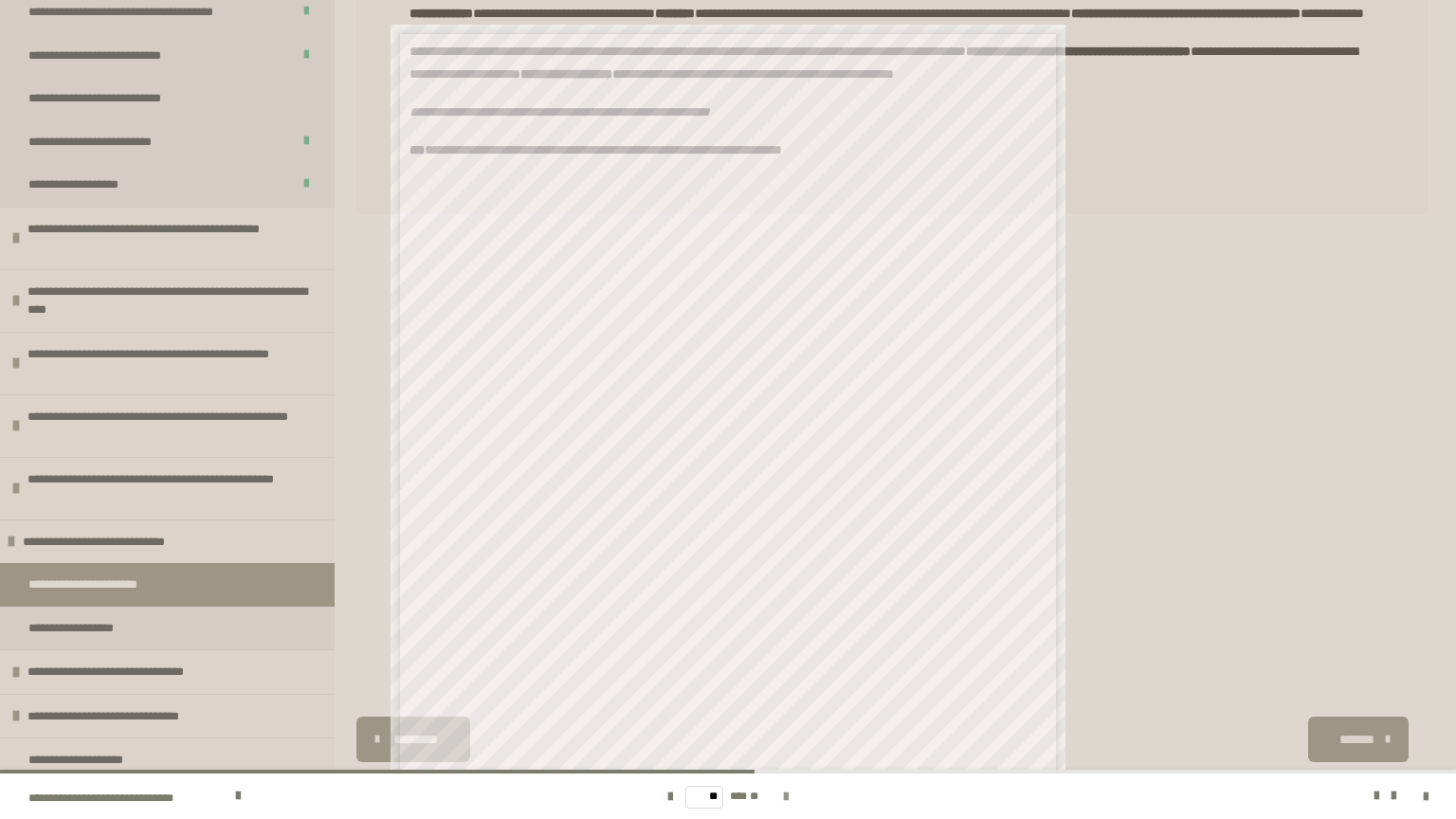 click at bounding box center [786, 797] 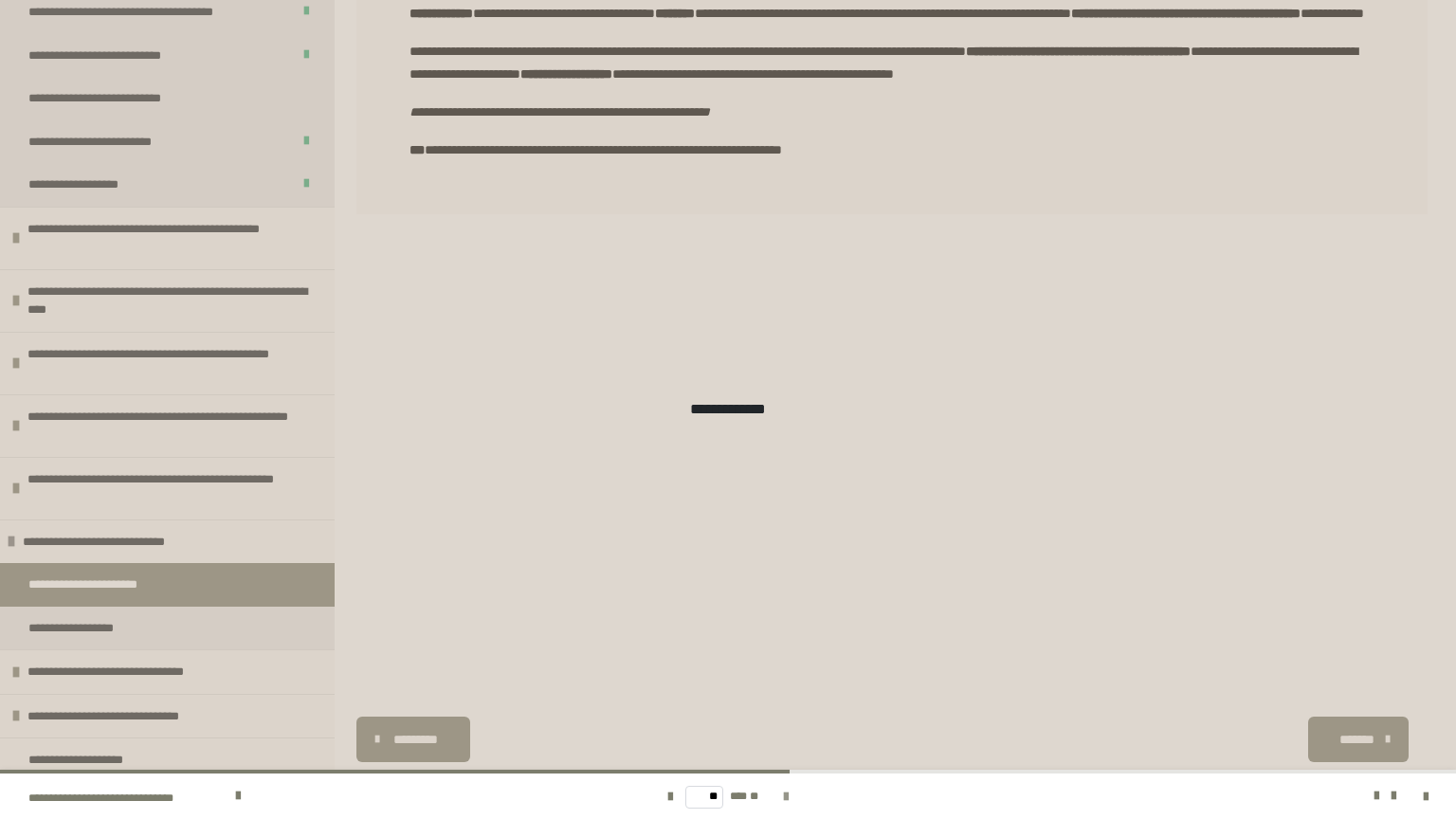 click at bounding box center (786, 797) 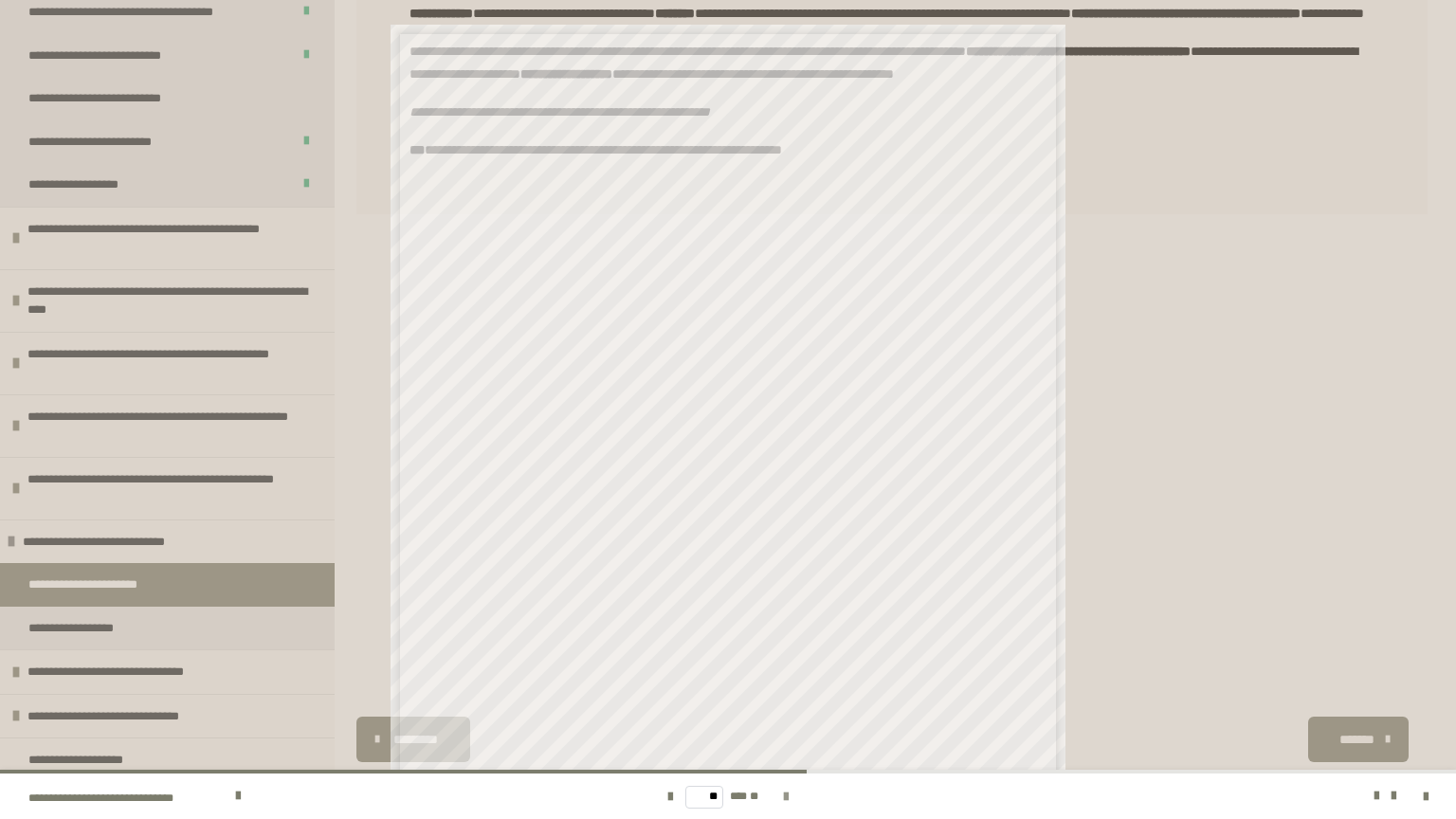 click at bounding box center (786, 797) 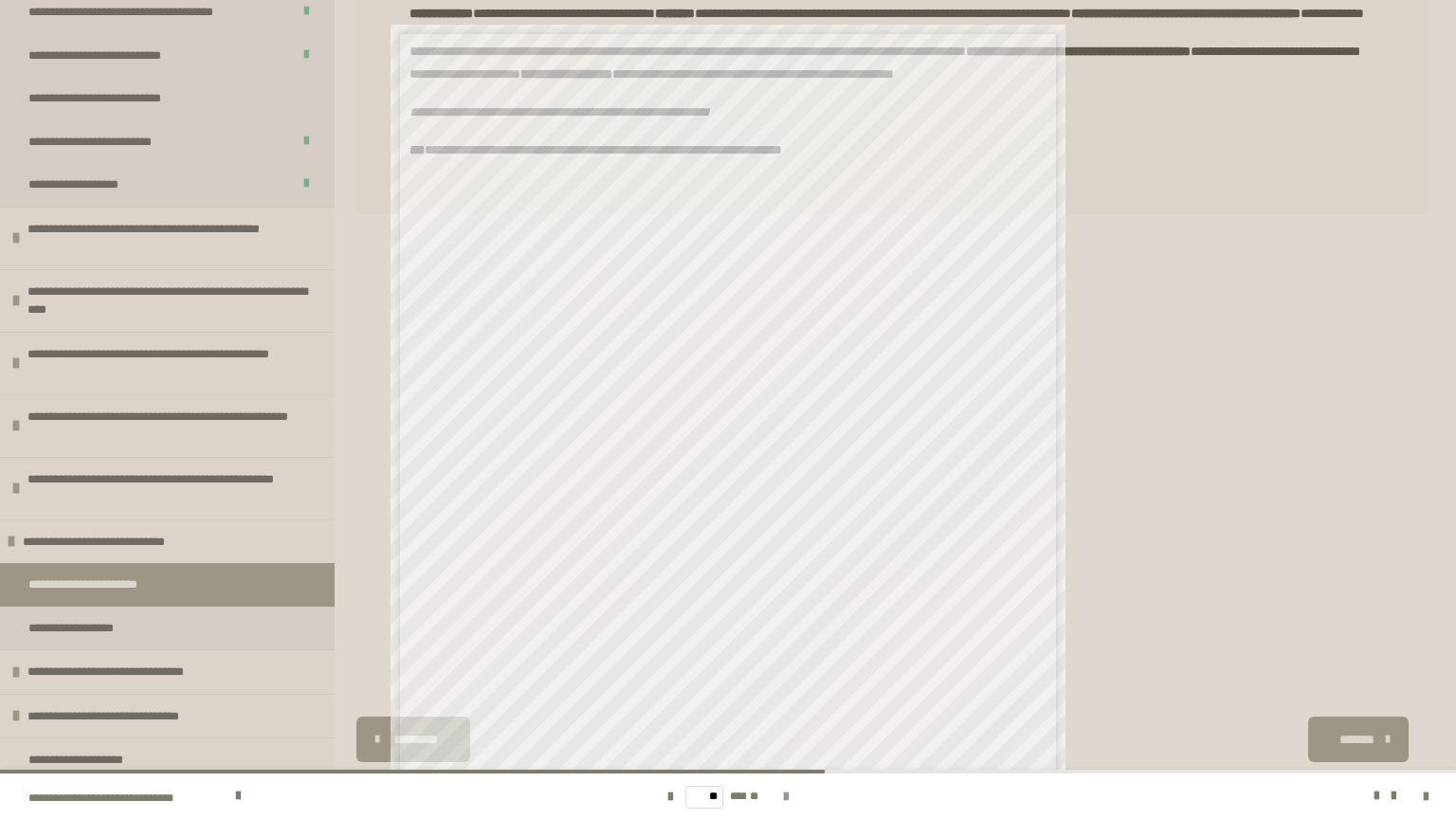 click at bounding box center (786, 797) 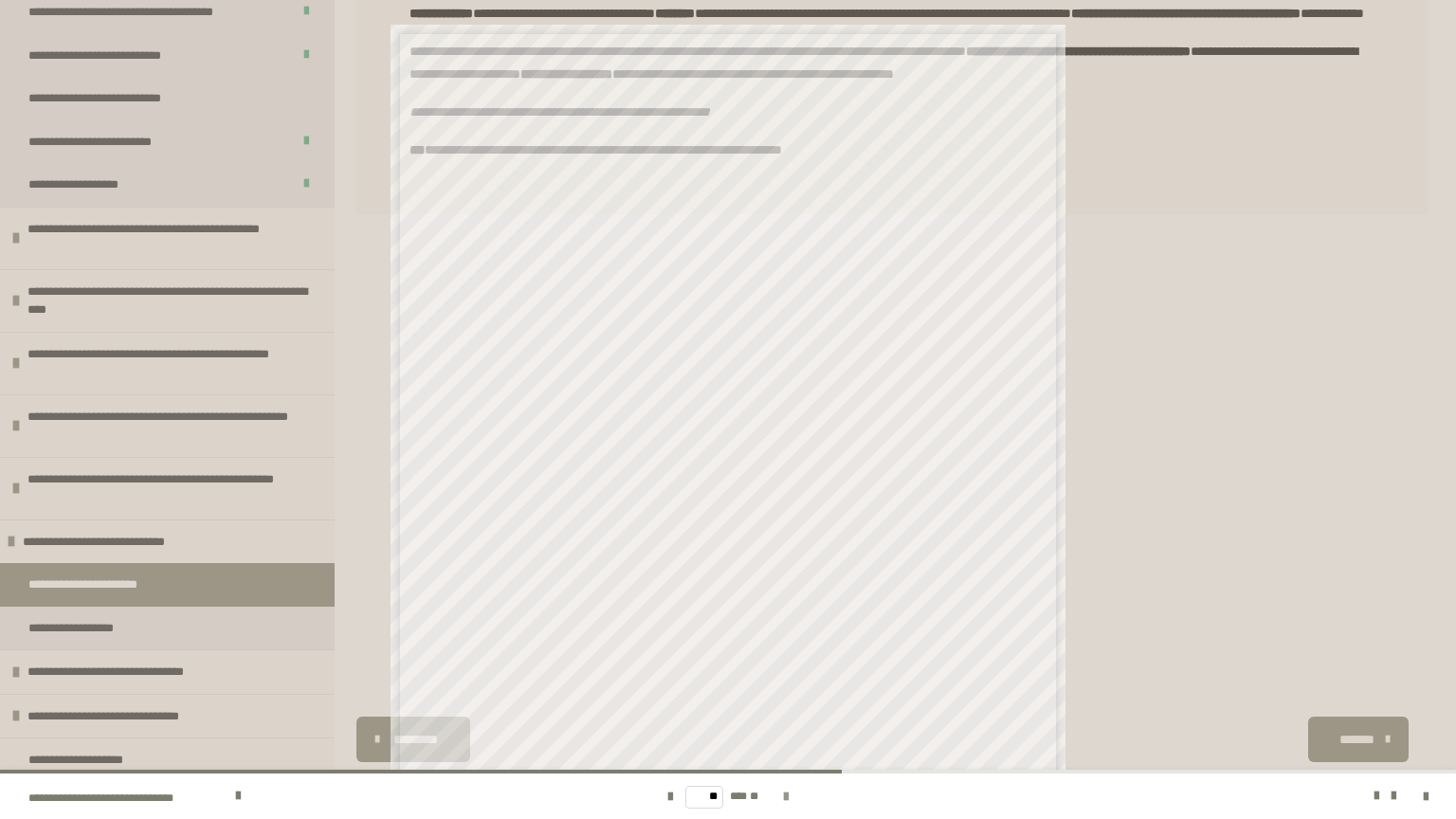 click at bounding box center [786, 797] 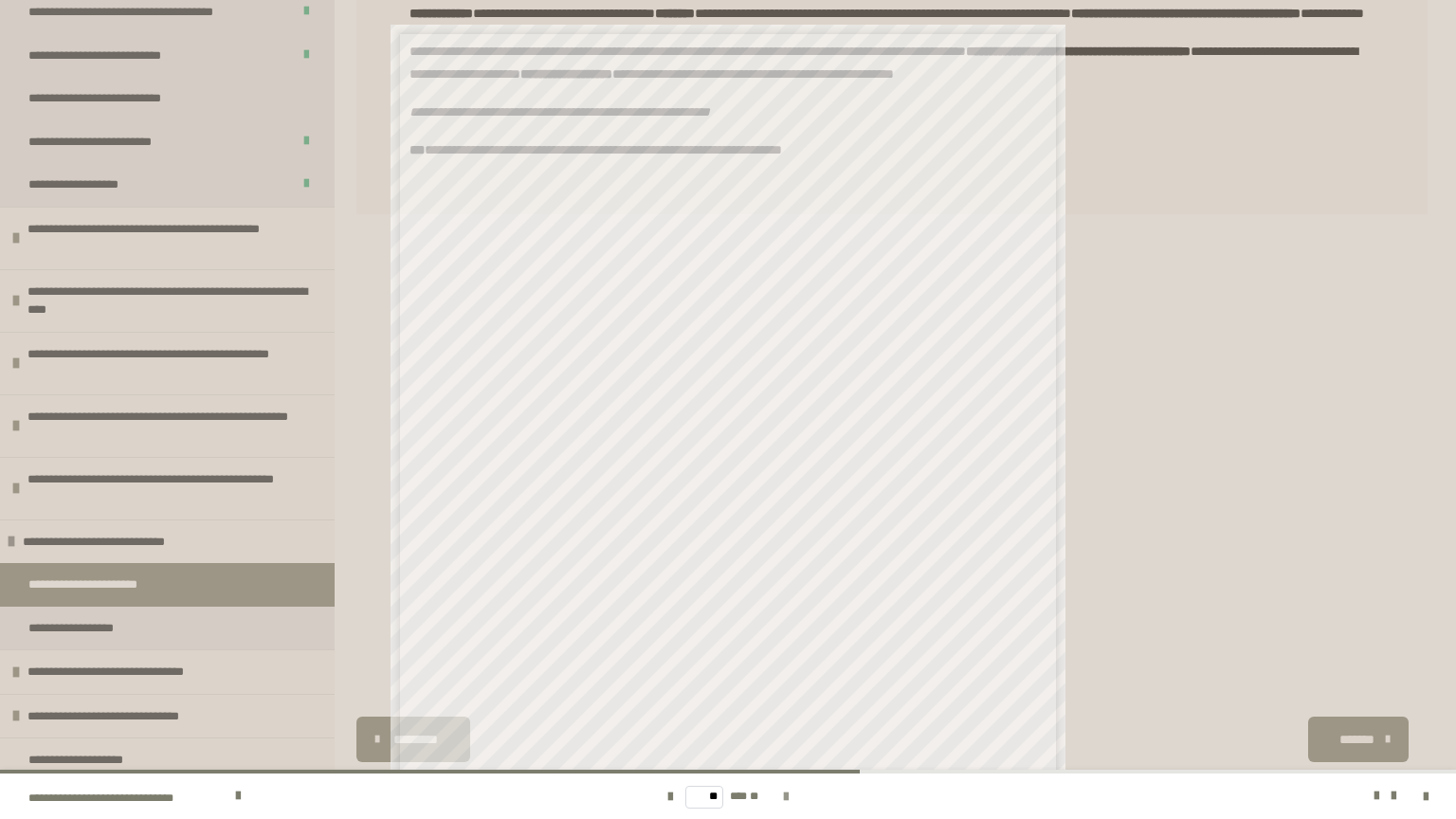 click at bounding box center (786, 797) 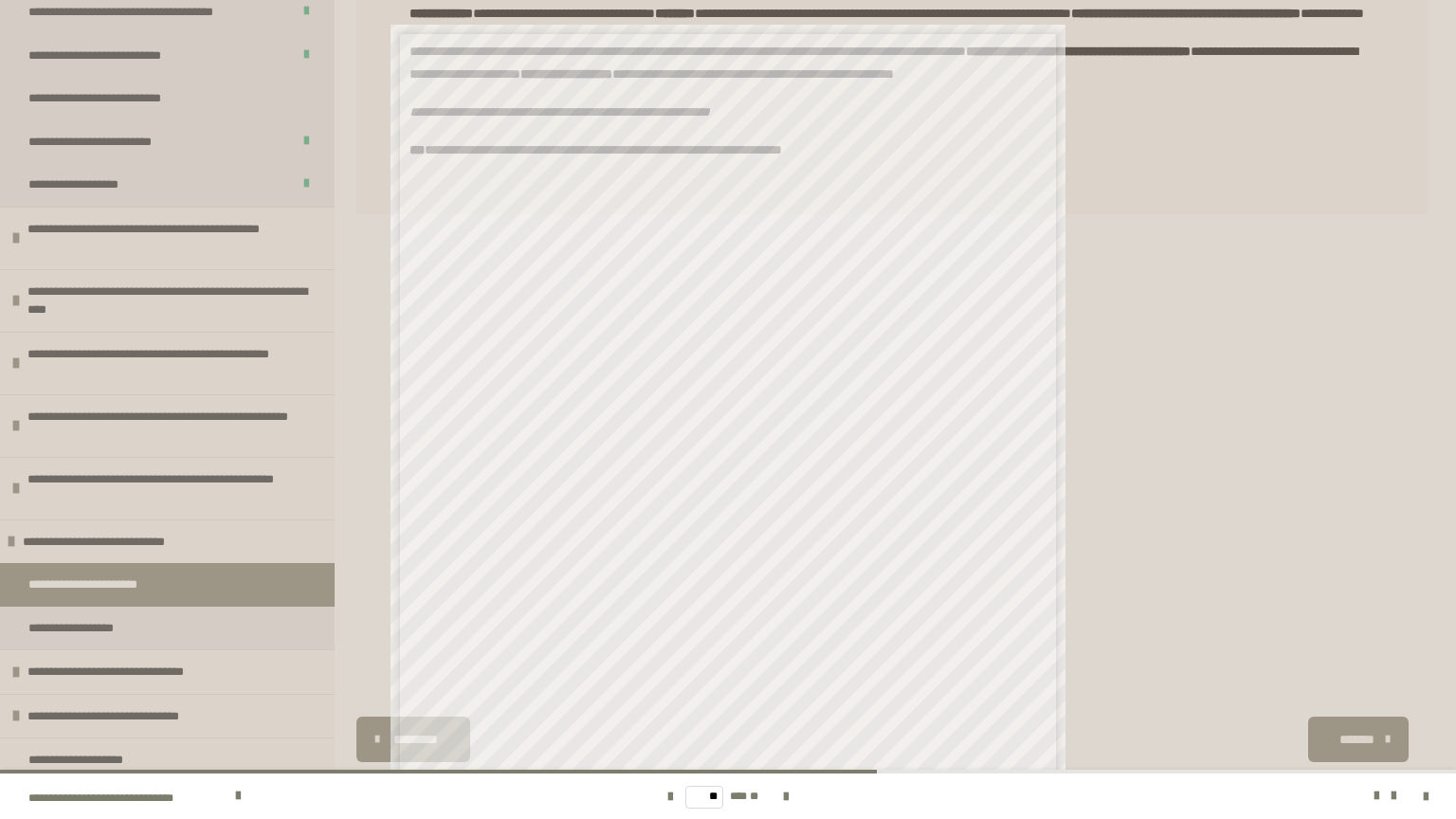click at bounding box center (1414, 796) 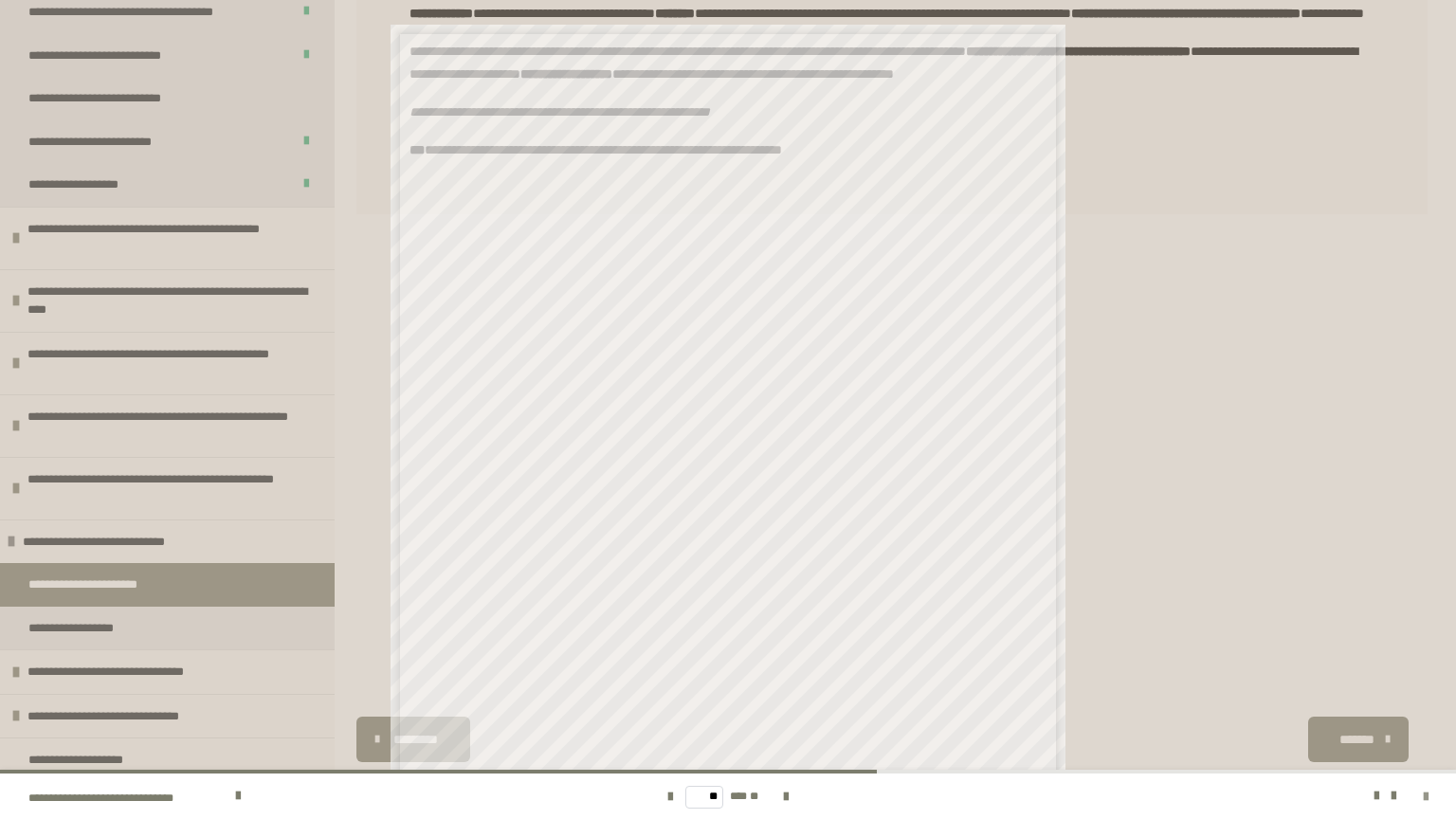 click at bounding box center (1426, 797) 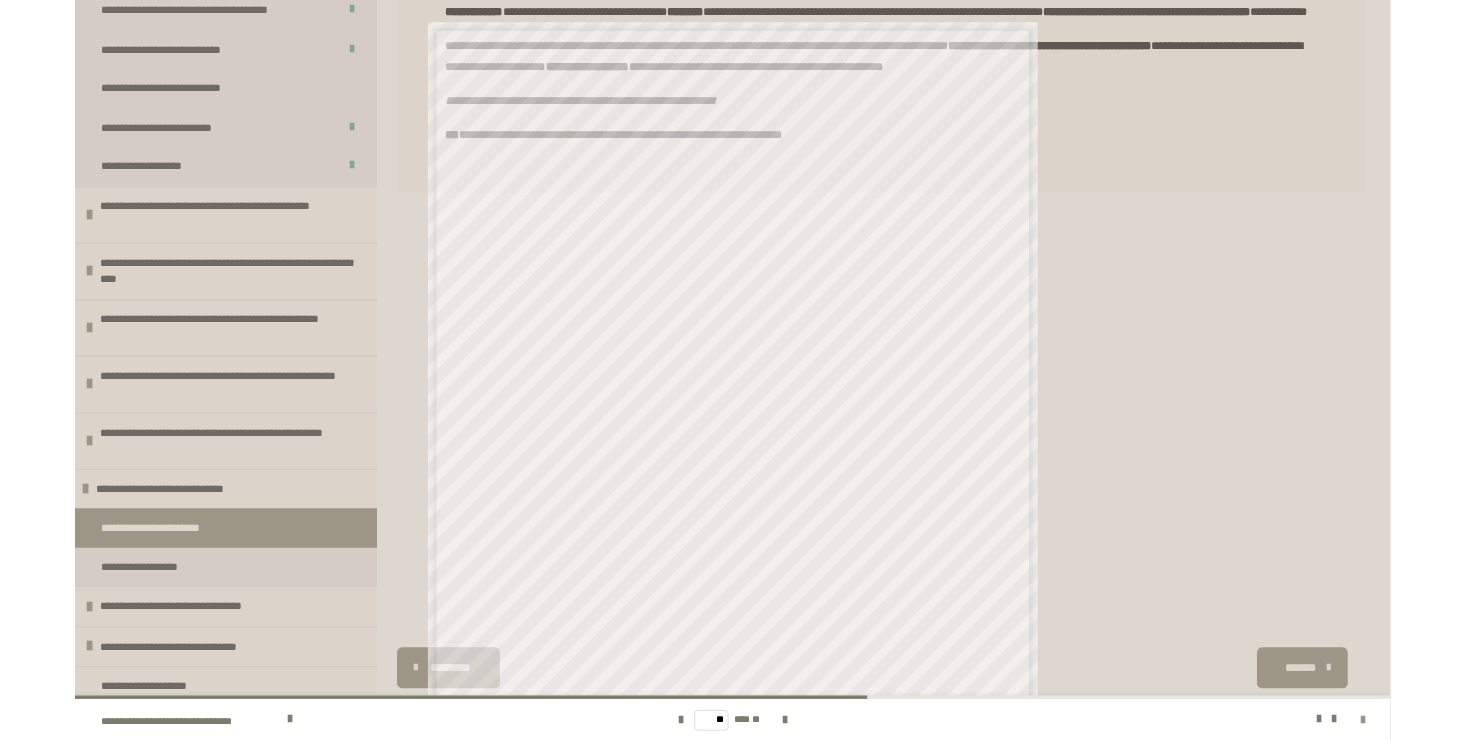 scroll, scrollTop: 350, scrollLeft: 0, axis: vertical 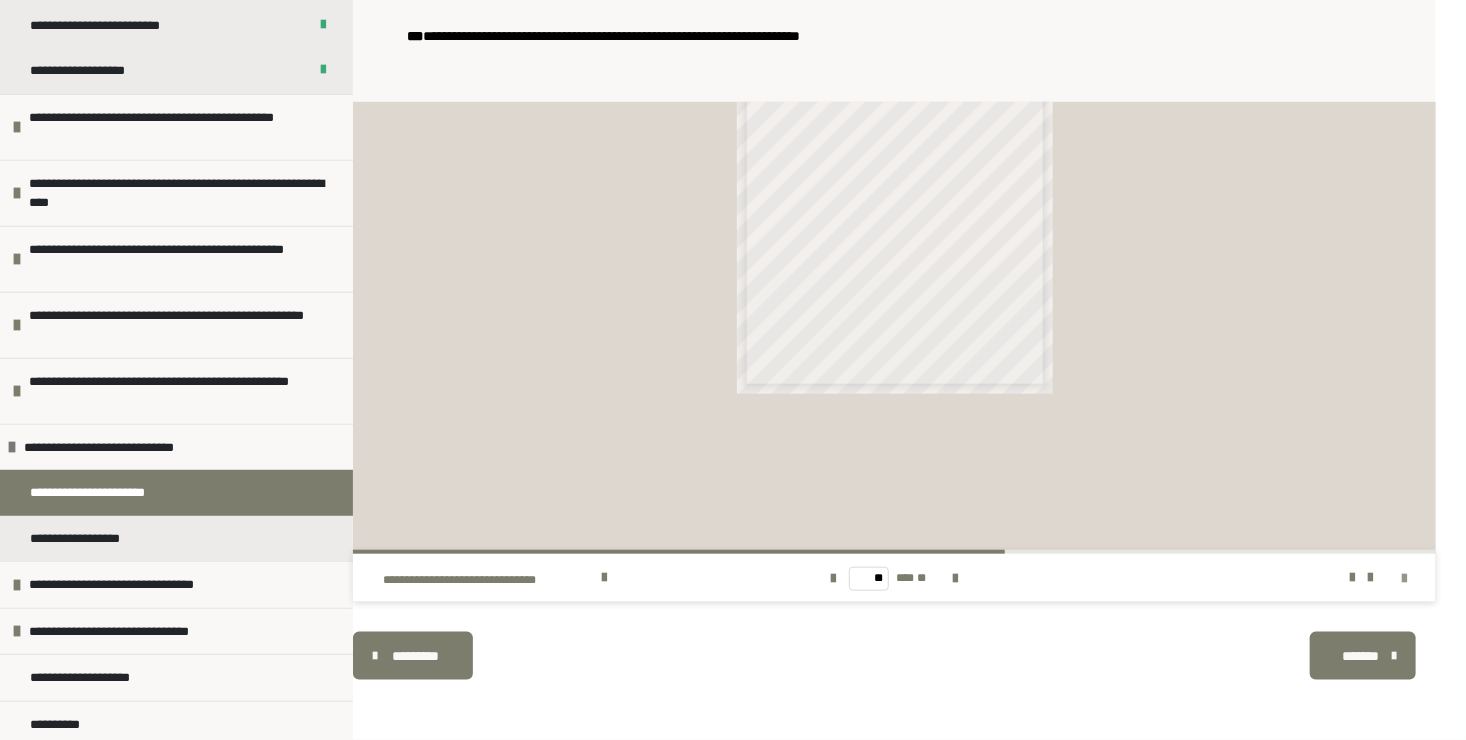 click at bounding box center (1404, 579) 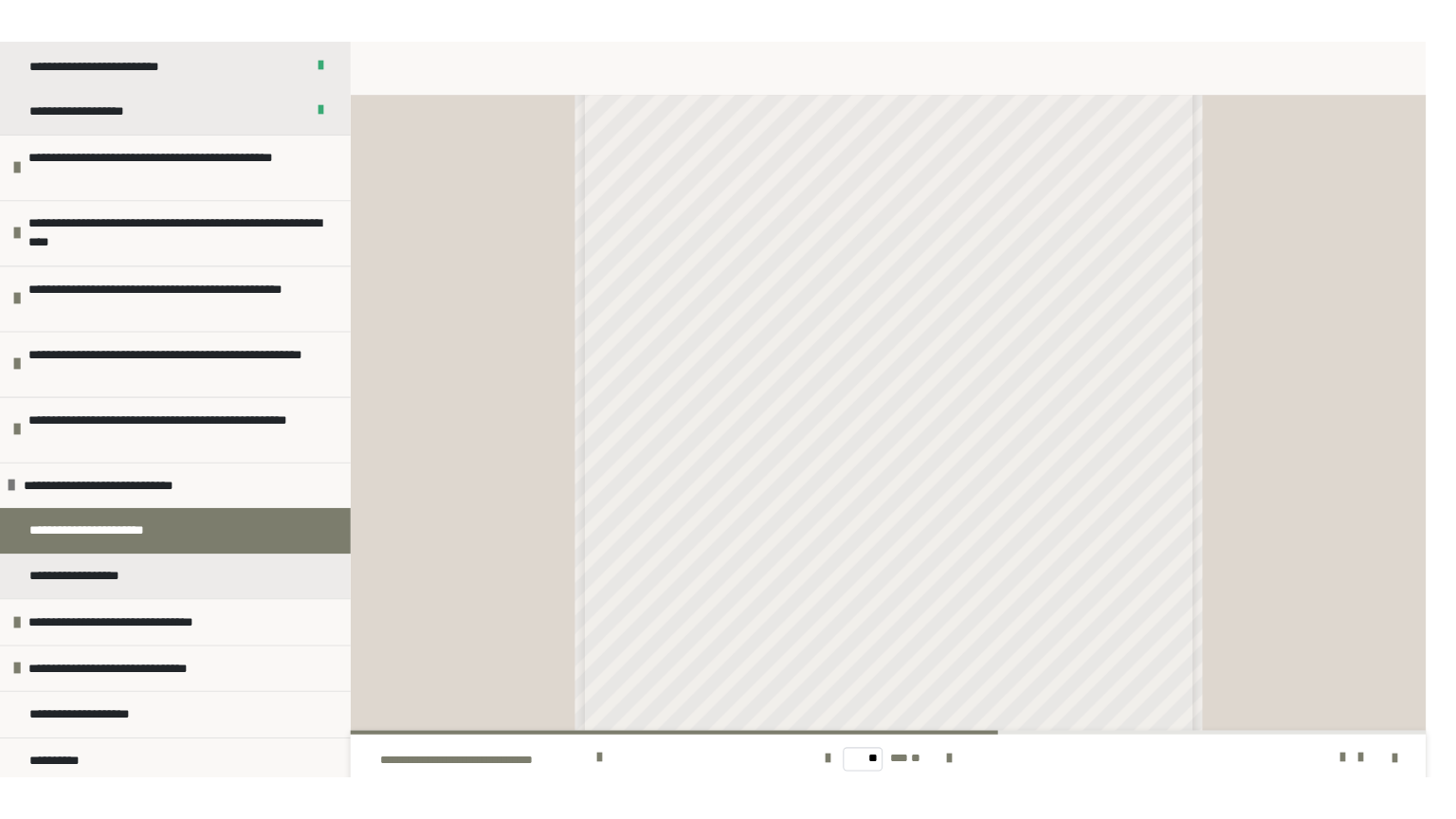 scroll, scrollTop: 592, scrollLeft: 0, axis: vertical 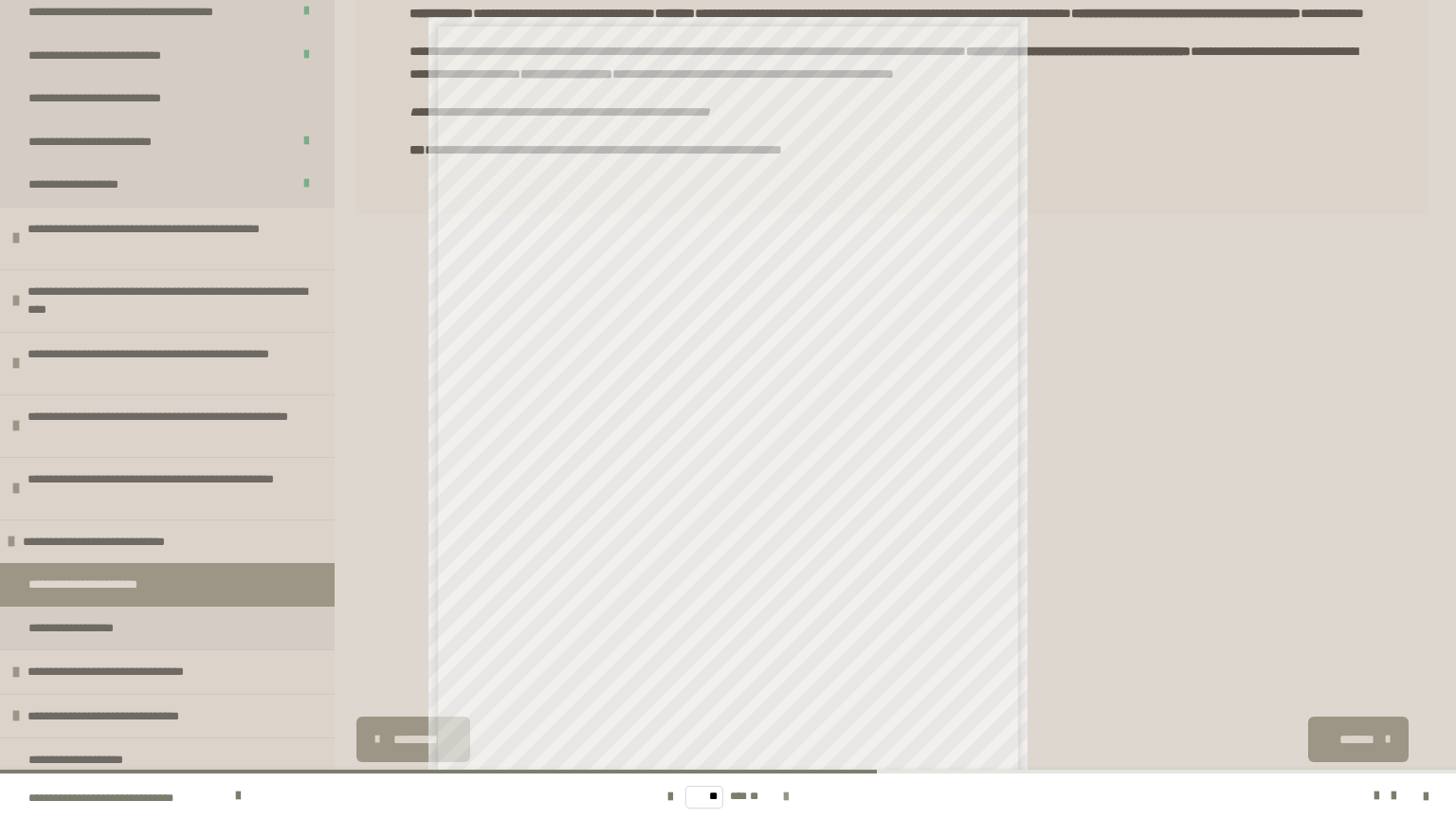 click at bounding box center [786, 797] 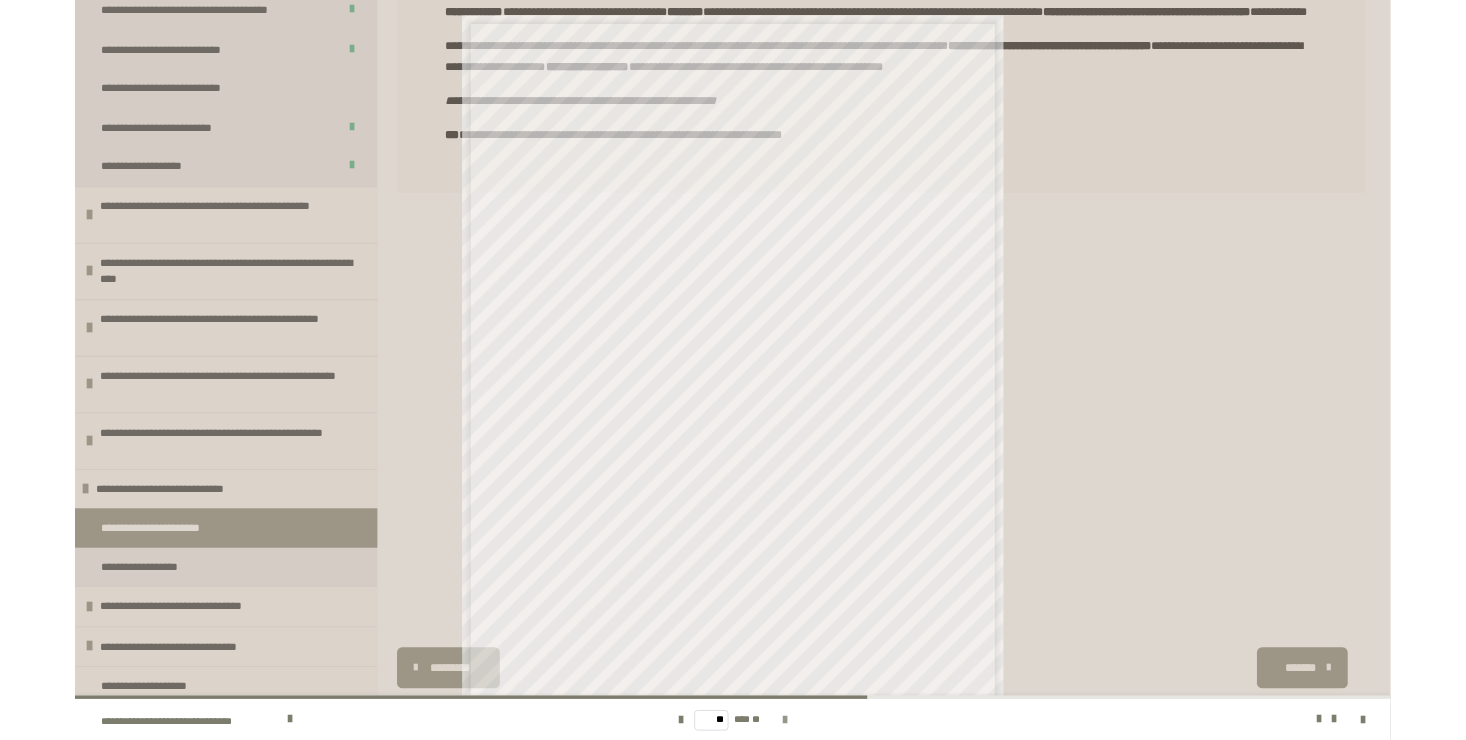 scroll, scrollTop: 0, scrollLeft: 0, axis: both 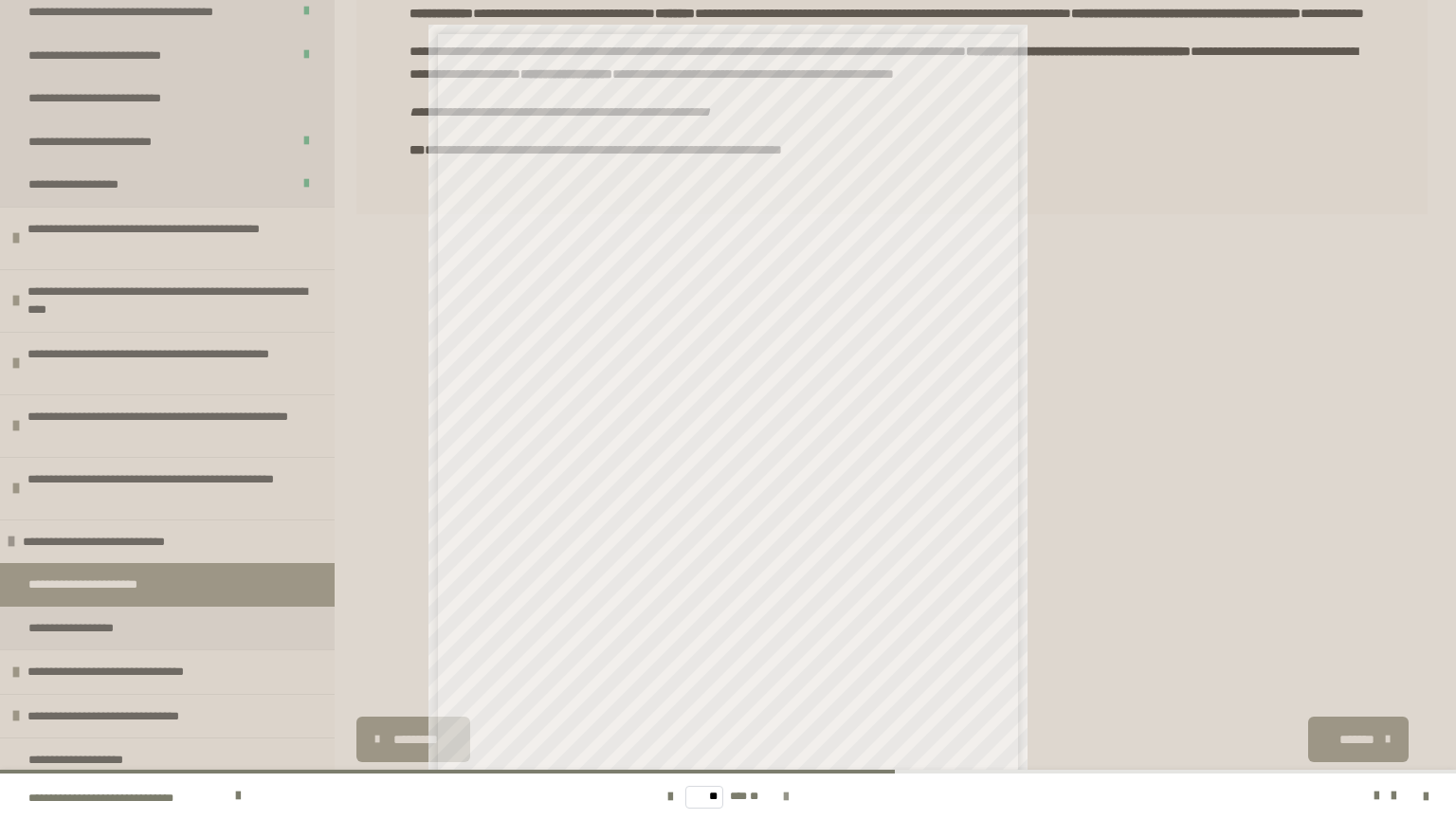 click at bounding box center (786, 797) 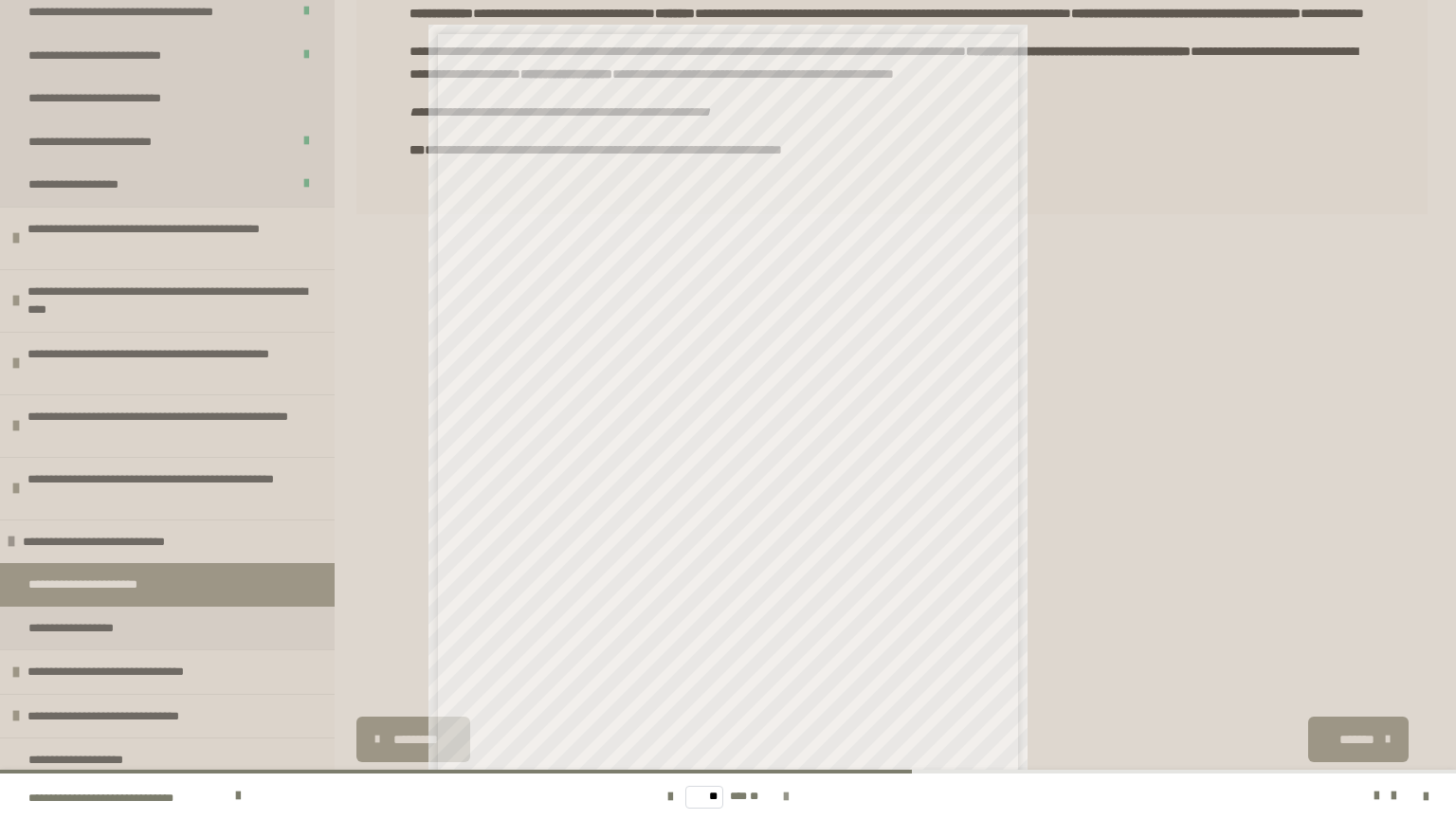 click at bounding box center (786, 797) 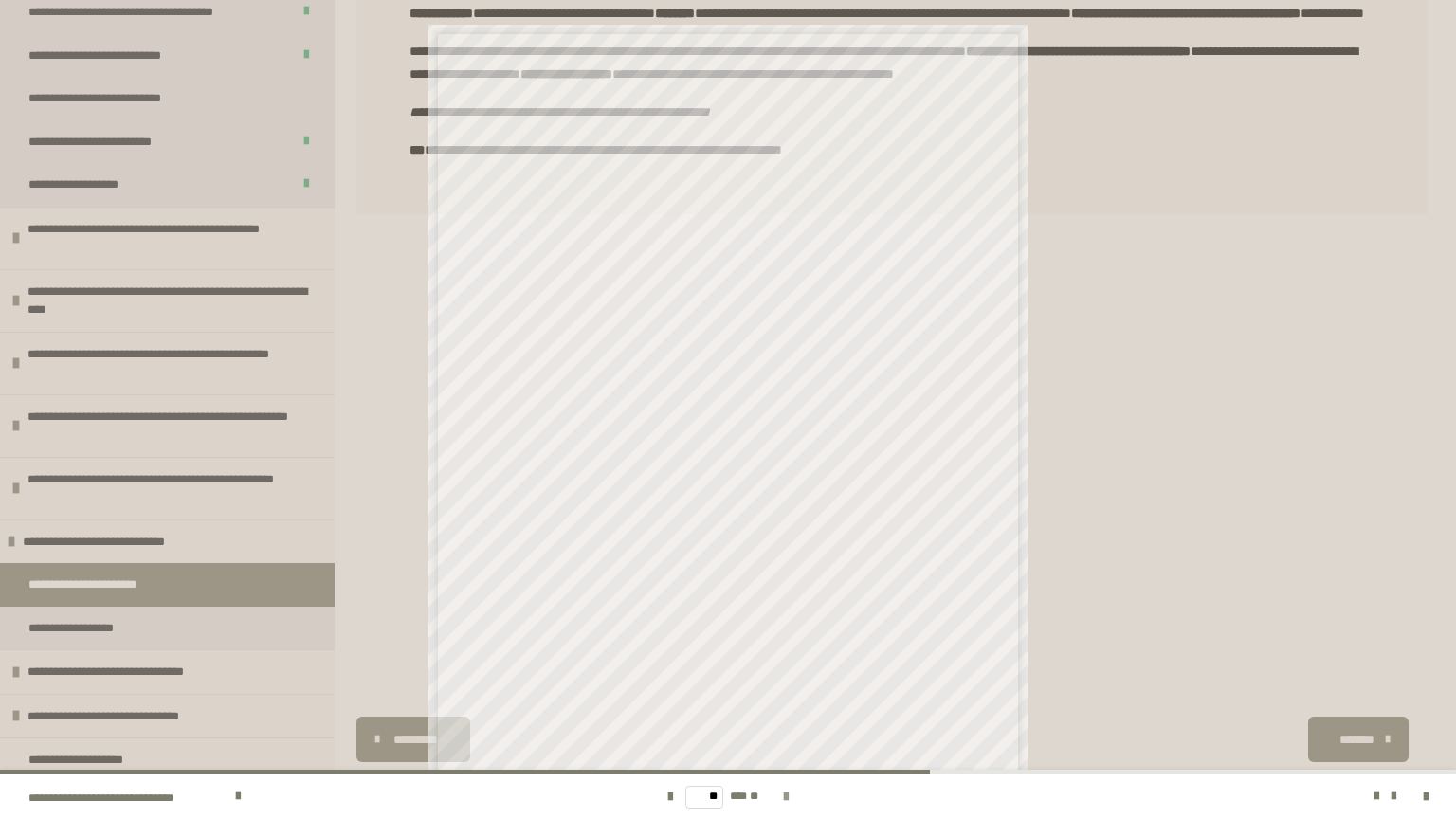 click at bounding box center [786, 797] 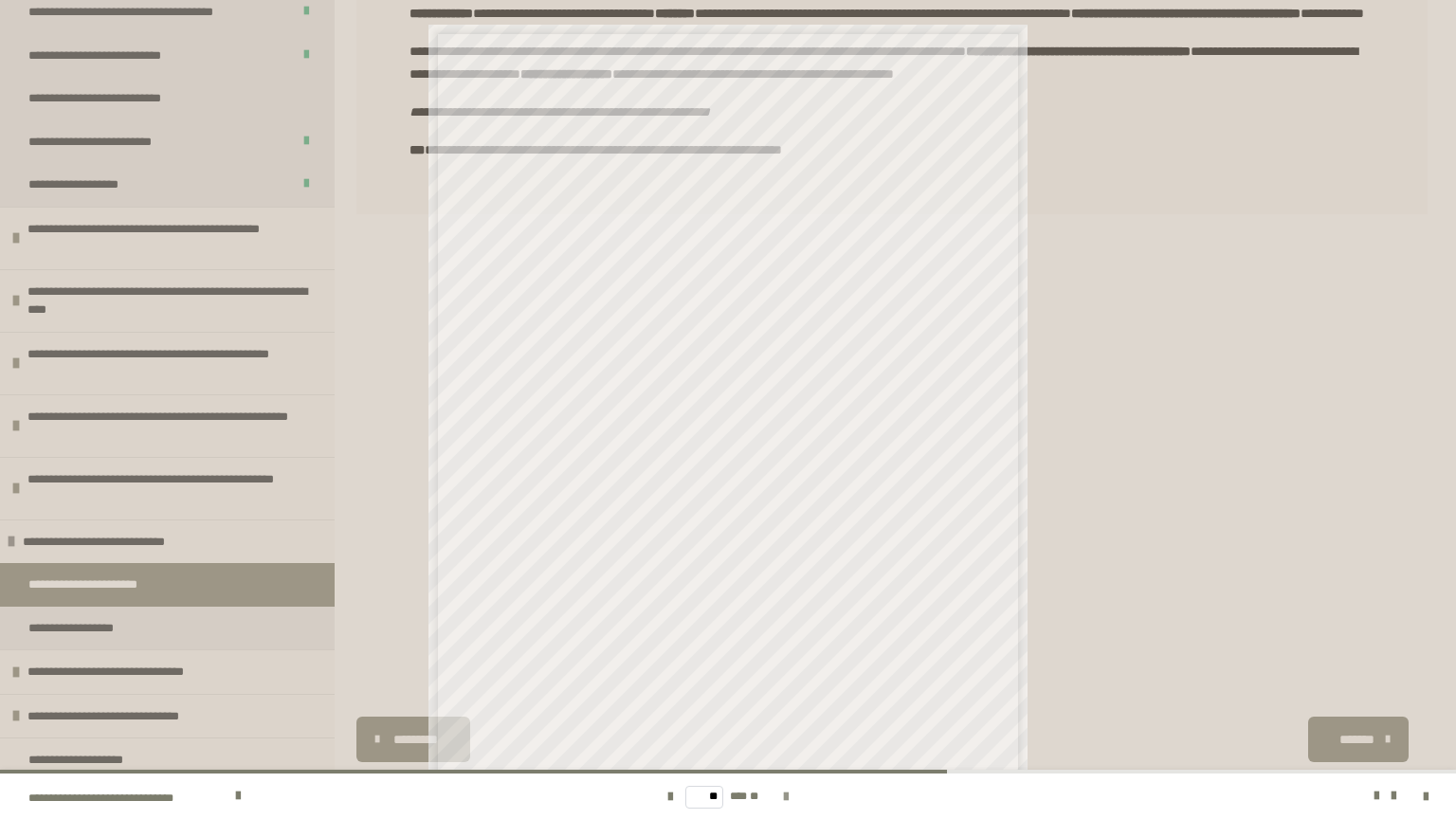click at bounding box center (786, 797) 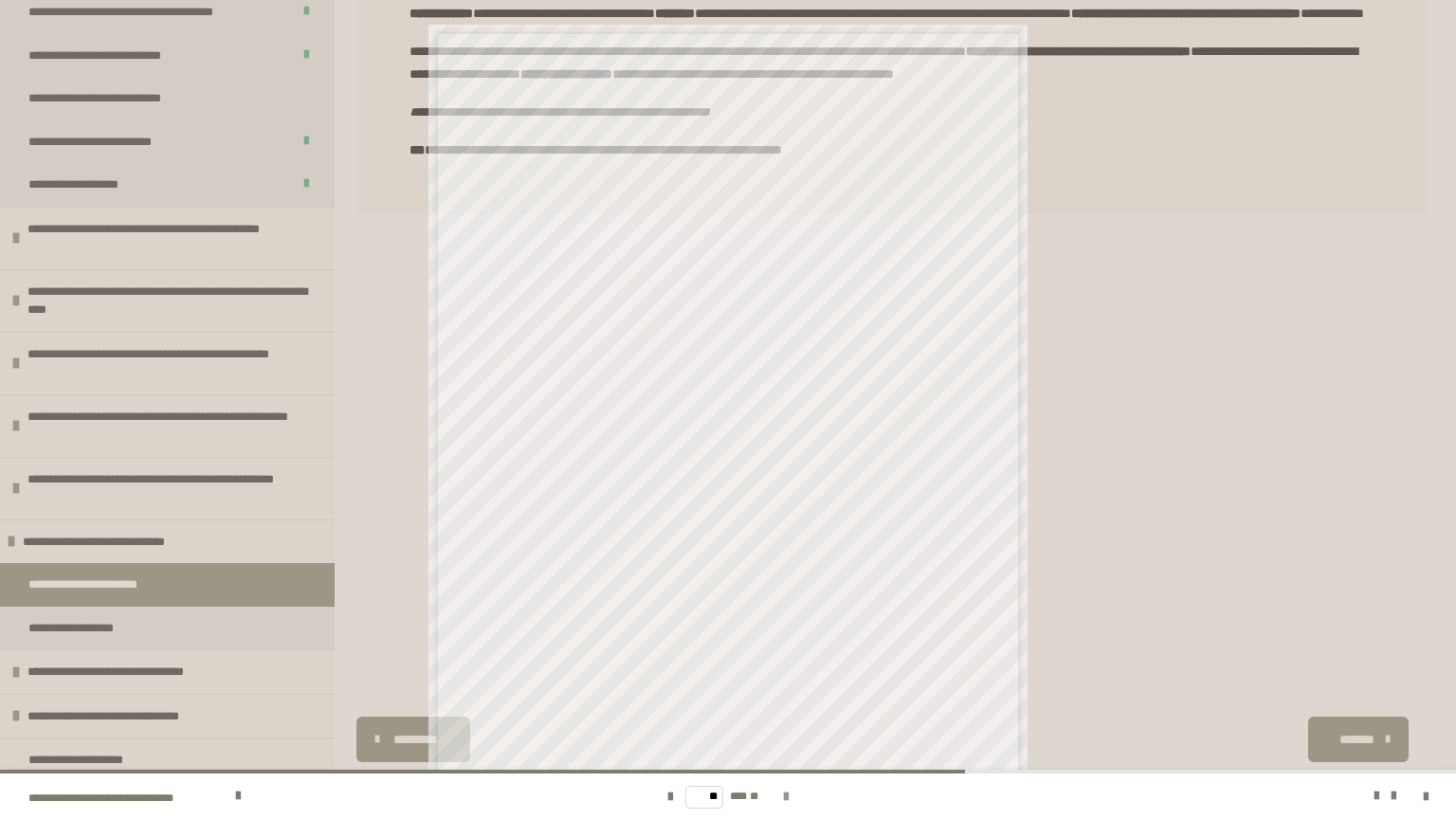 click at bounding box center [786, 797] 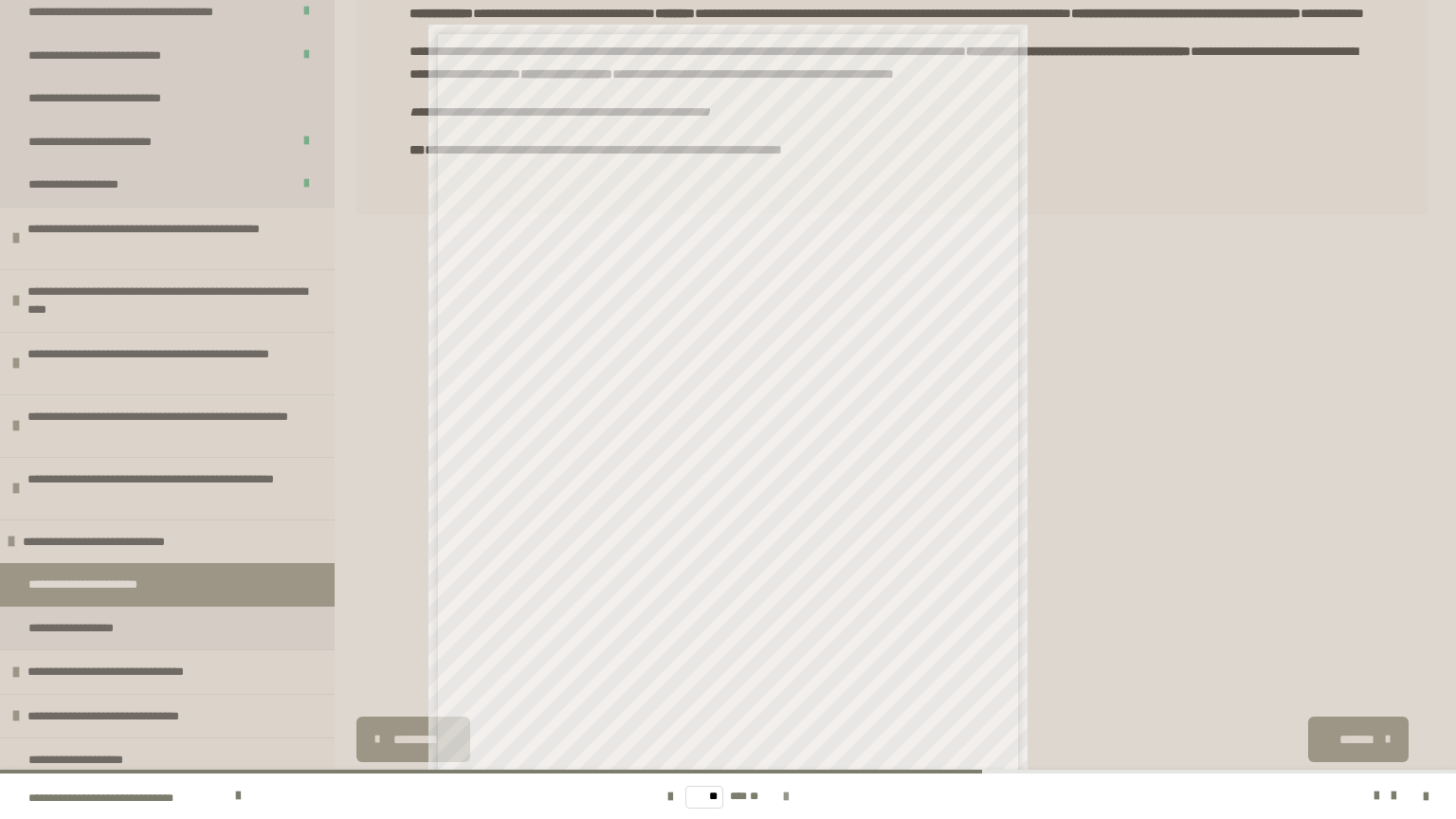 click at bounding box center [786, 797] 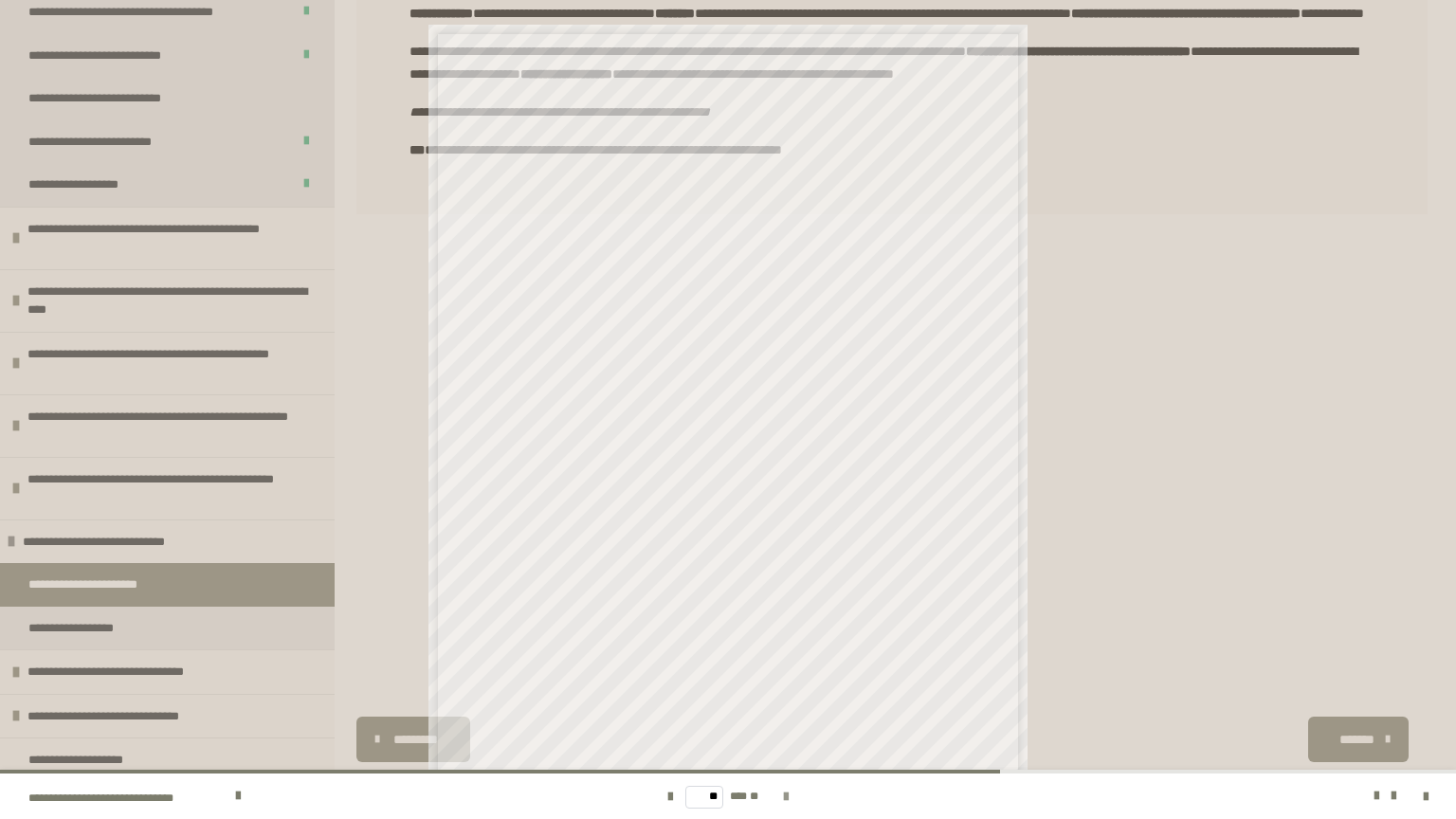 click at bounding box center [786, 797] 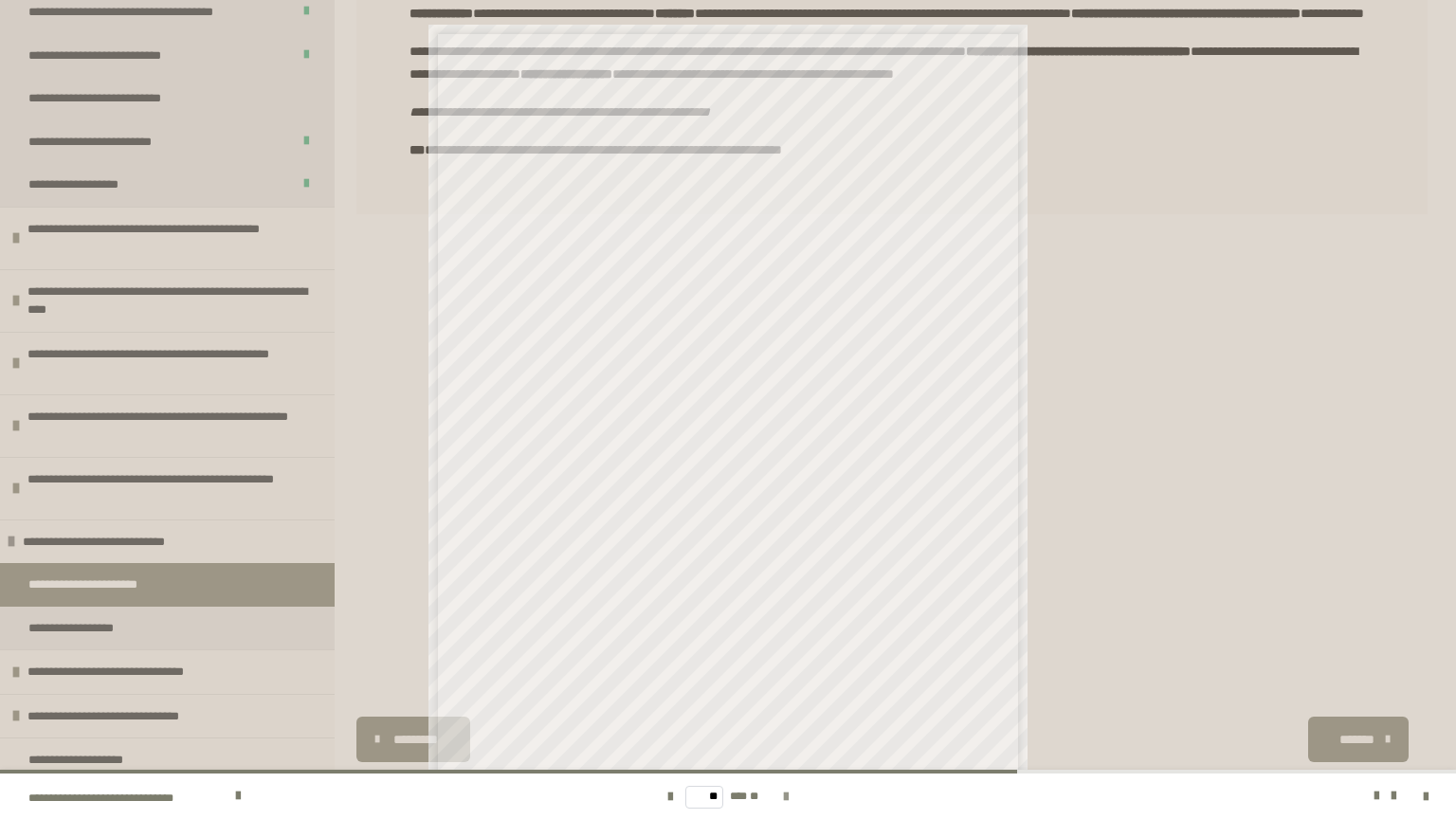 click at bounding box center [786, 797] 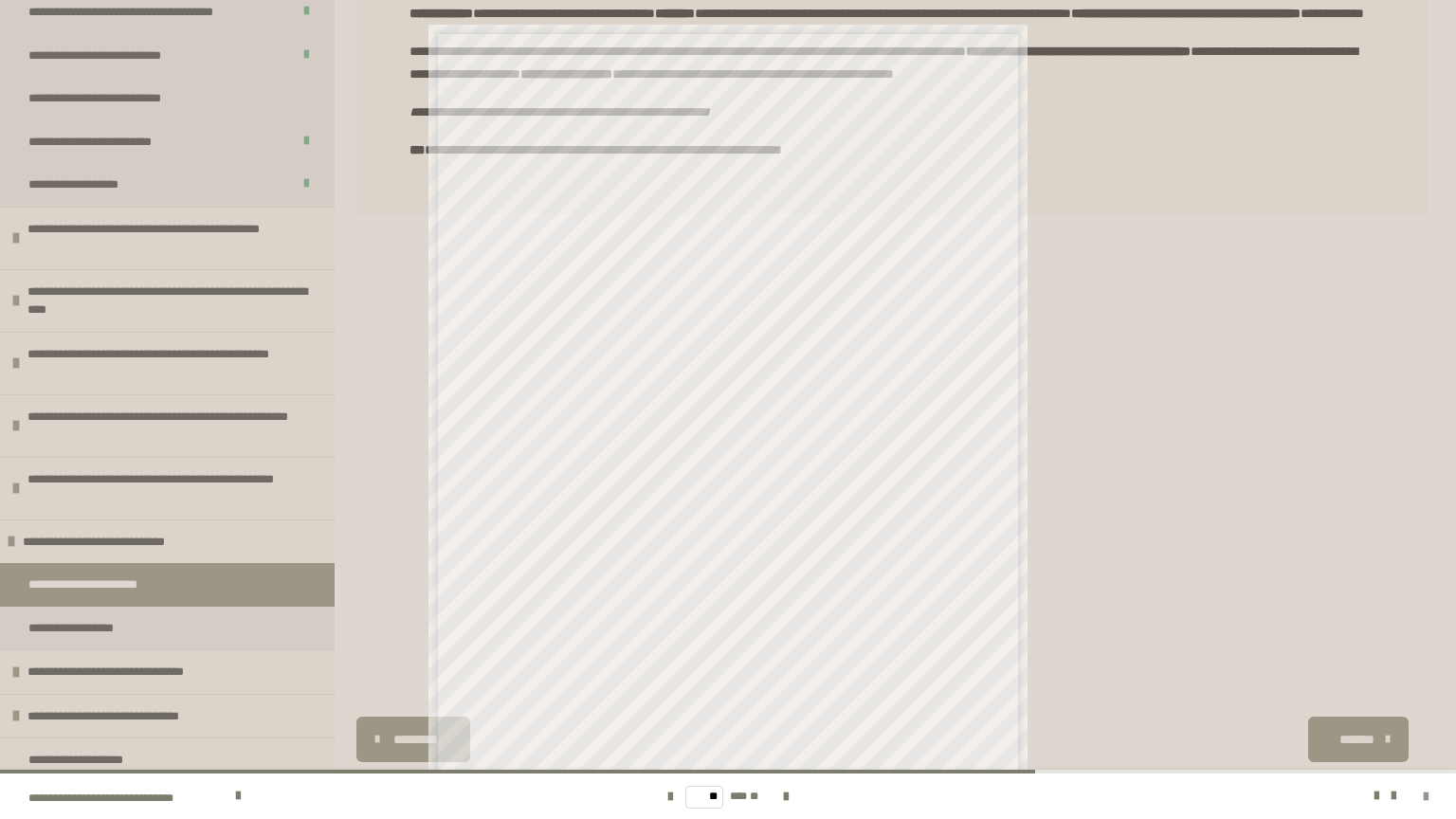 click at bounding box center (1426, 797) 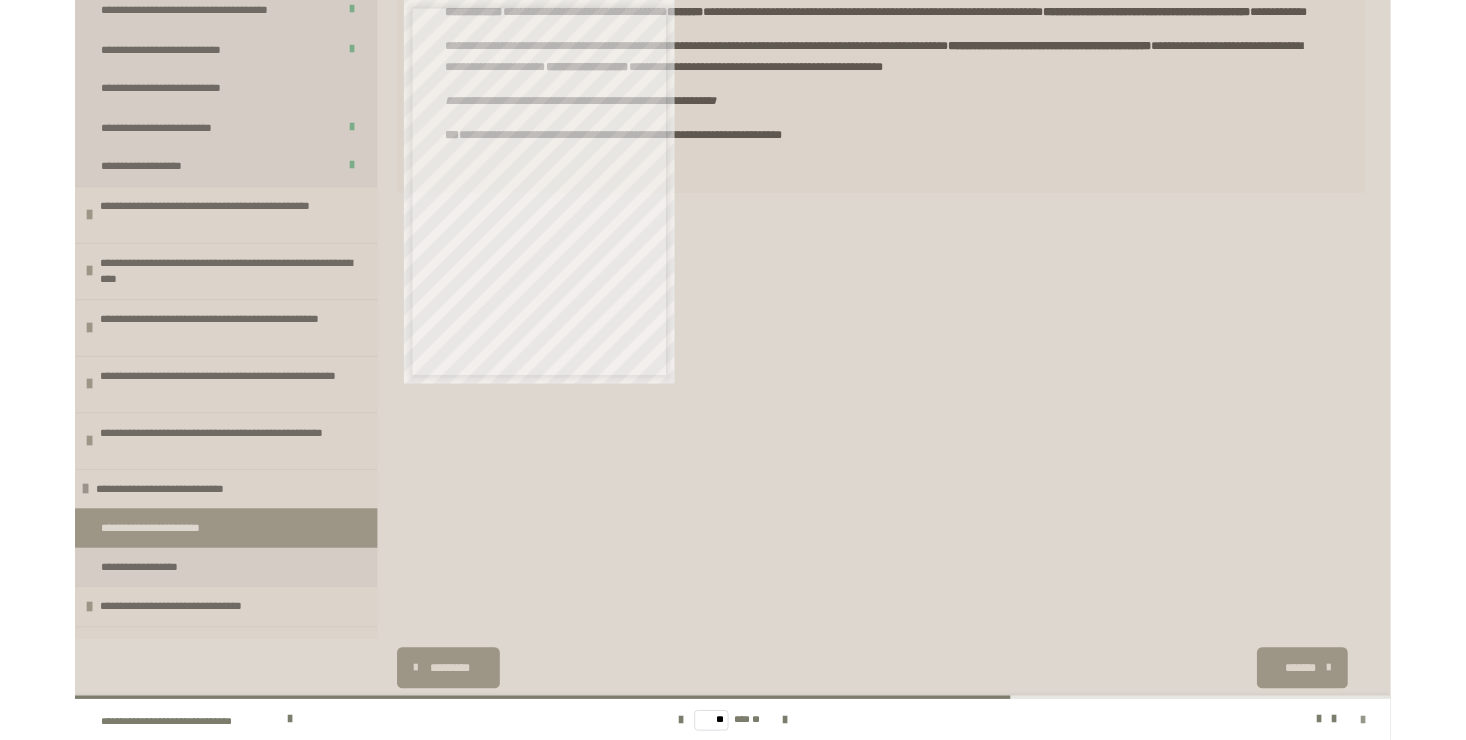scroll, scrollTop: 350, scrollLeft: 0, axis: vertical 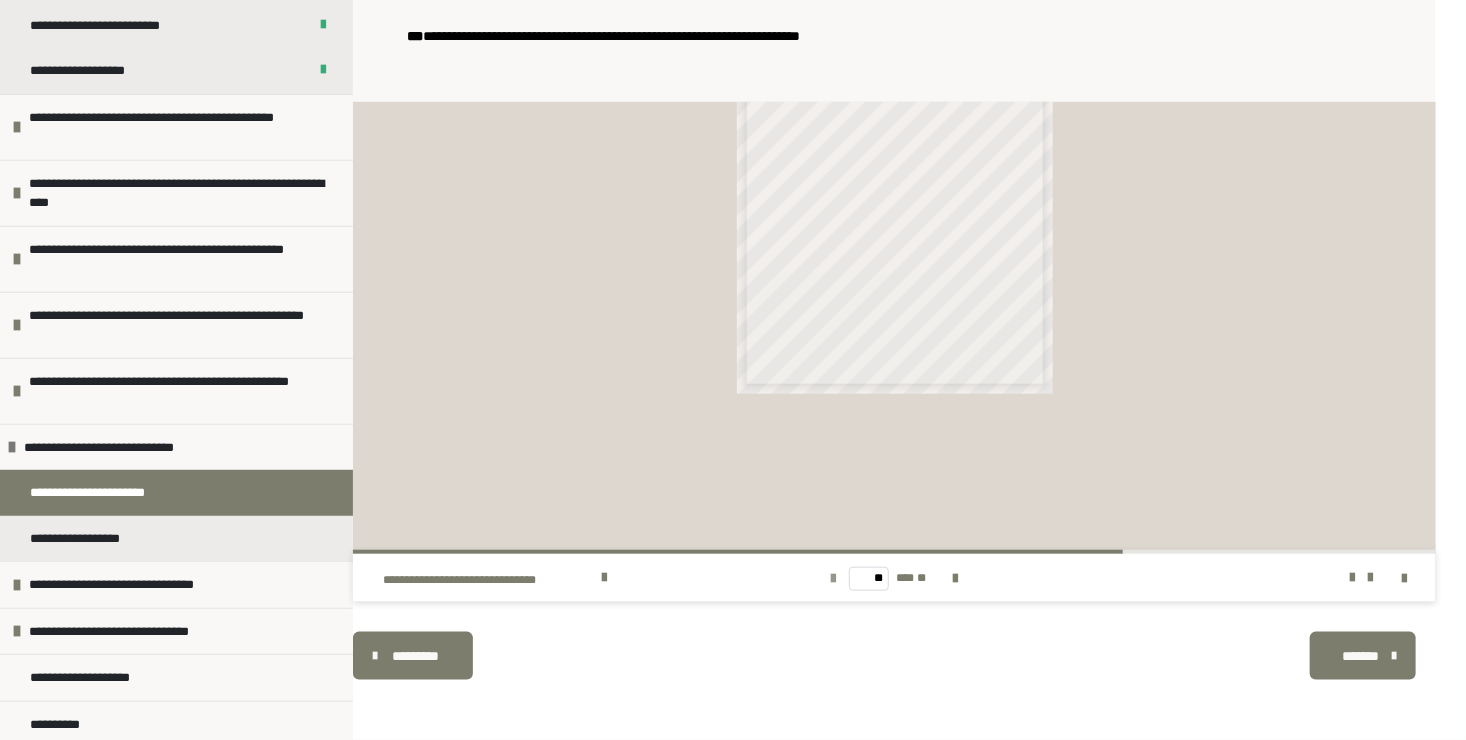 click at bounding box center (833, 579) 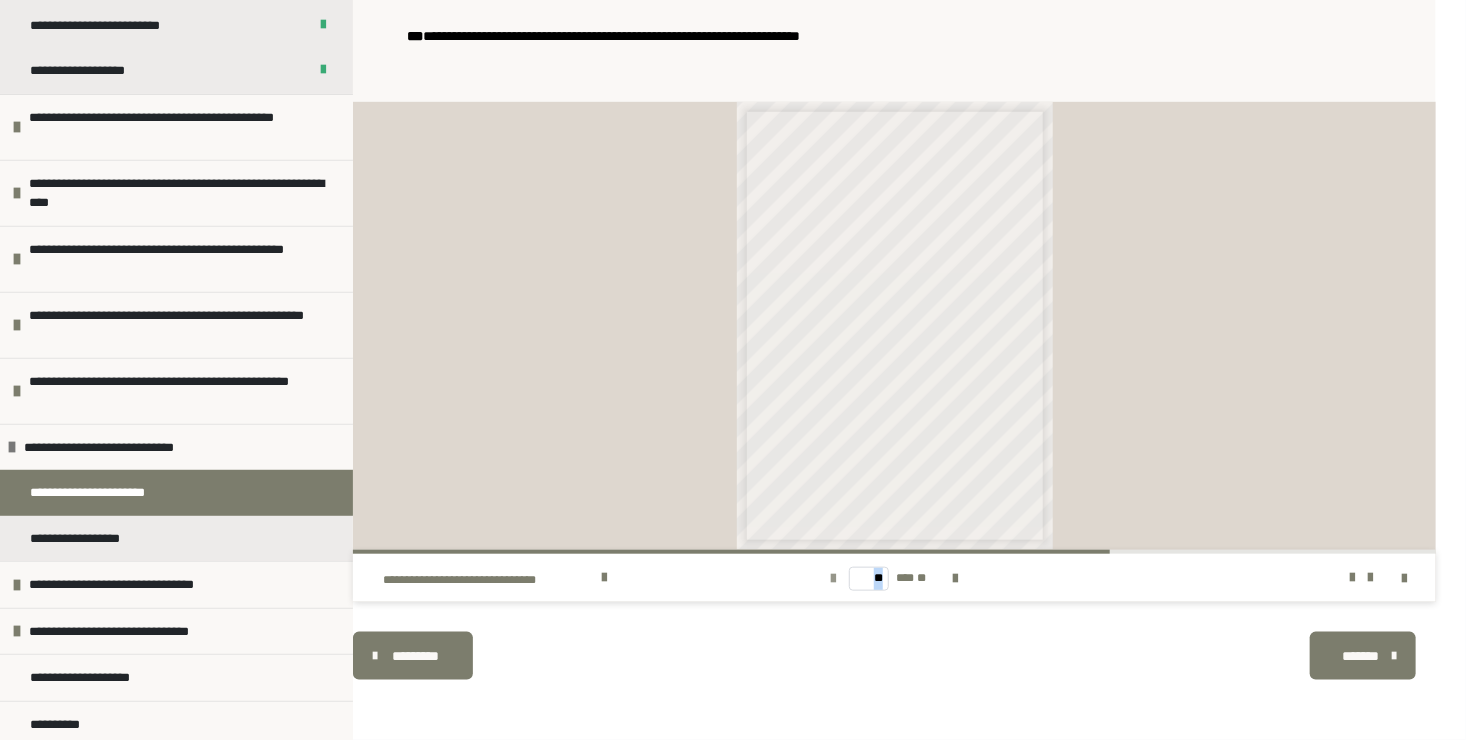 click at bounding box center [833, 579] 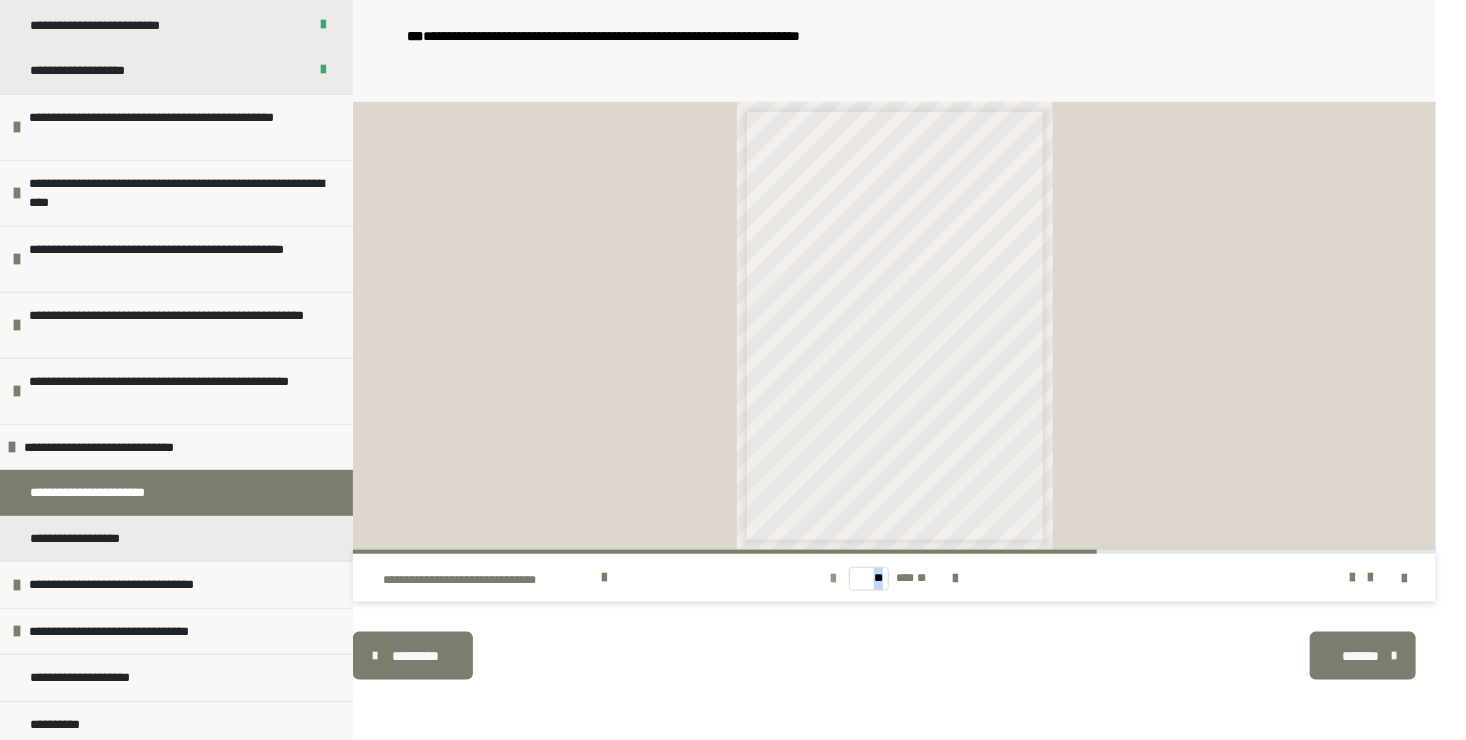 click at bounding box center (833, 579) 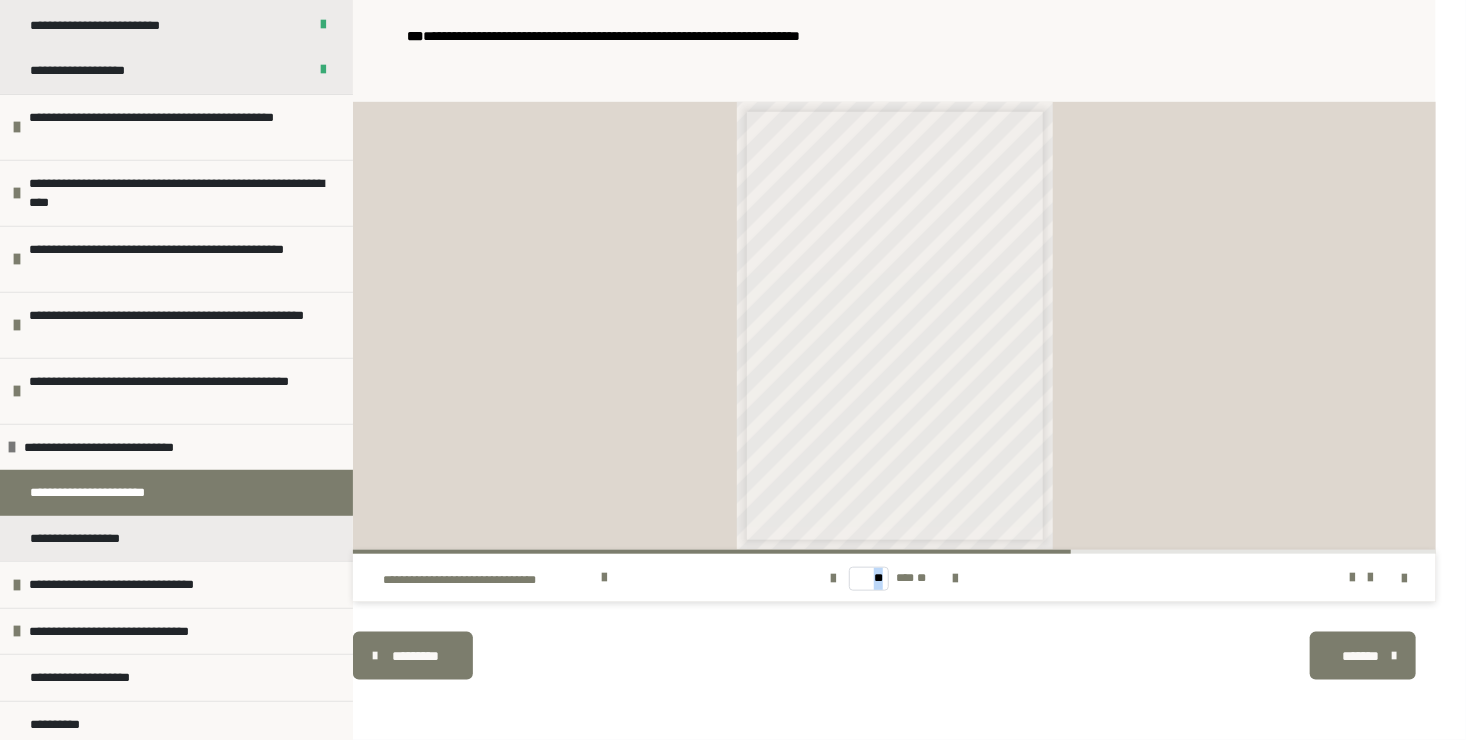 click on "** *** **" at bounding box center [894, 578] 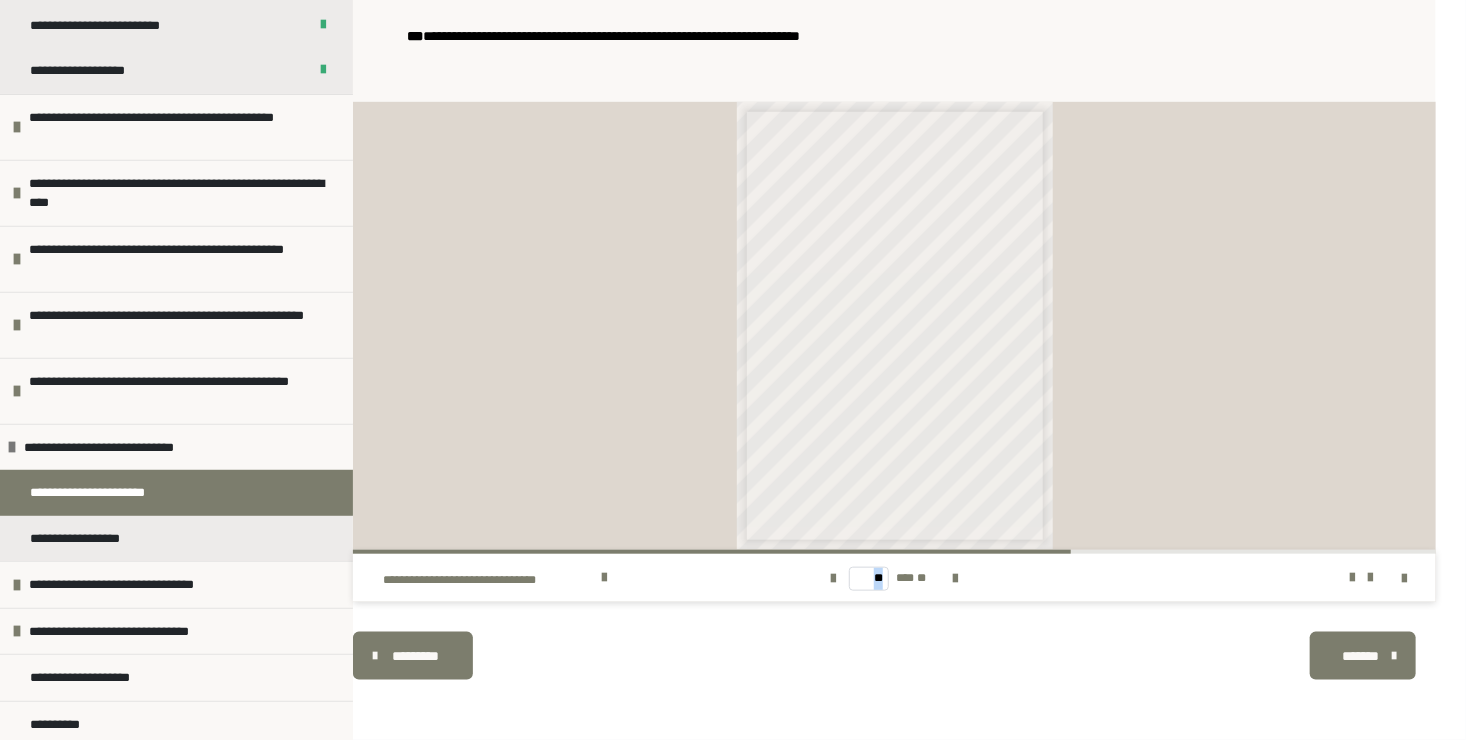 click on "** *** **" at bounding box center [894, 578] 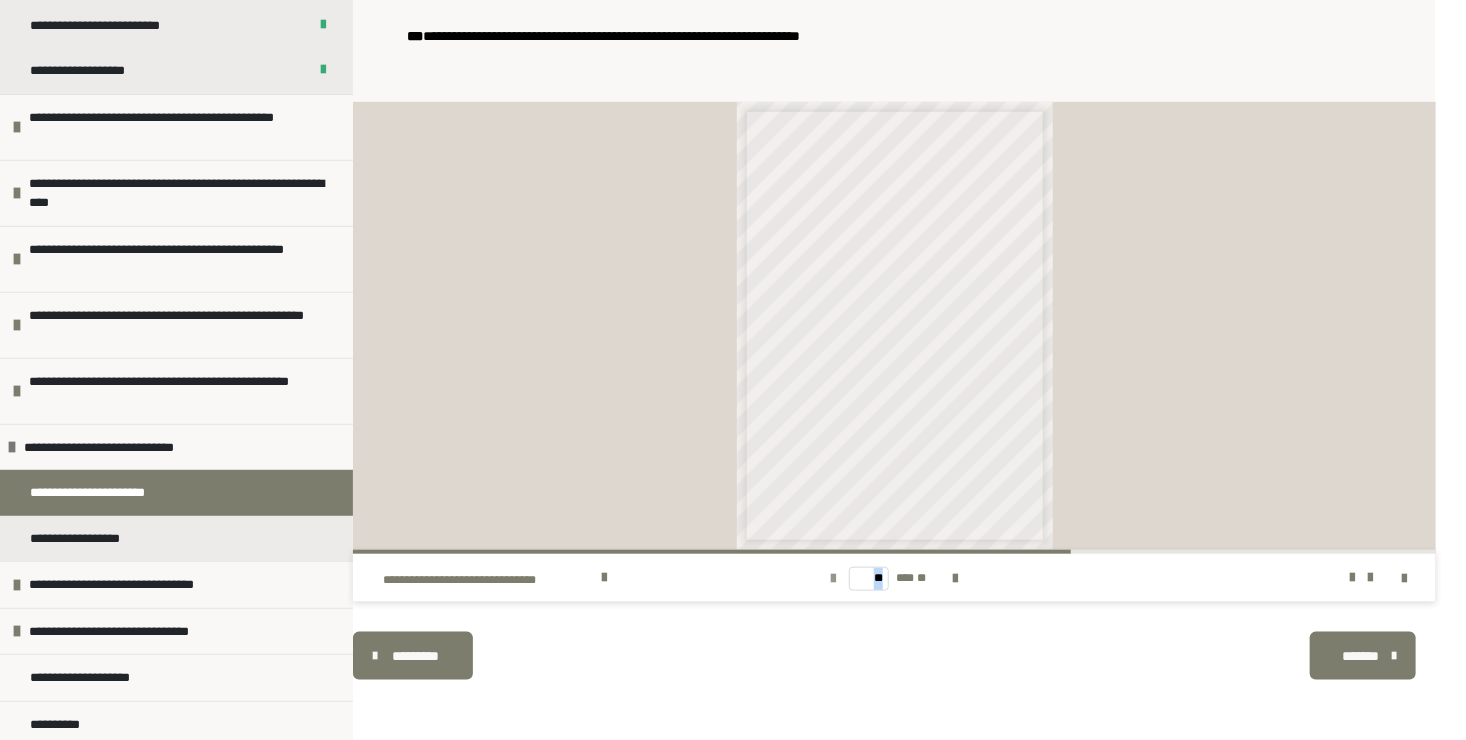 click at bounding box center [833, 579] 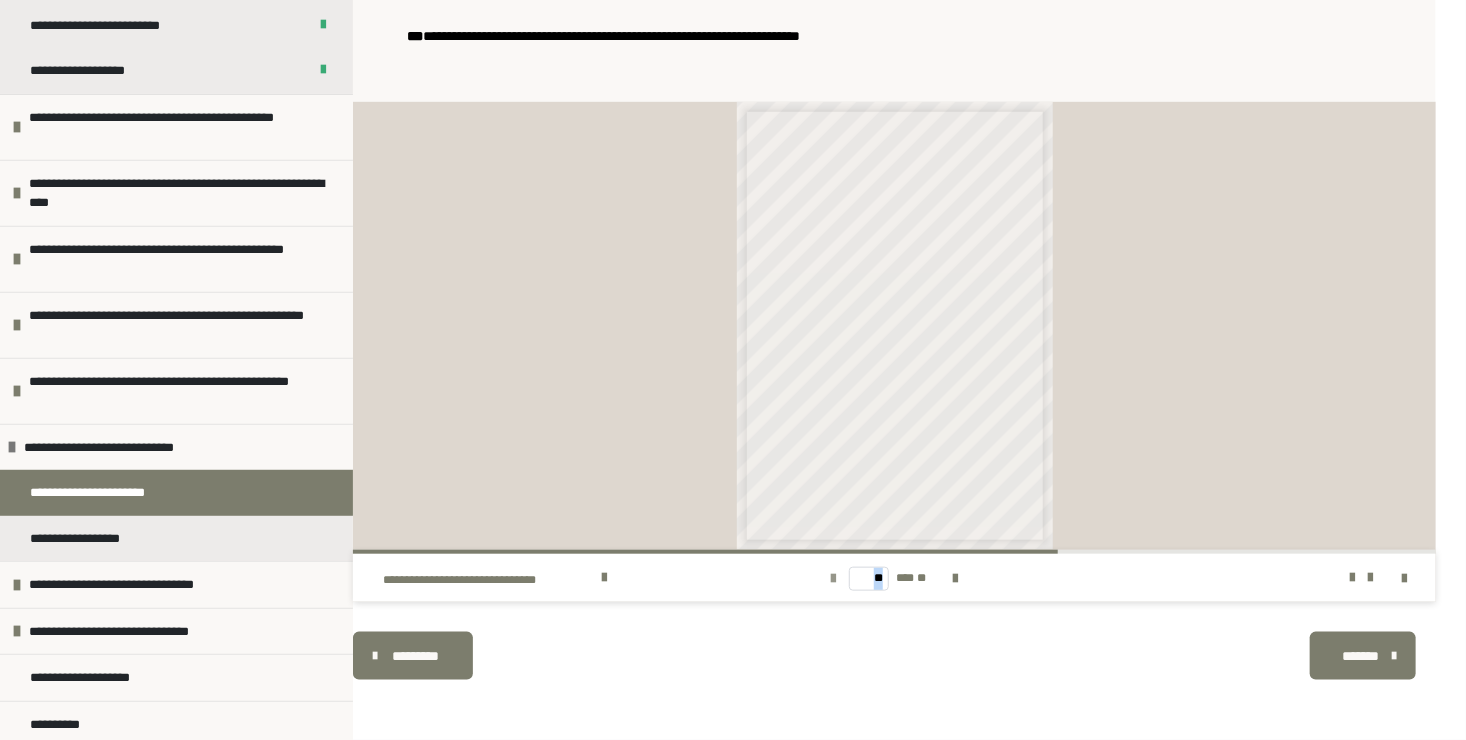click at bounding box center [833, 579] 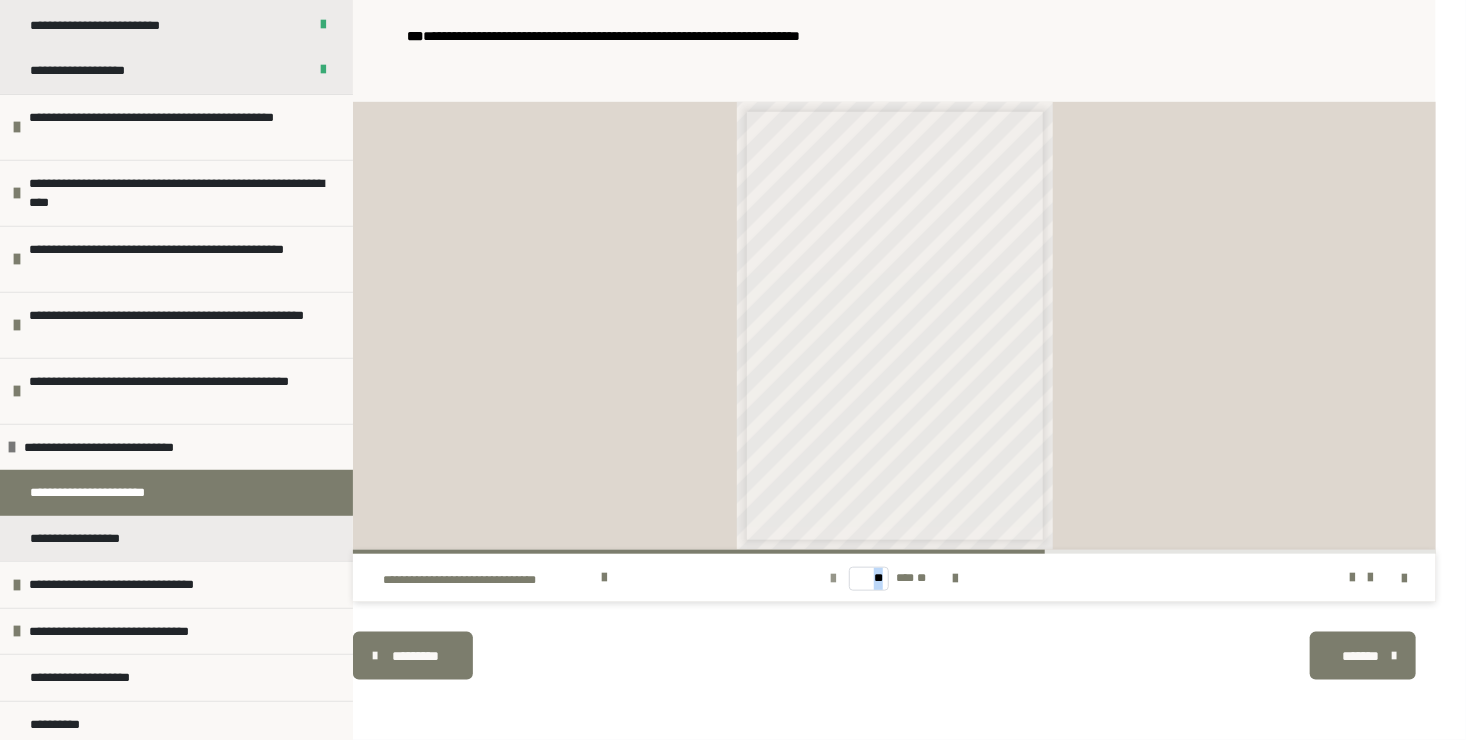 click at bounding box center [833, 579] 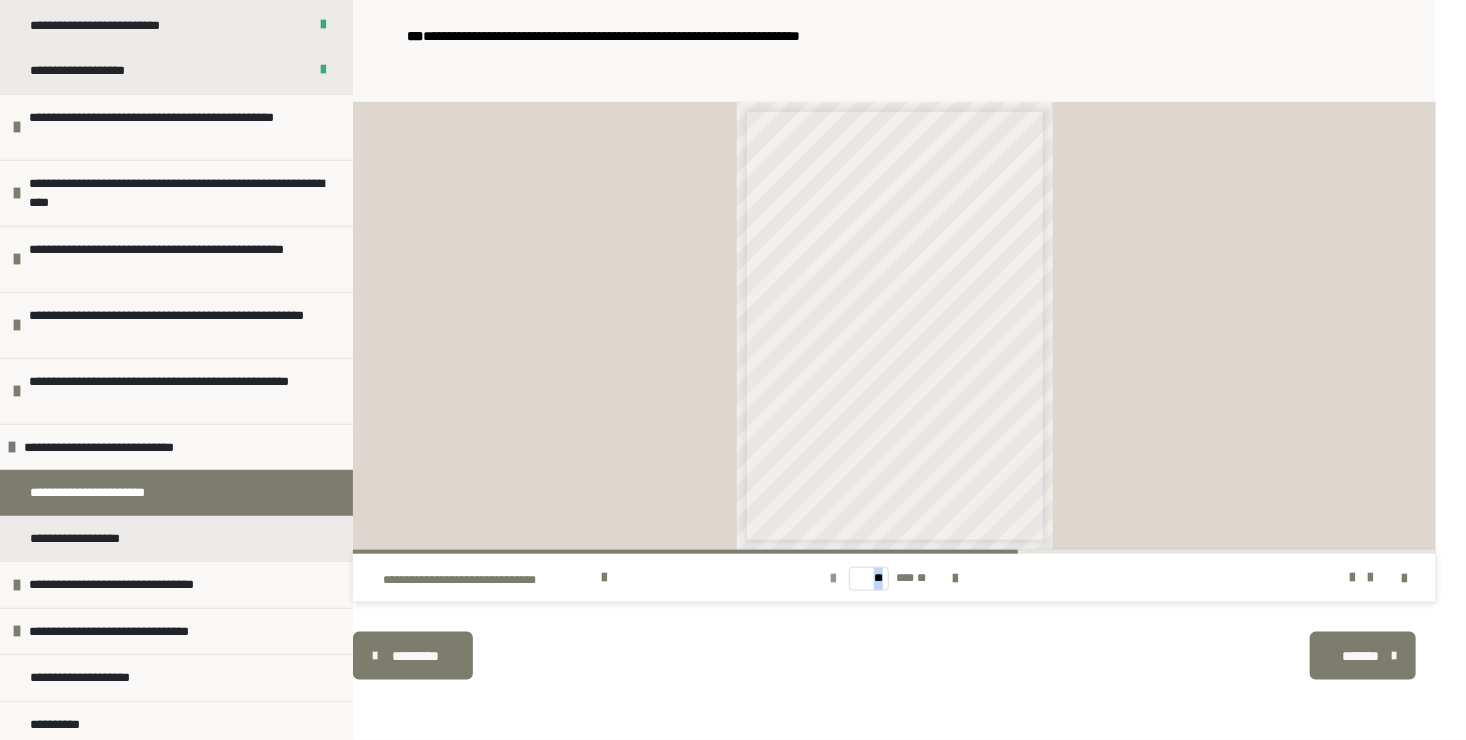 click at bounding box center (833, 579) 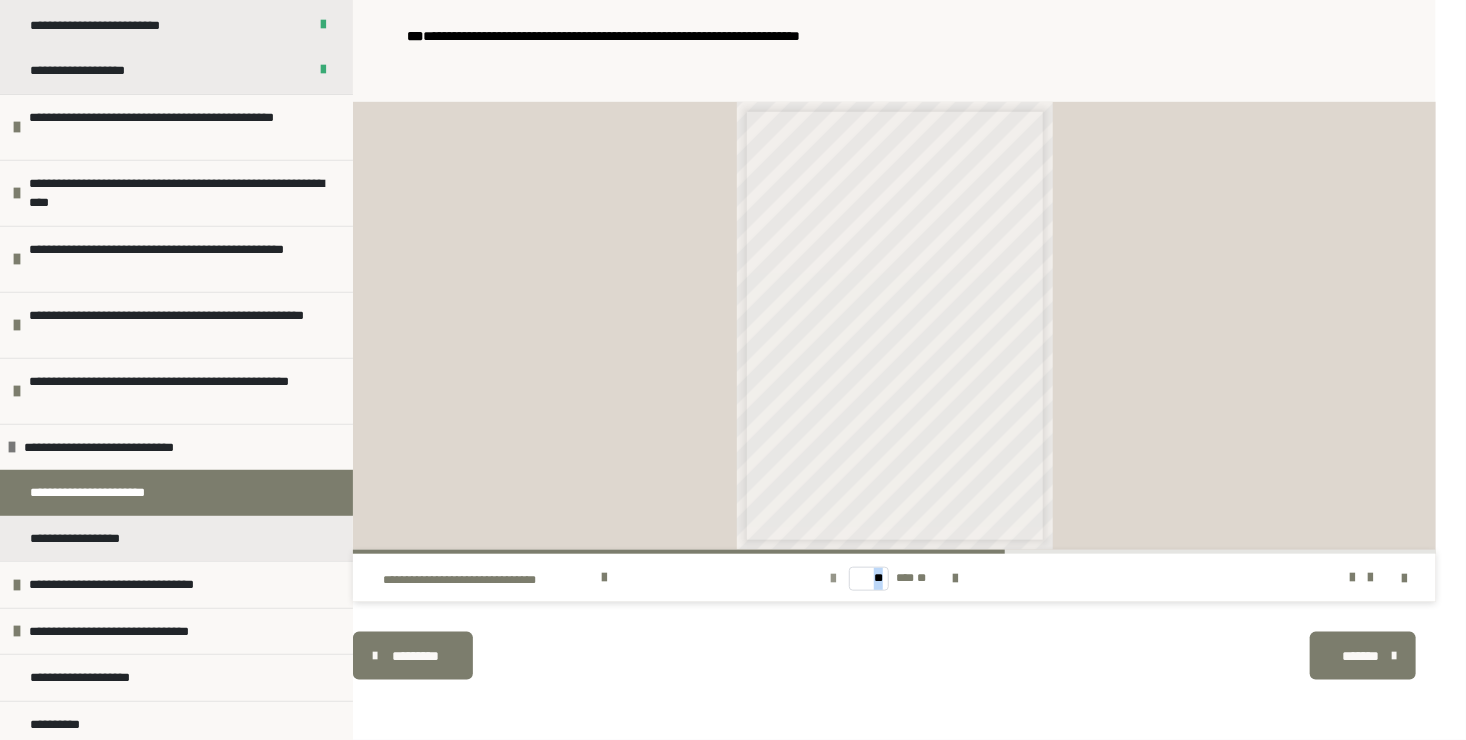 click at bounding box center [833, 579] 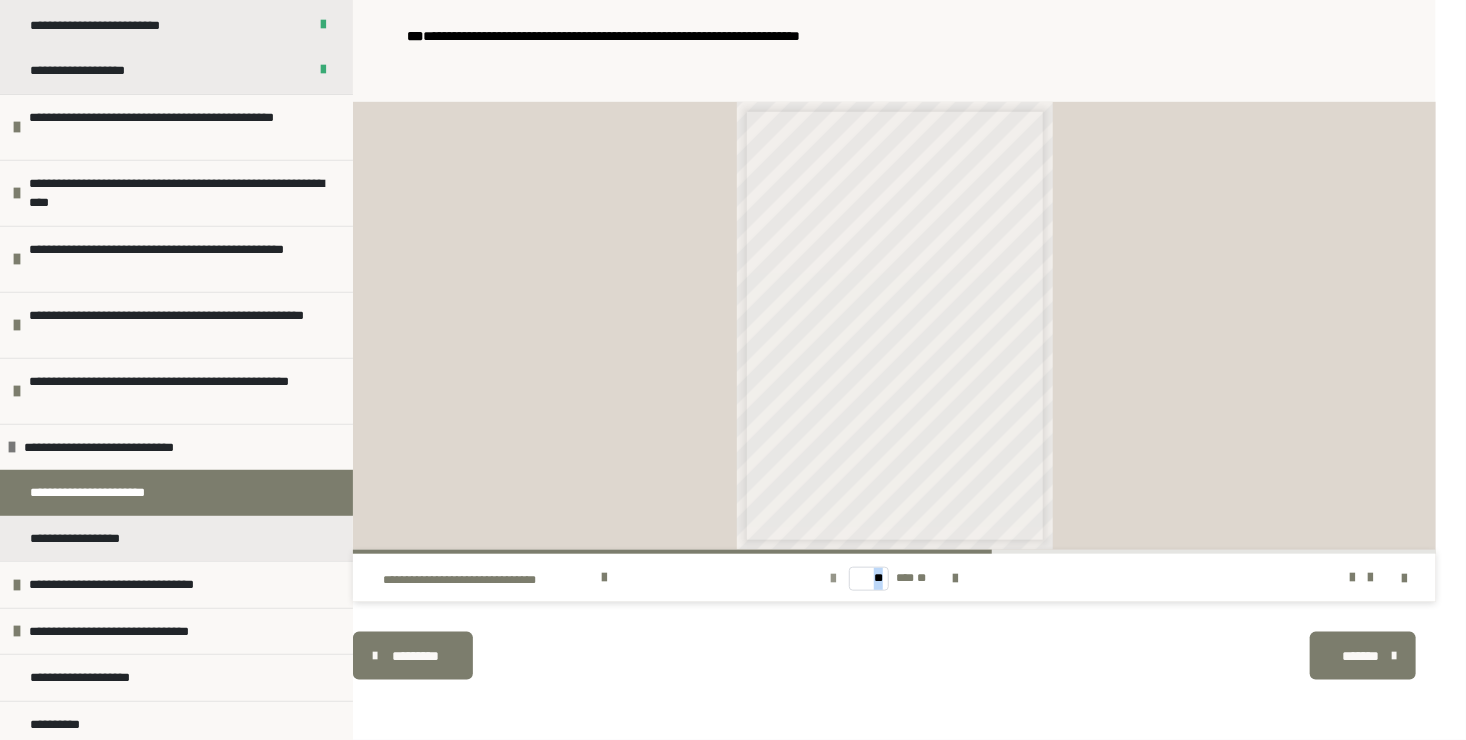 click at bounding box center [833, 579] 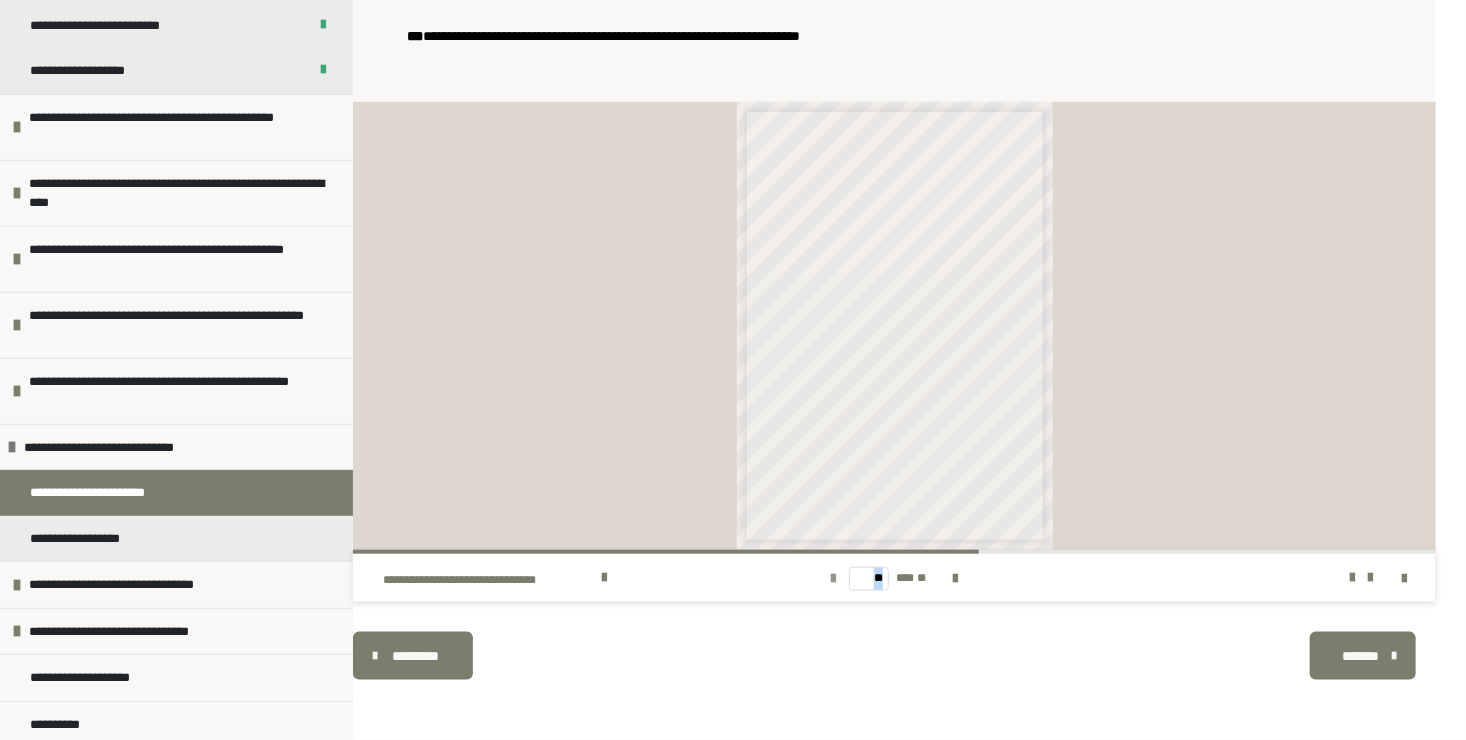 click at bounding box center (833, 579) 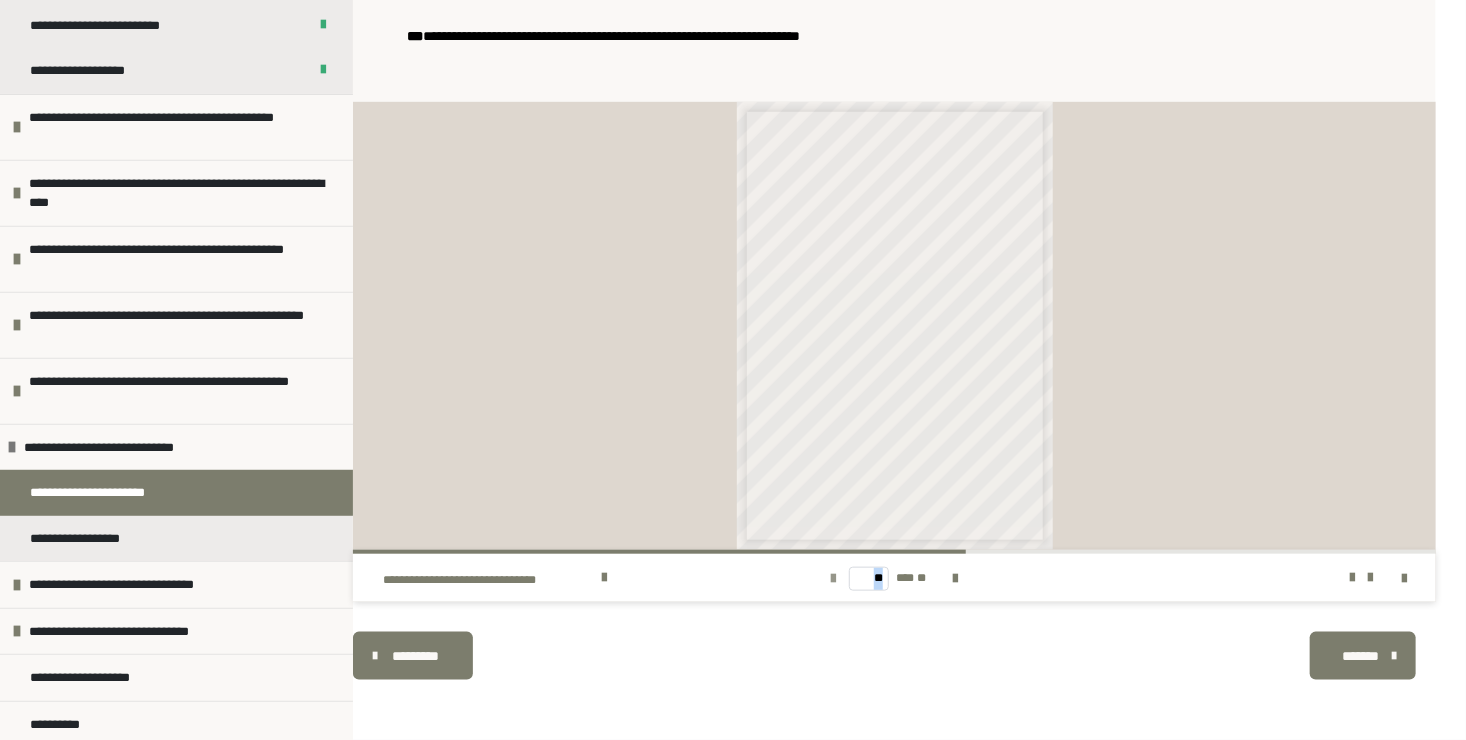 click at bounding box center [833, 579] 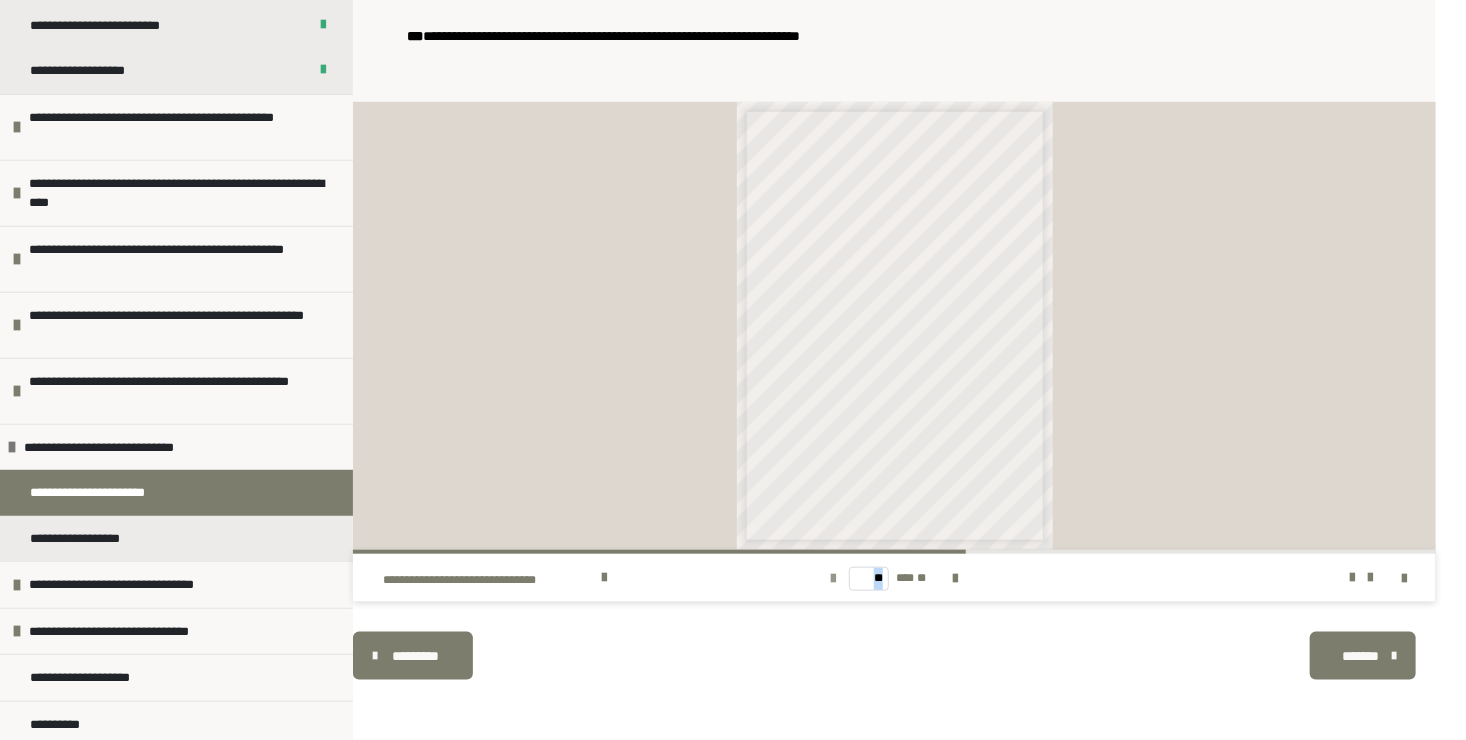 click at bounding box center [833, 579] 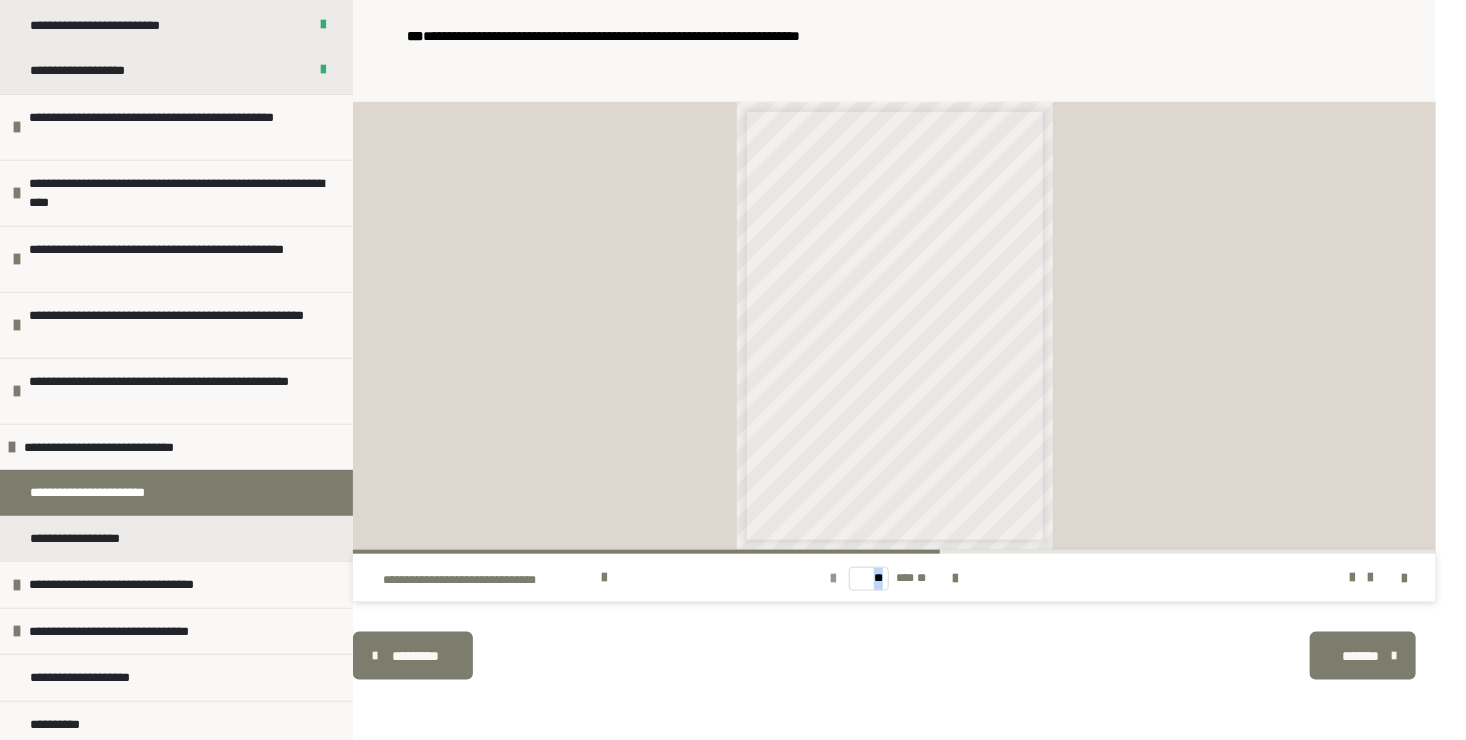 click at bounding box center (833, 579) 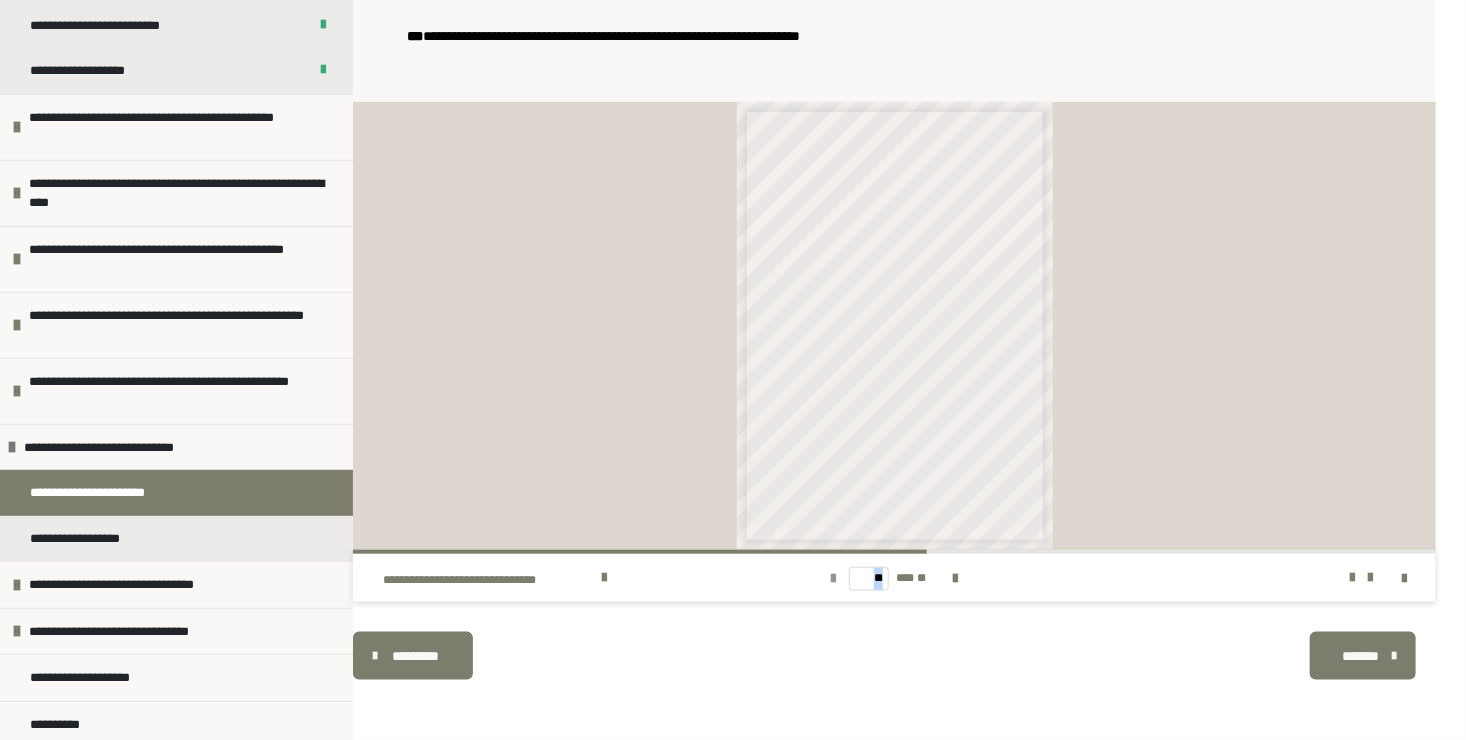 click at bounding box center (833, 579) 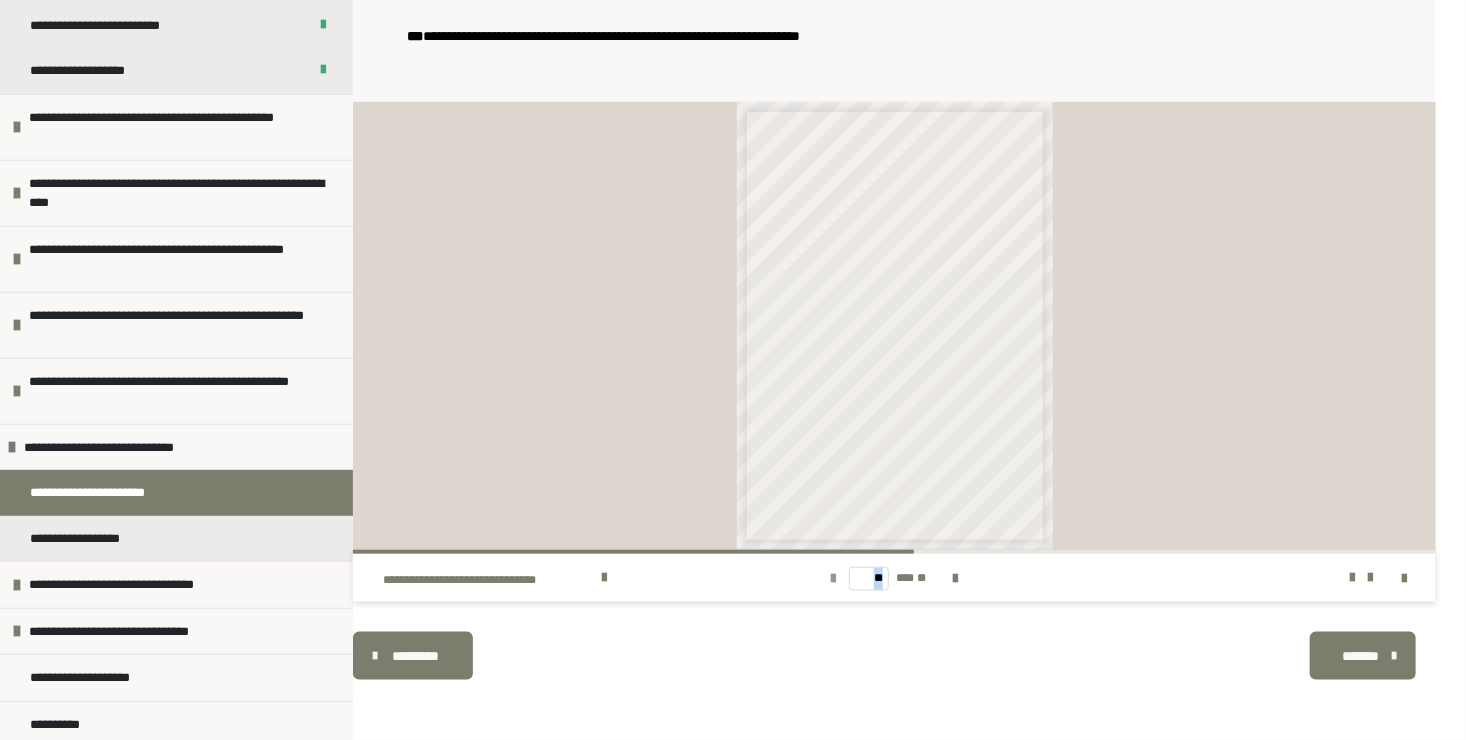 click at bounding box center [833, 579] 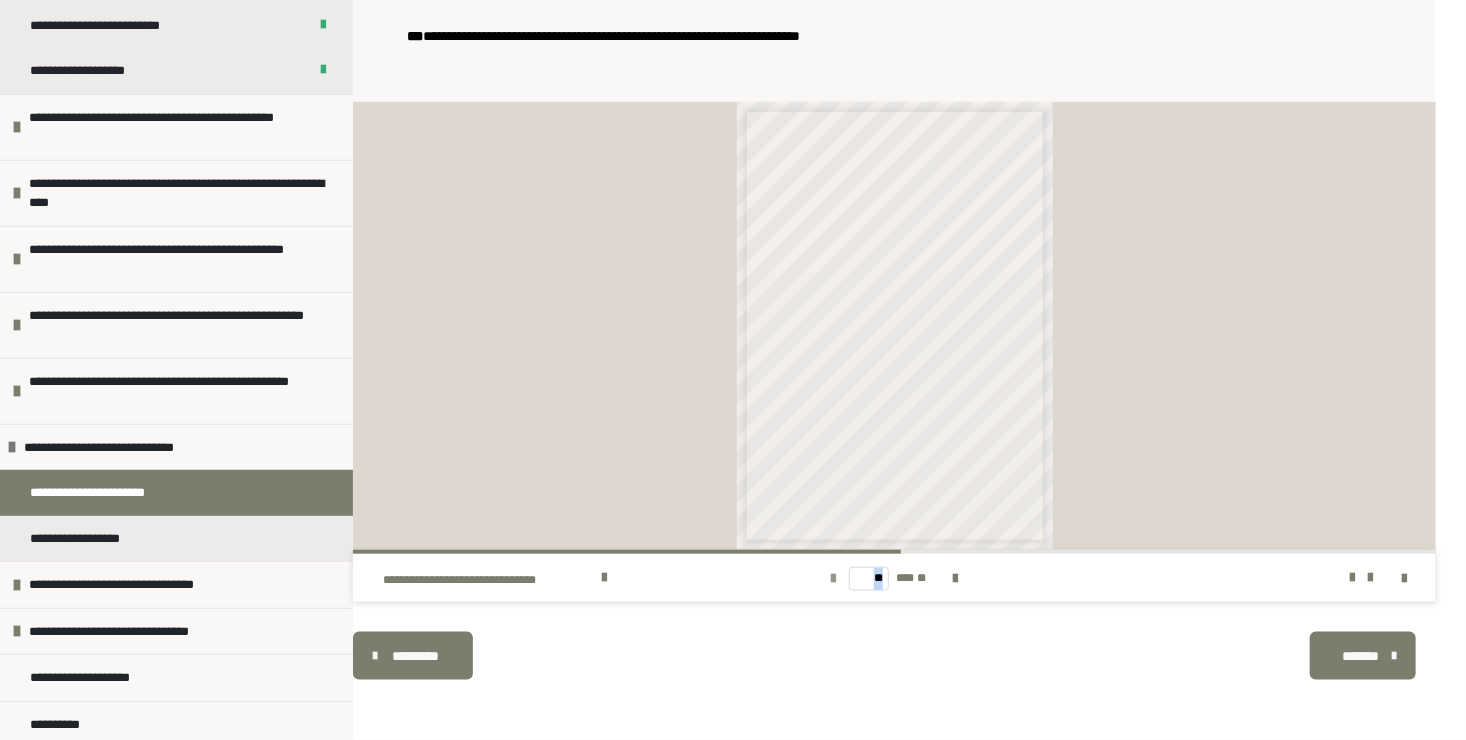 click at bounding box center (833, 579) 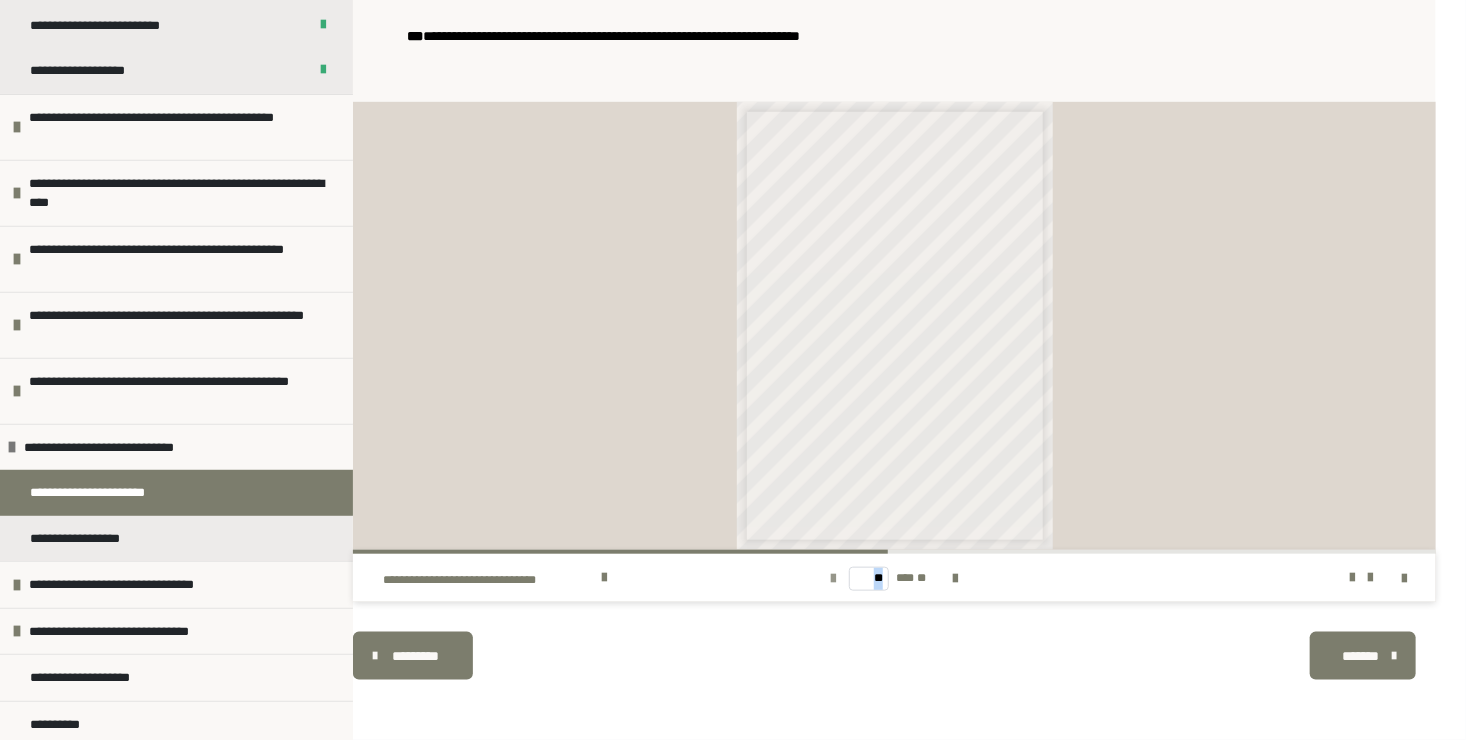 click at bounding box center [833, 579] 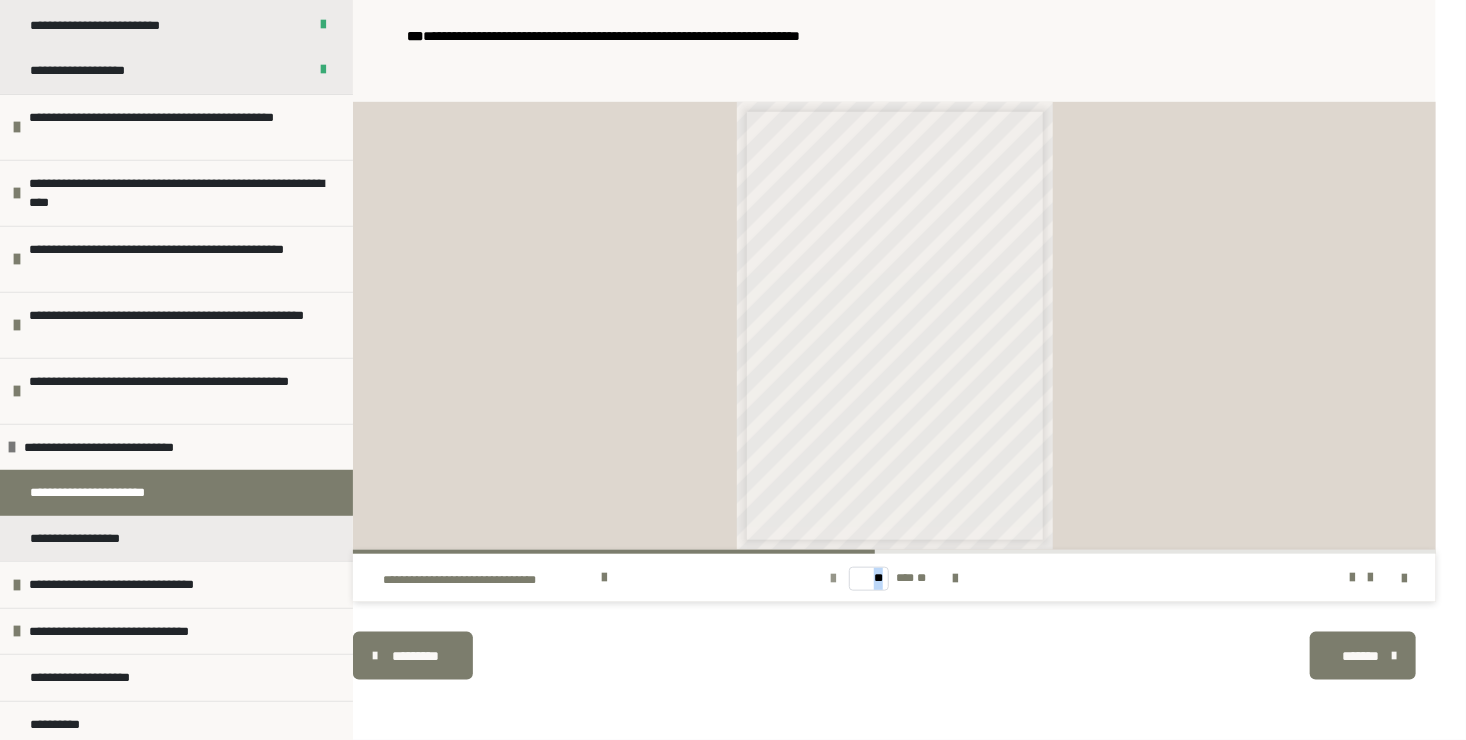 click at bounding box center [833, 579] 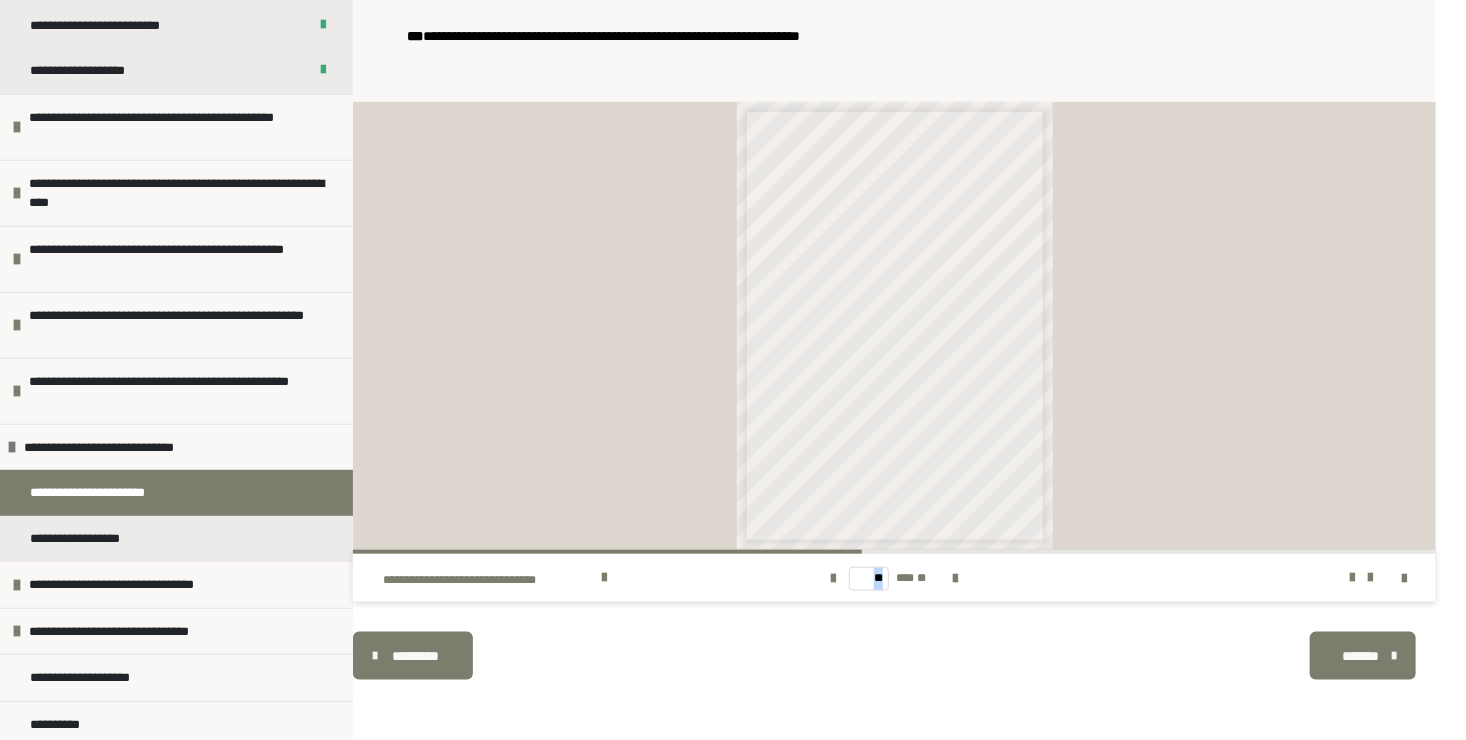 click on "** *** **" at bounding box center (894, 578) 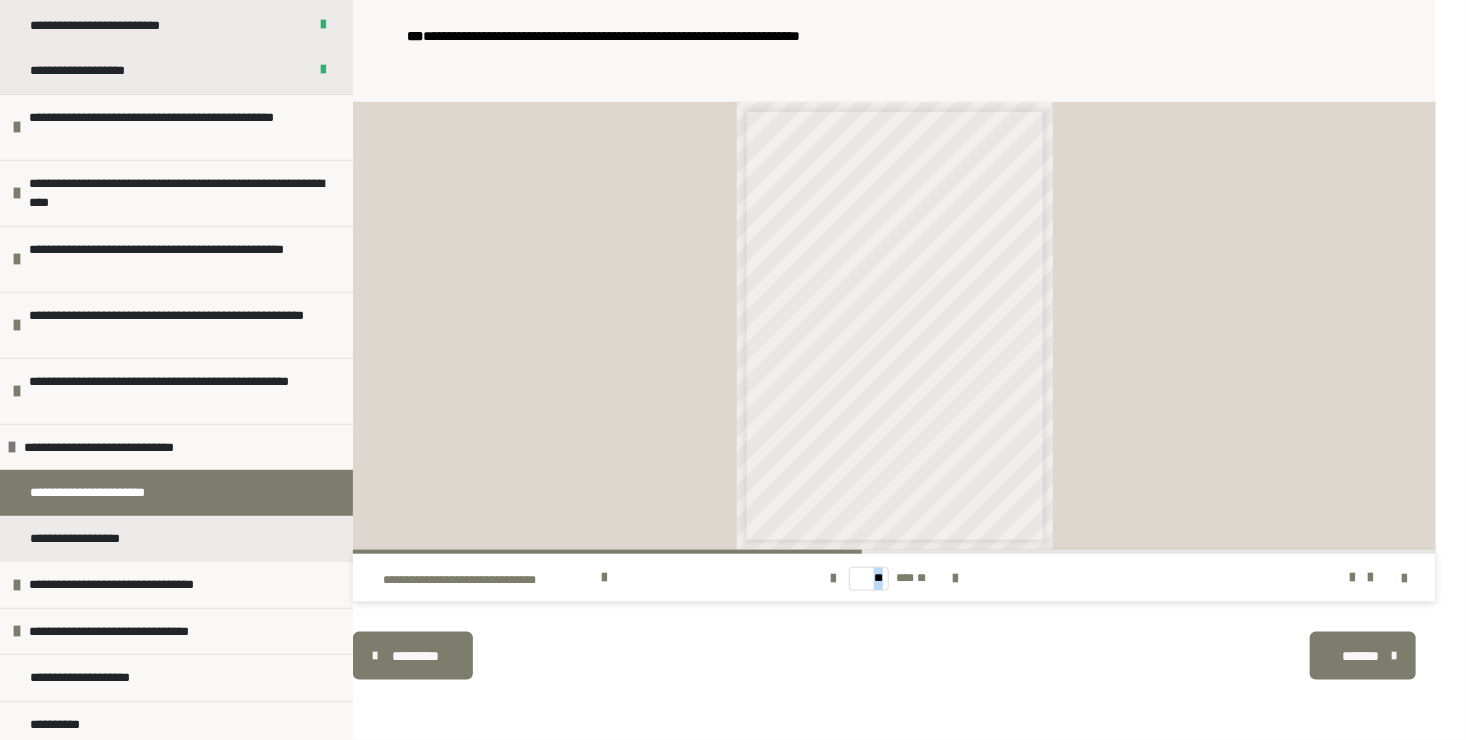 click on "** *** **" at bounding box center [894, 578] 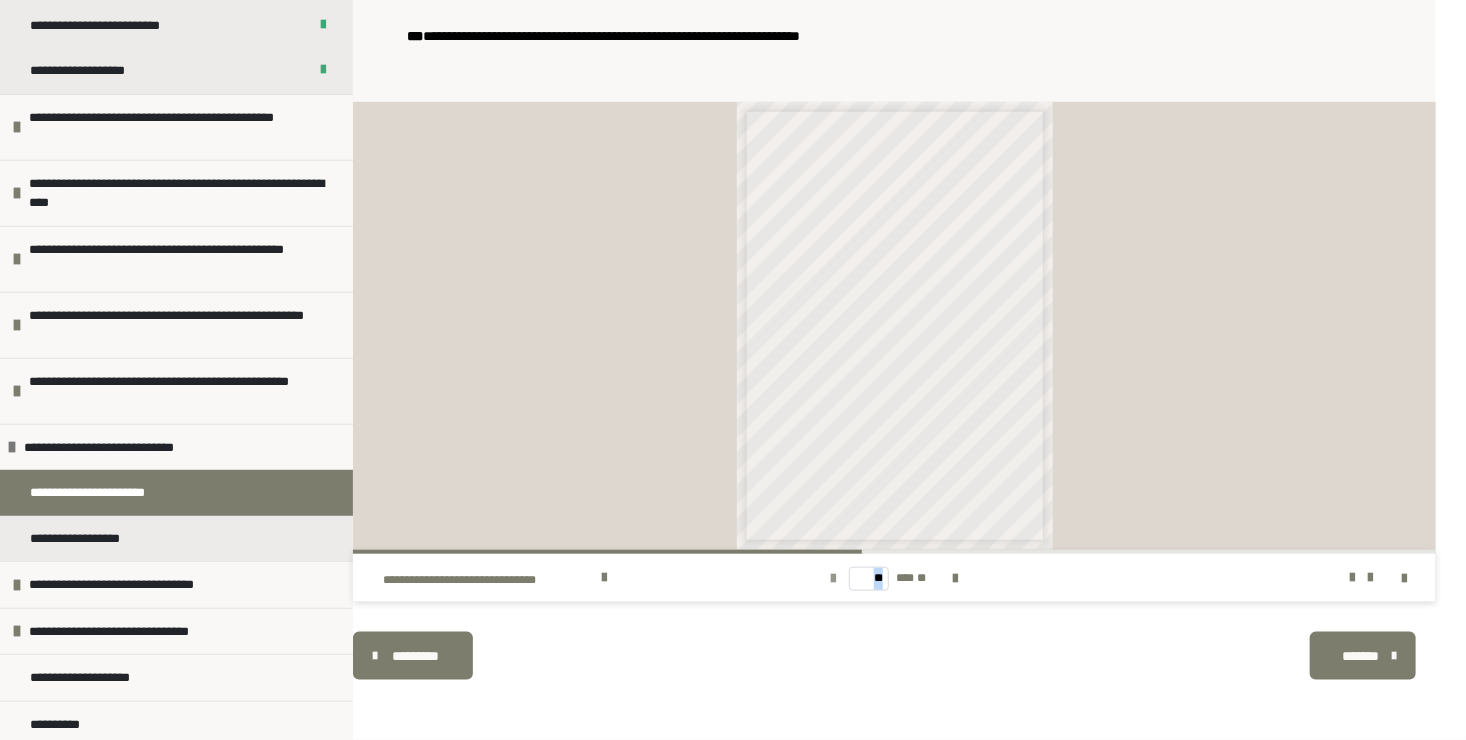 click at bounding box center [833, 579] 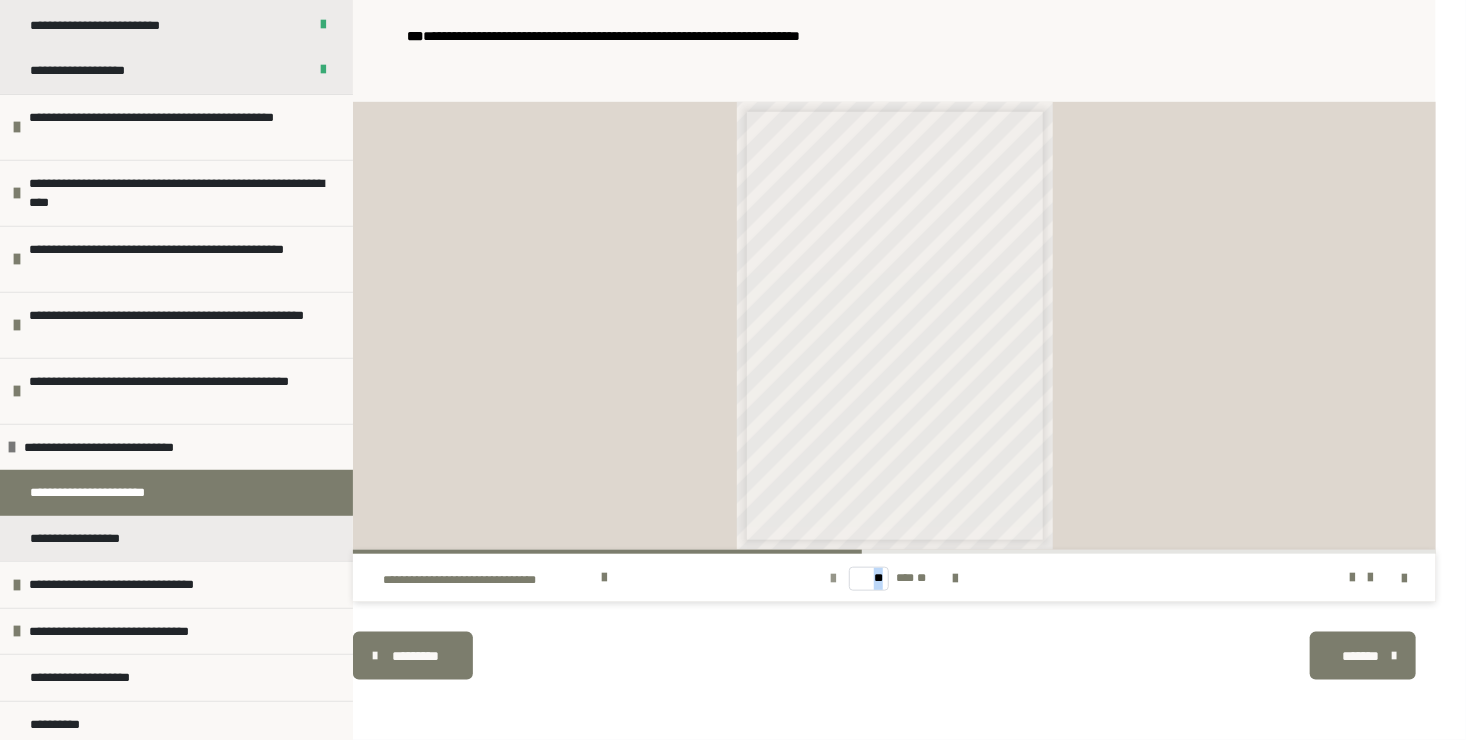 click at bounding box center (833, 579) 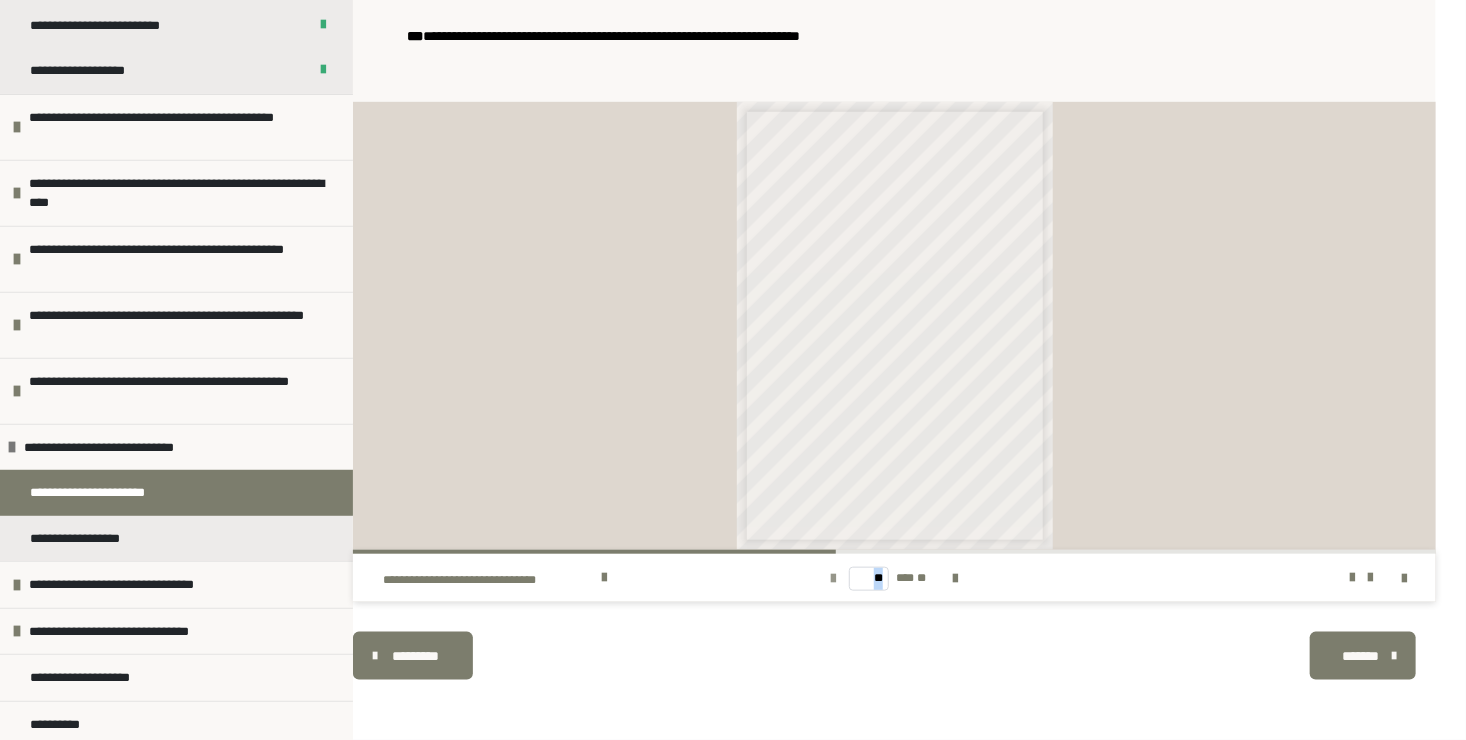 click at bounding box center [833, 579] 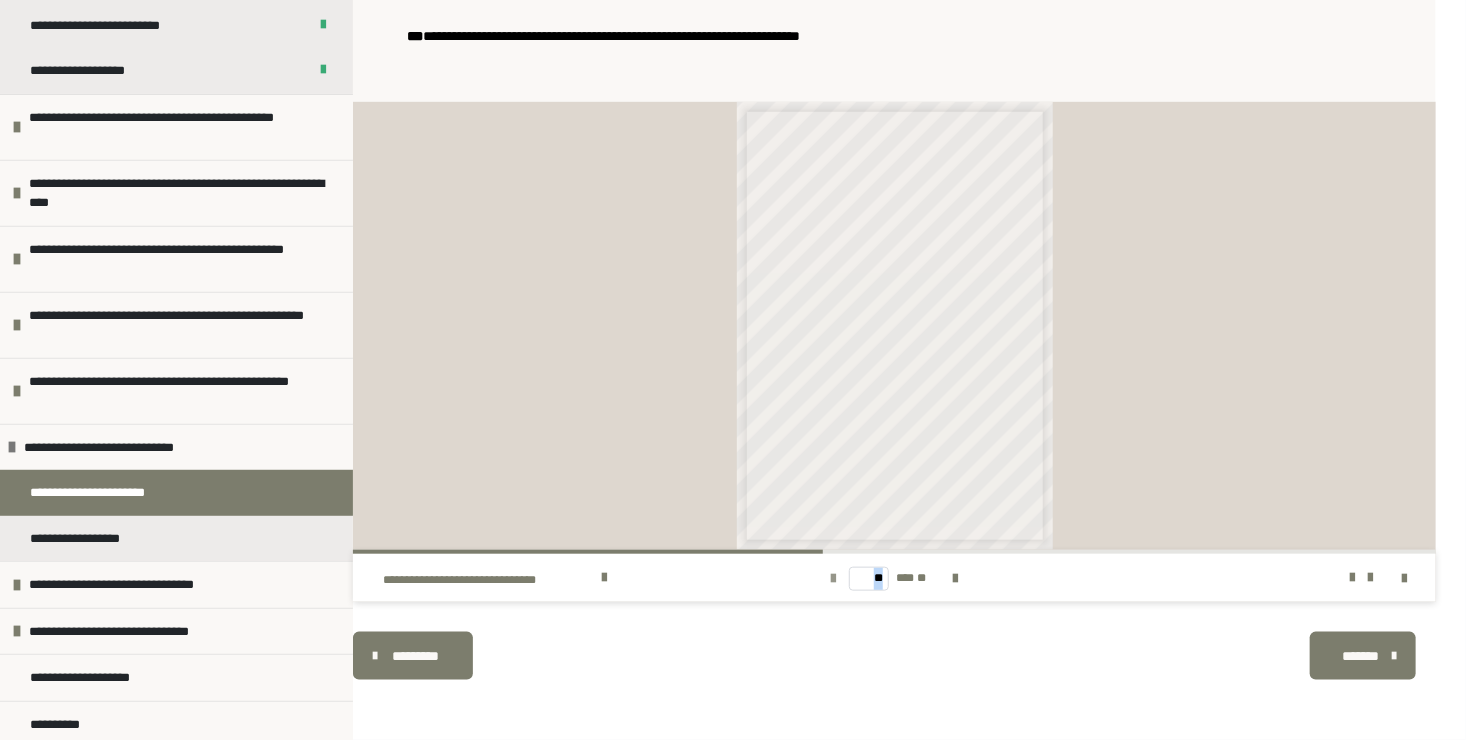 click at bounding box center [833, 579] 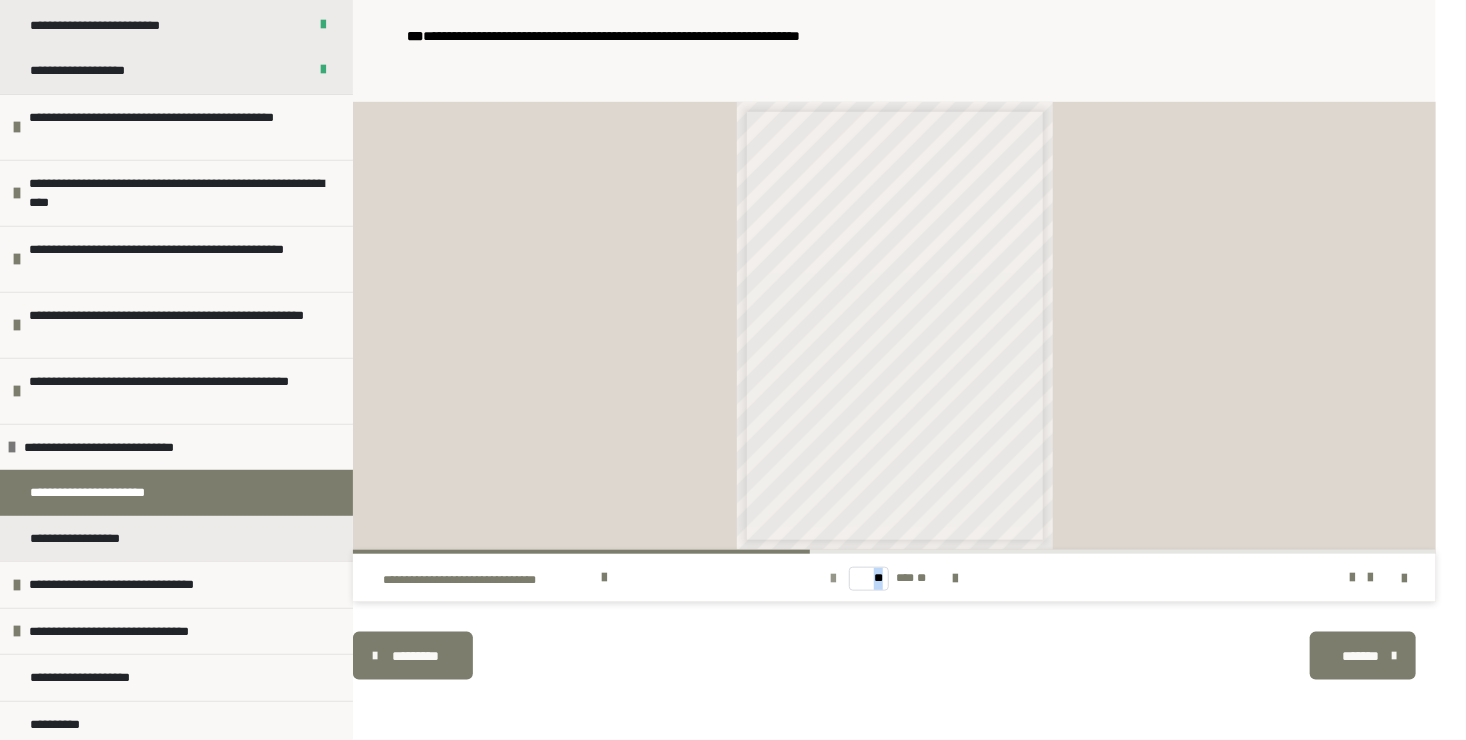 click at bounding box center (833, 579) 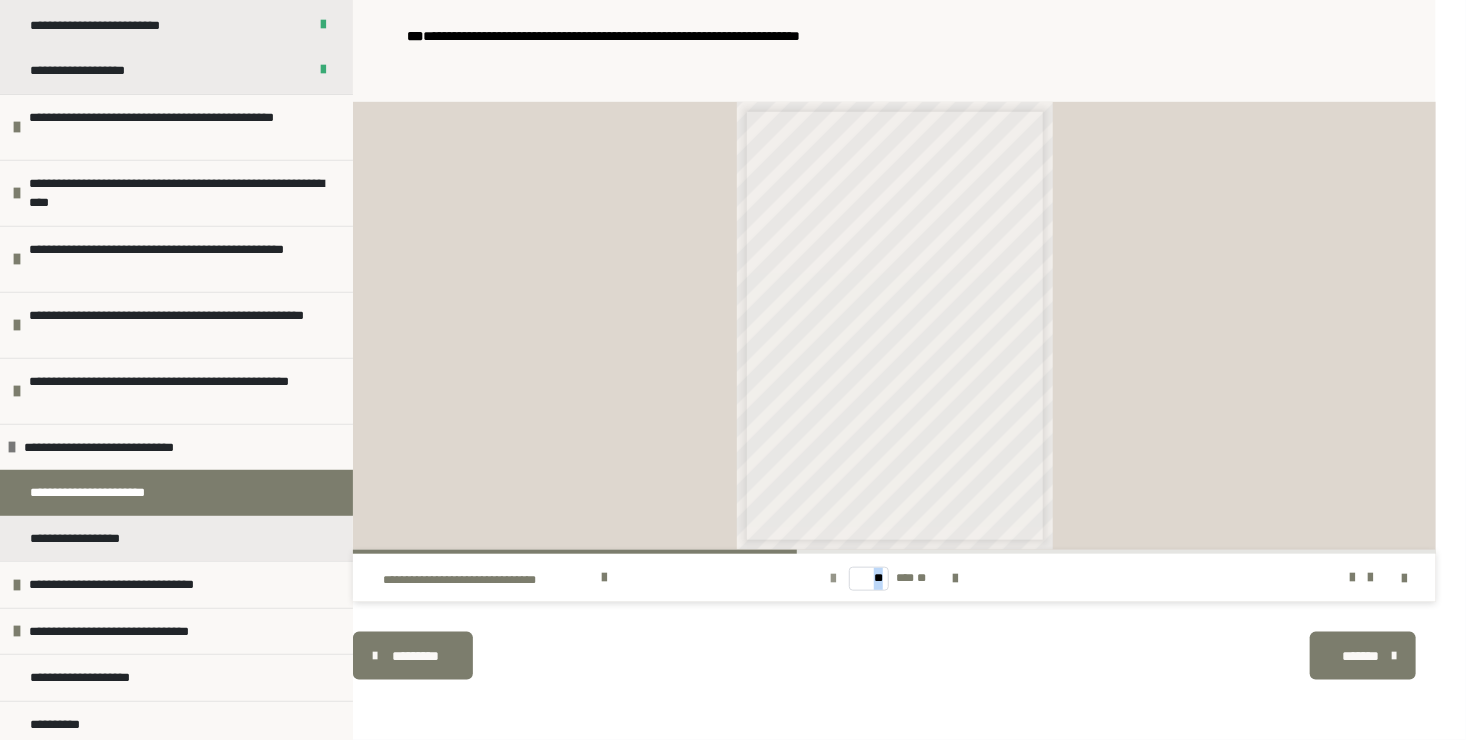 click at bounding box center [833, 579] 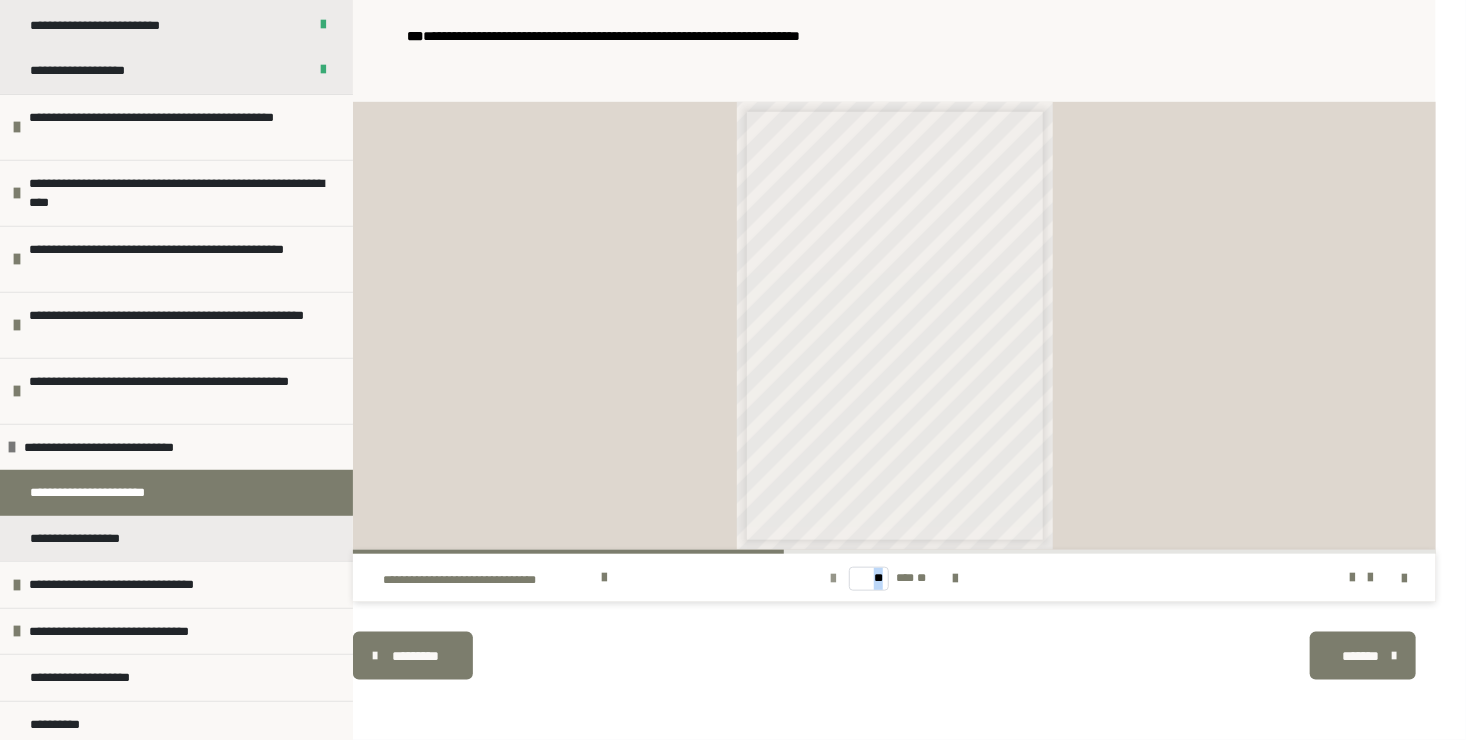 click at bounding box center [833, 579] 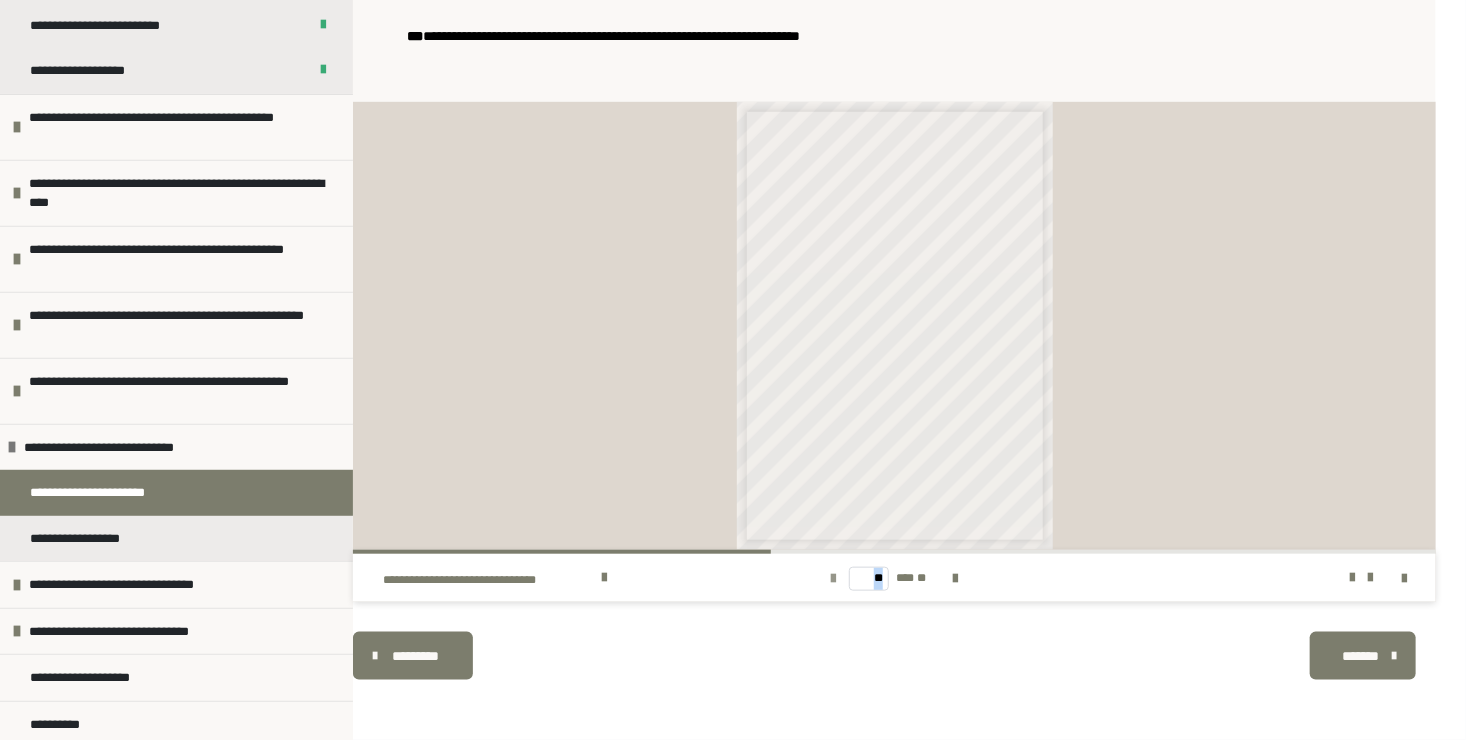 click at bounding box center [833, 579] 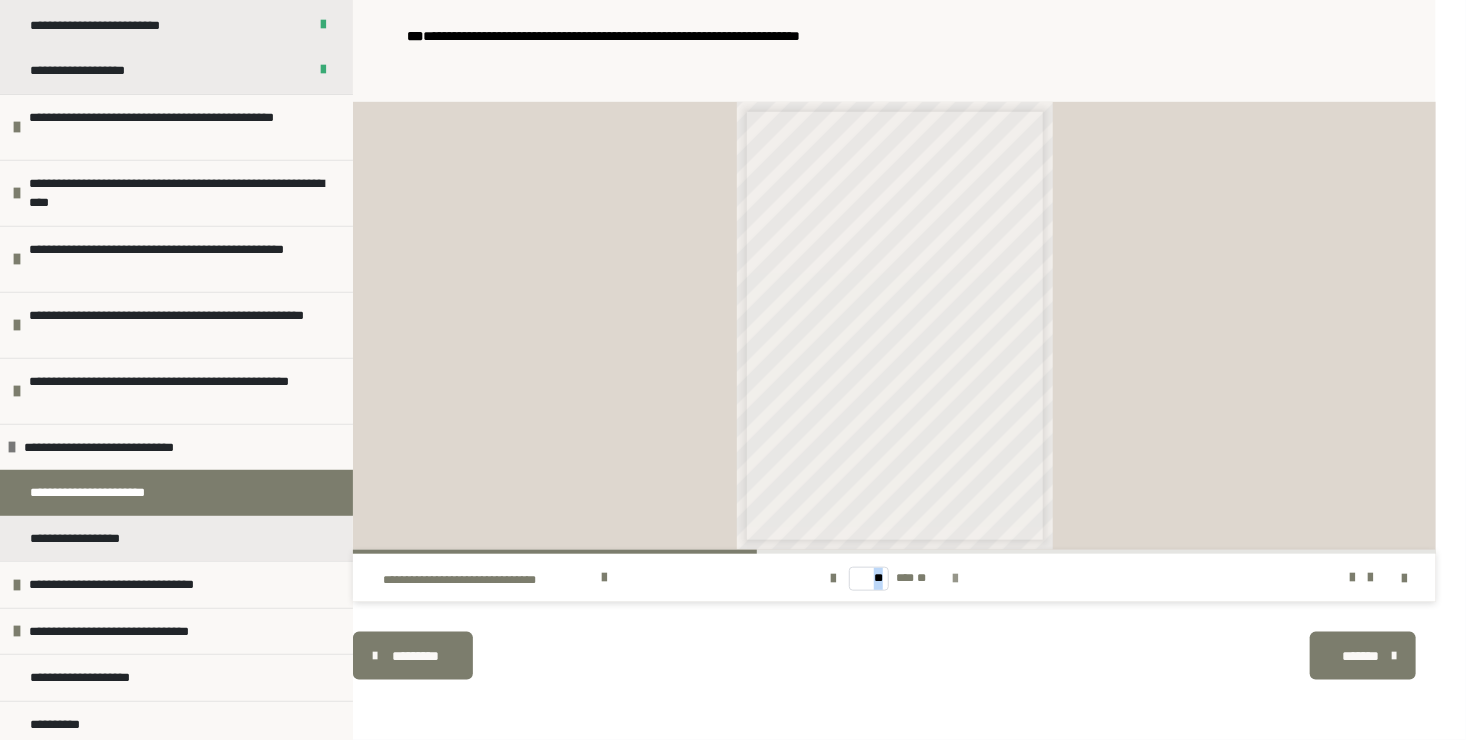 click at bounding box center (956, 579) 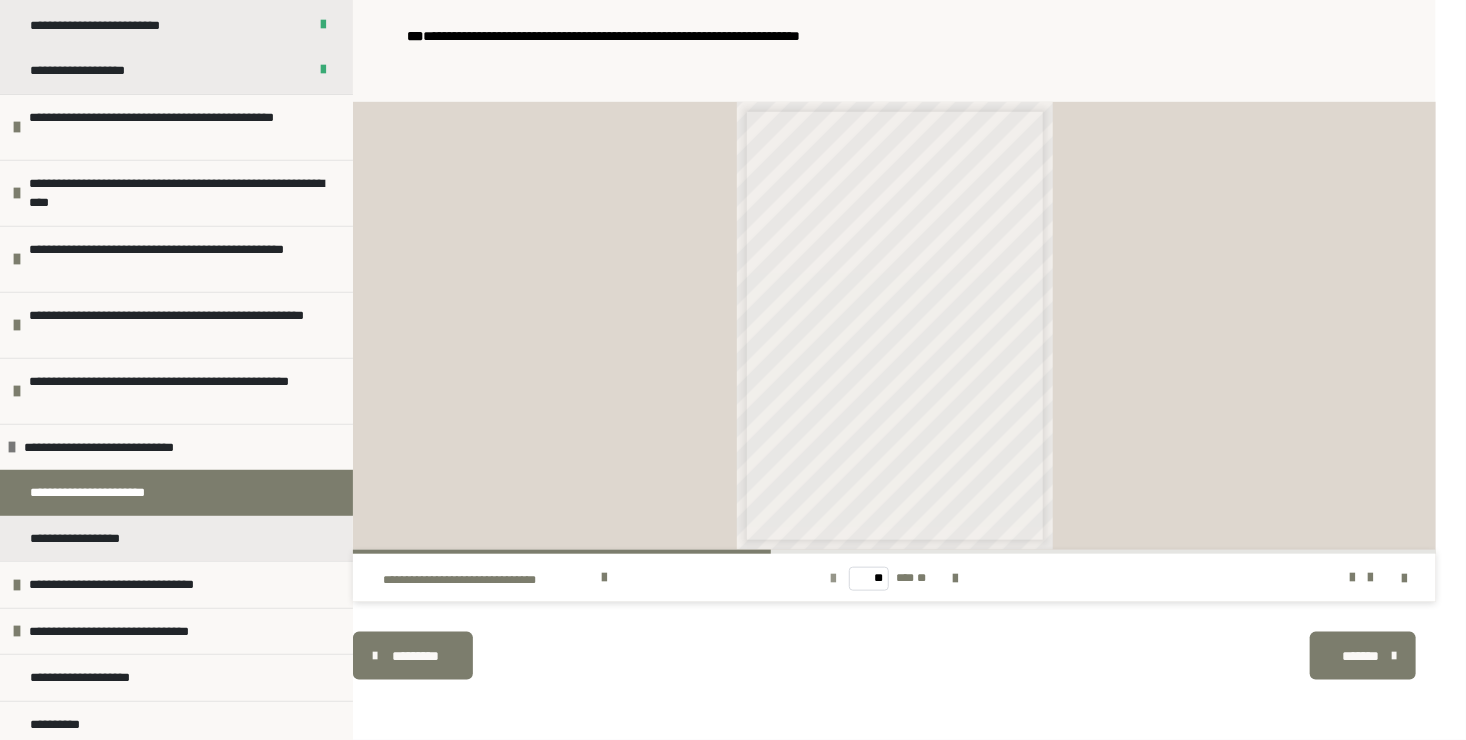 click at bounding box center (833, 579) 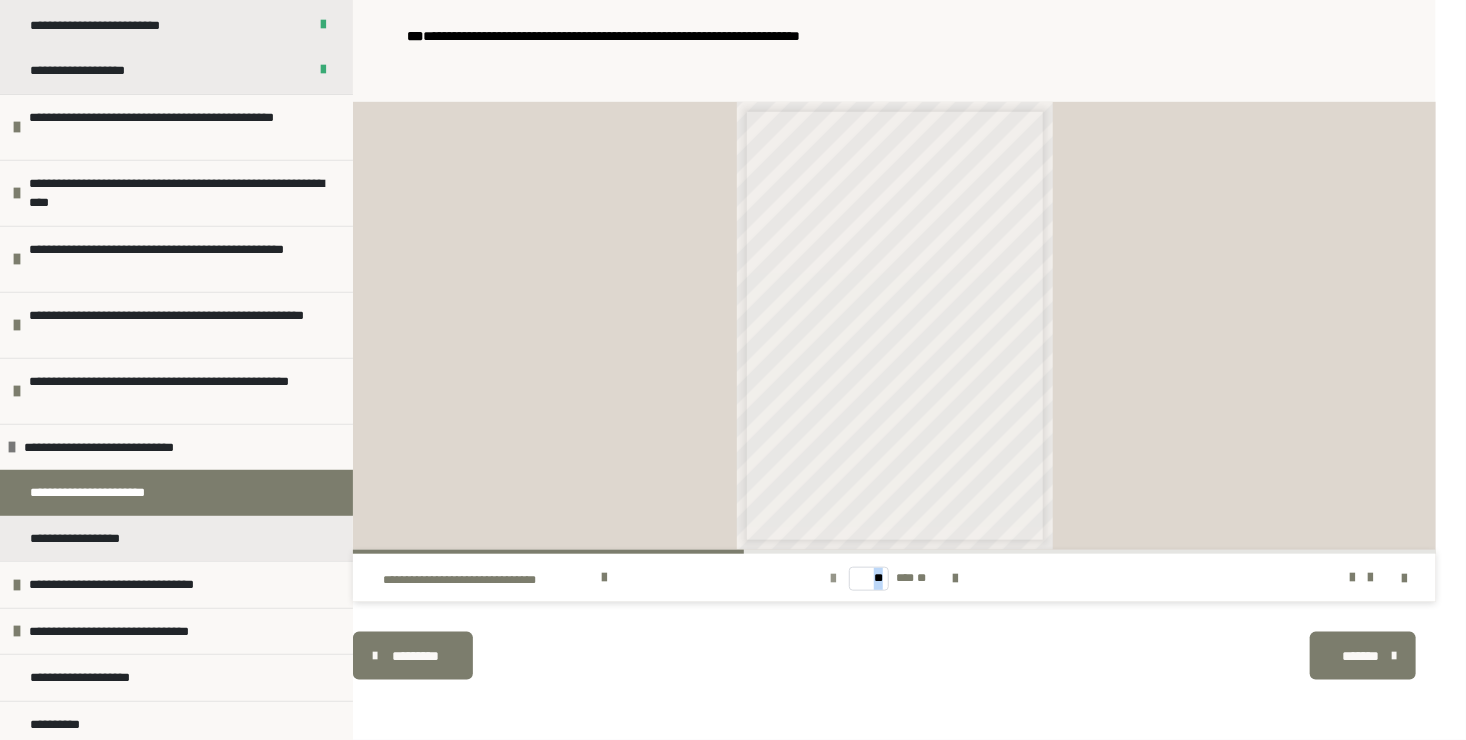click at bounding box center (833, 579) 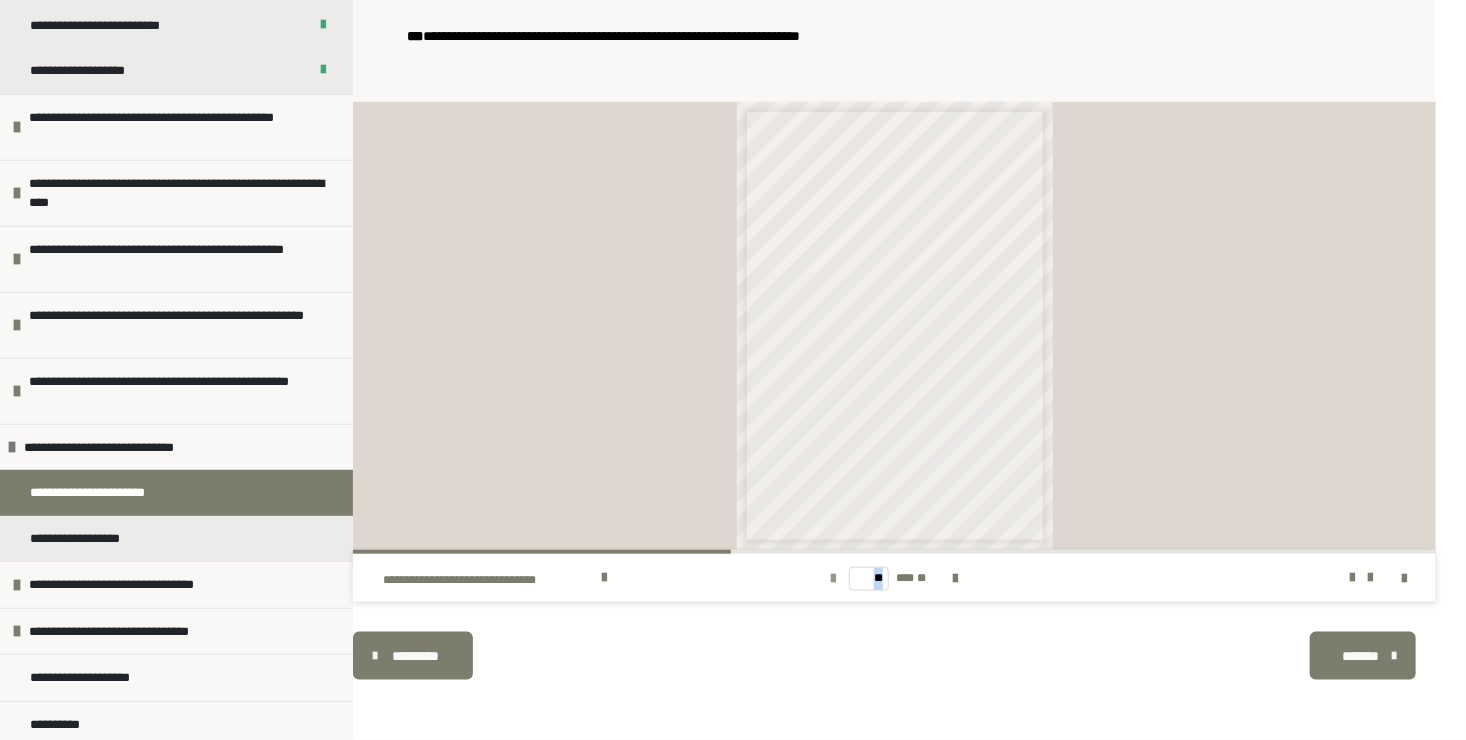 click at bounding box center [833, 579] 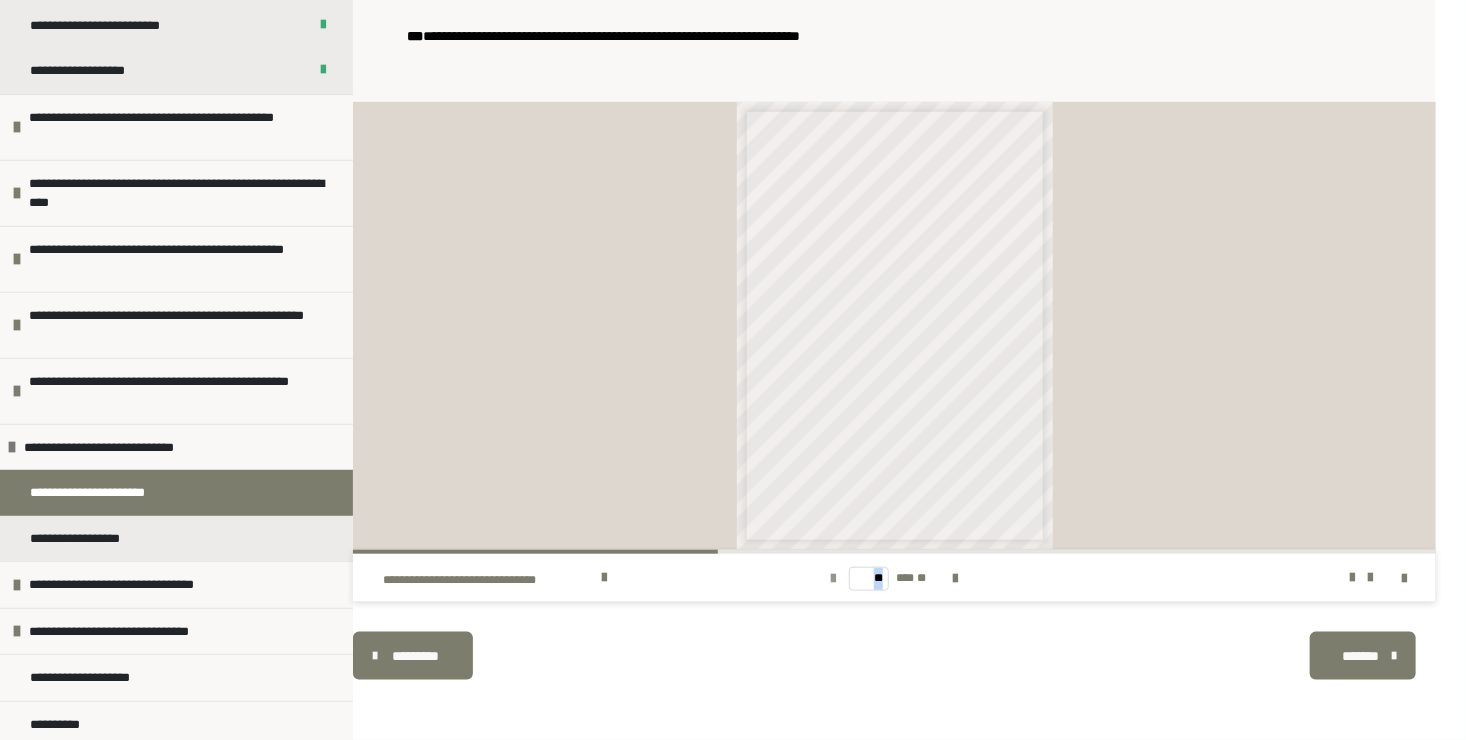 click at bounding box center [833, 579] 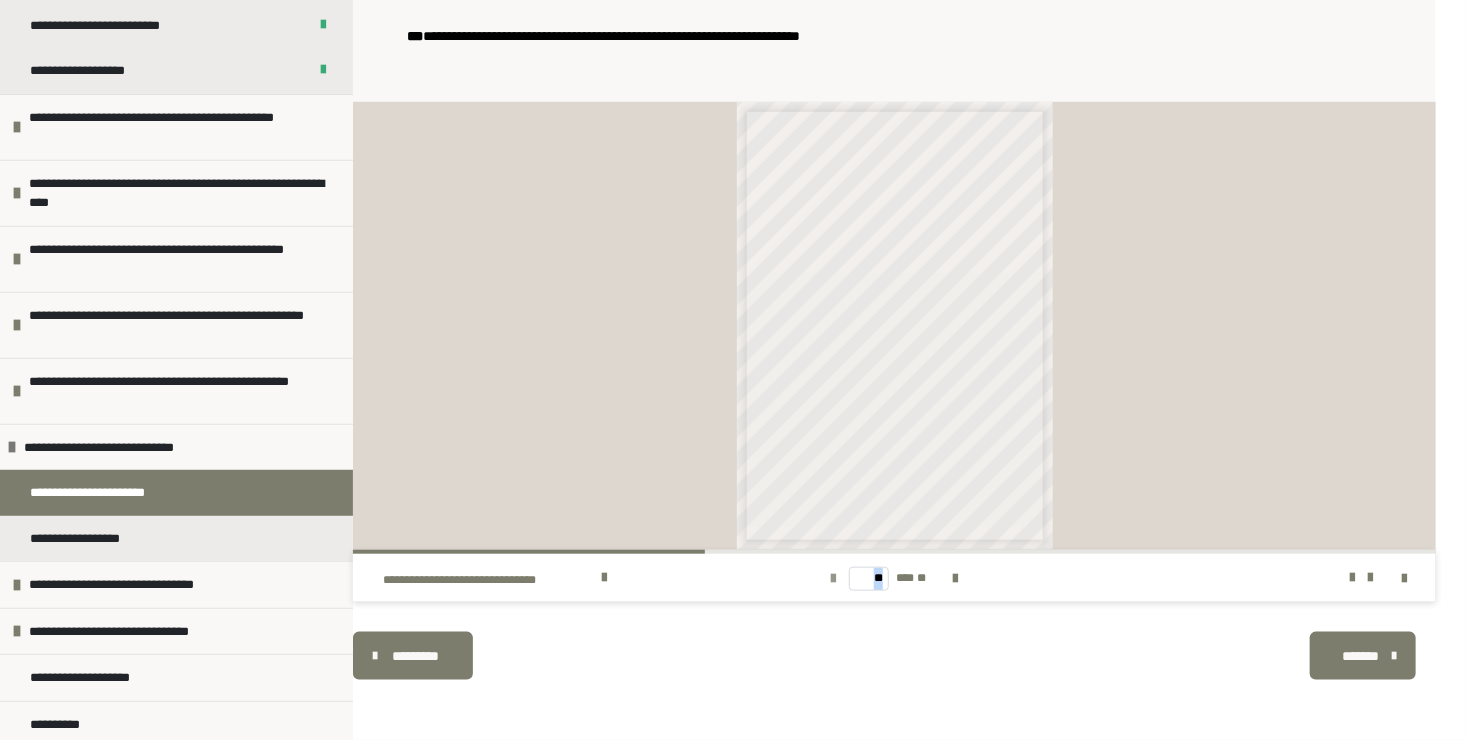 click at bounding box center [833, 579] 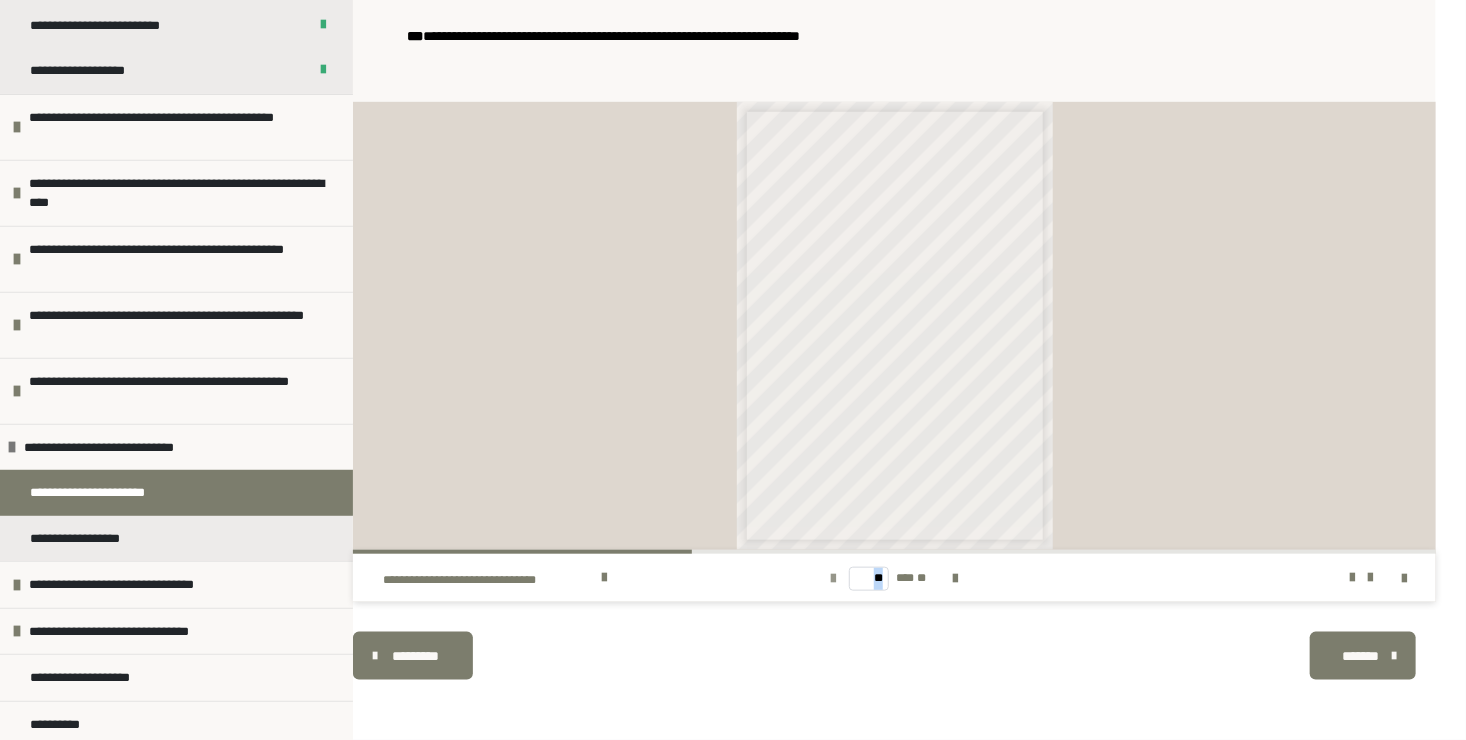 click at bounding box center (833, 579) 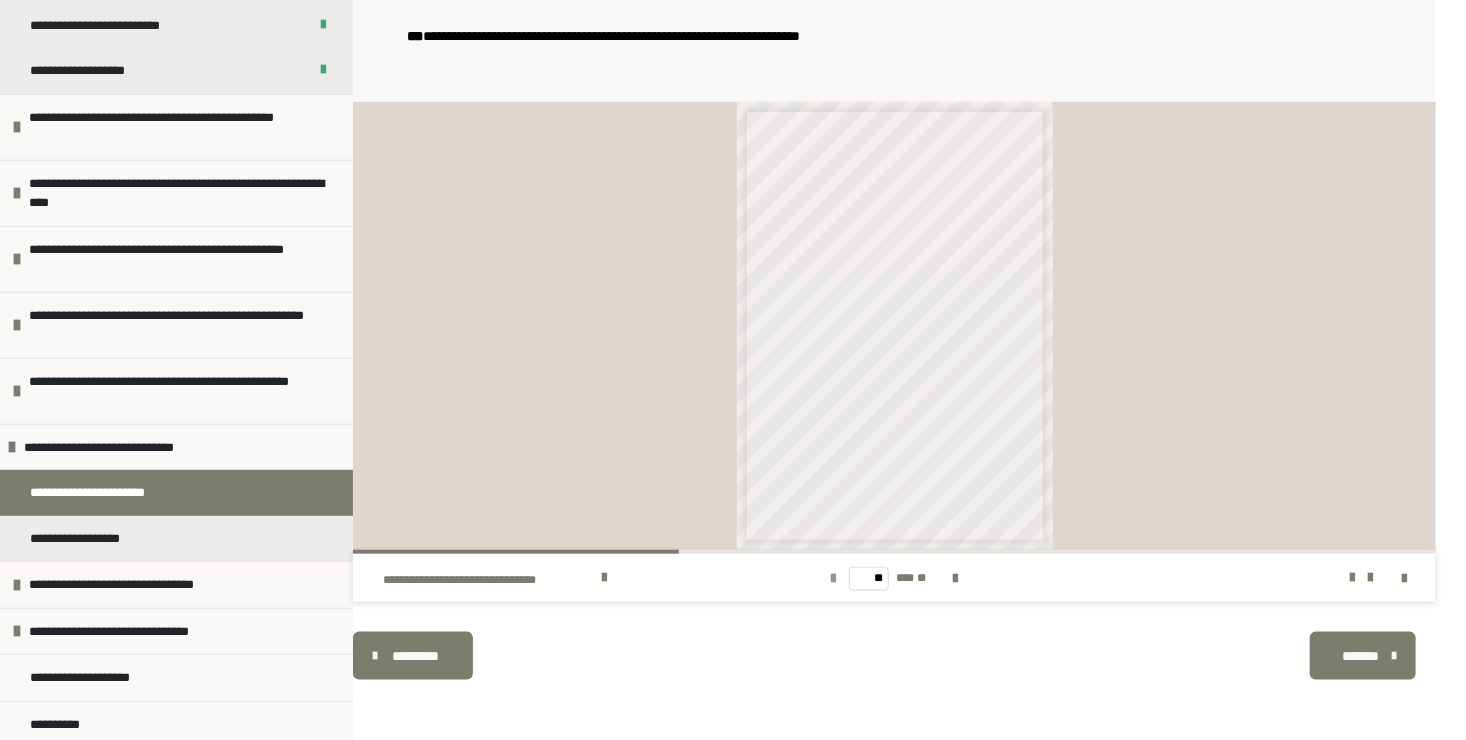 click at bounding box center [833, 579] 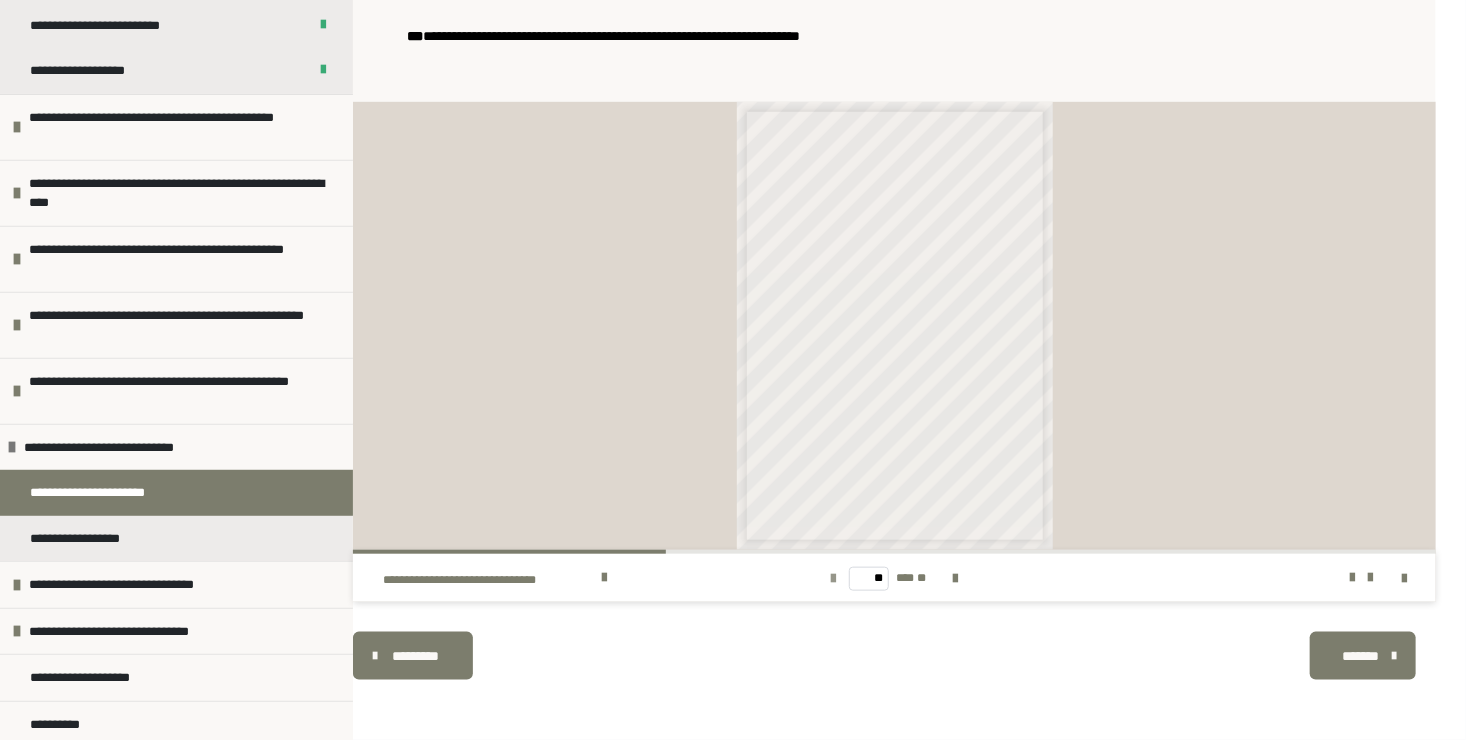 click at bounding box center (833, 579) 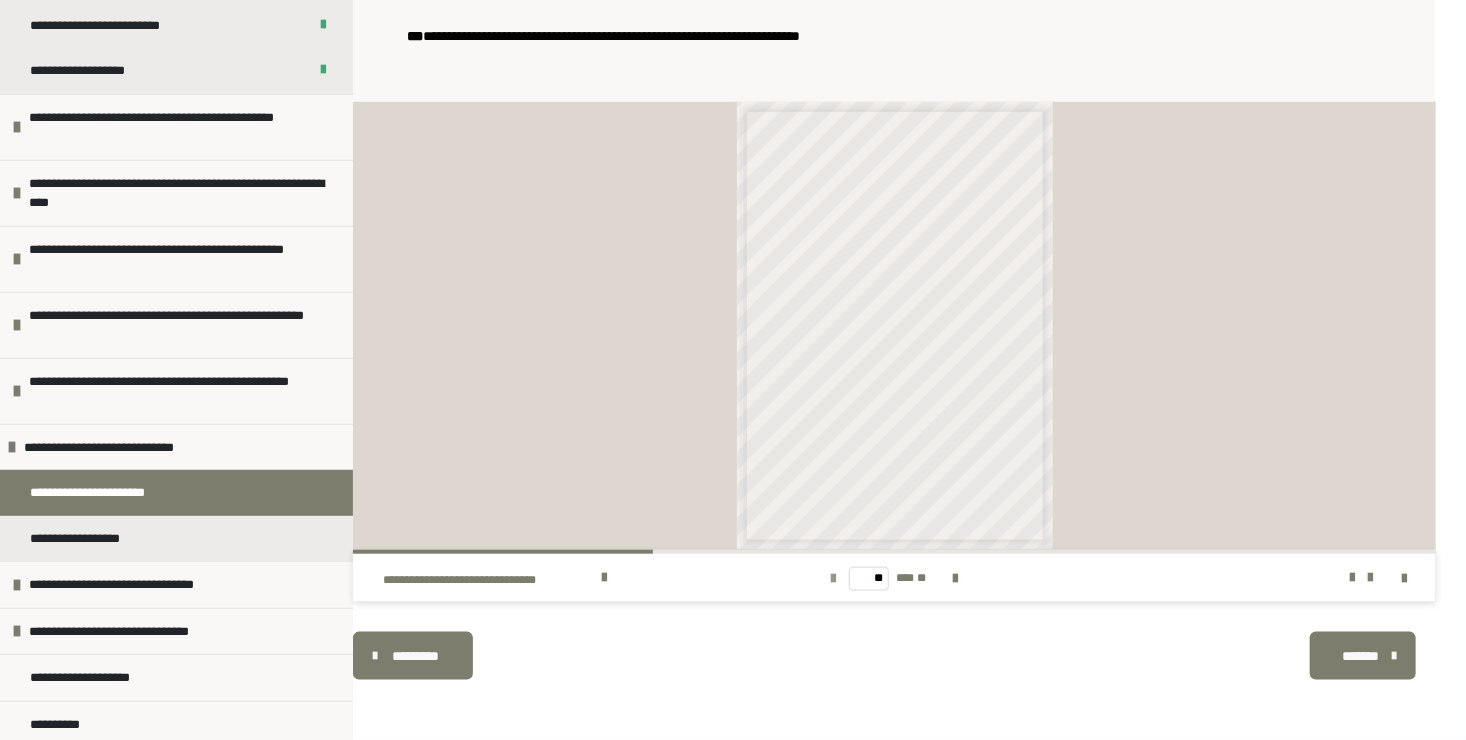 click at bounding box center [833, 579] 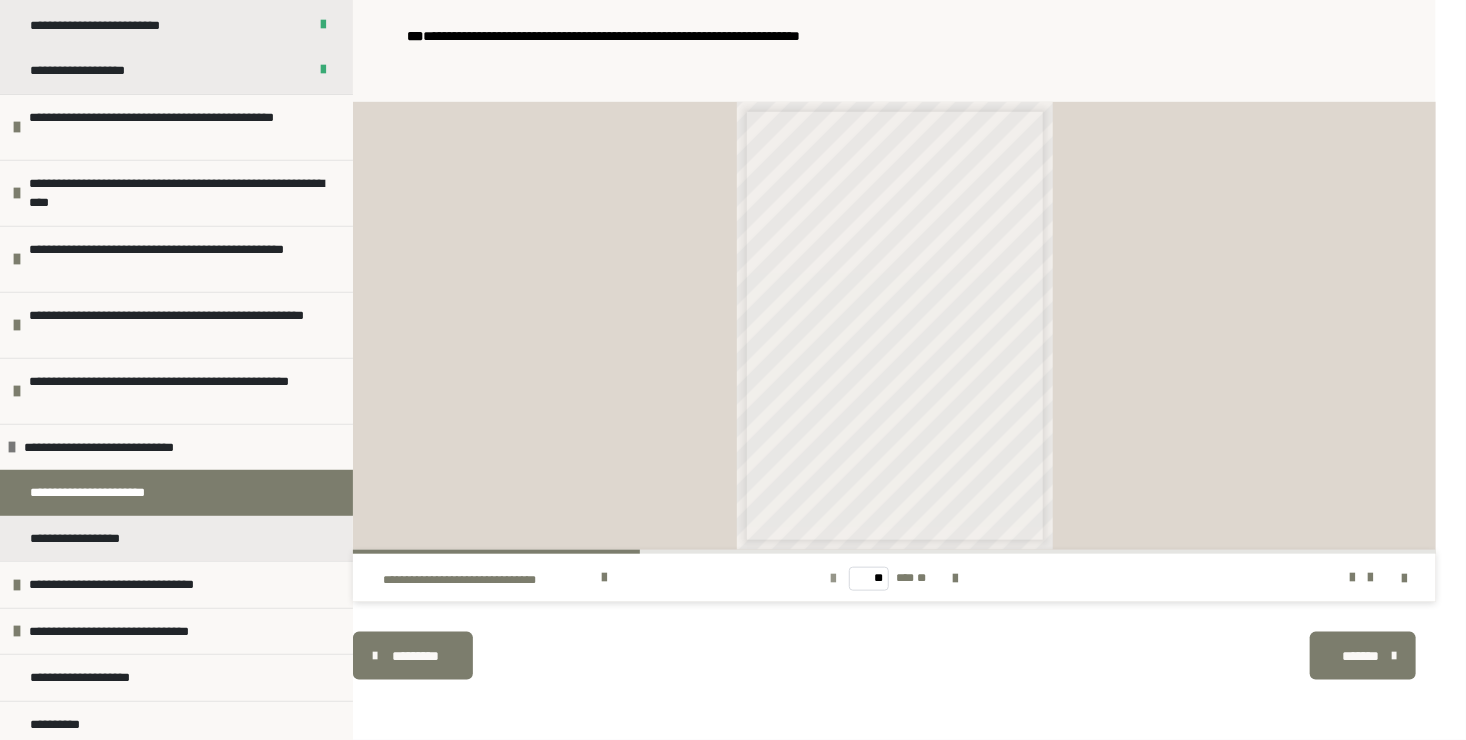 click at bounding box center (833, 579) 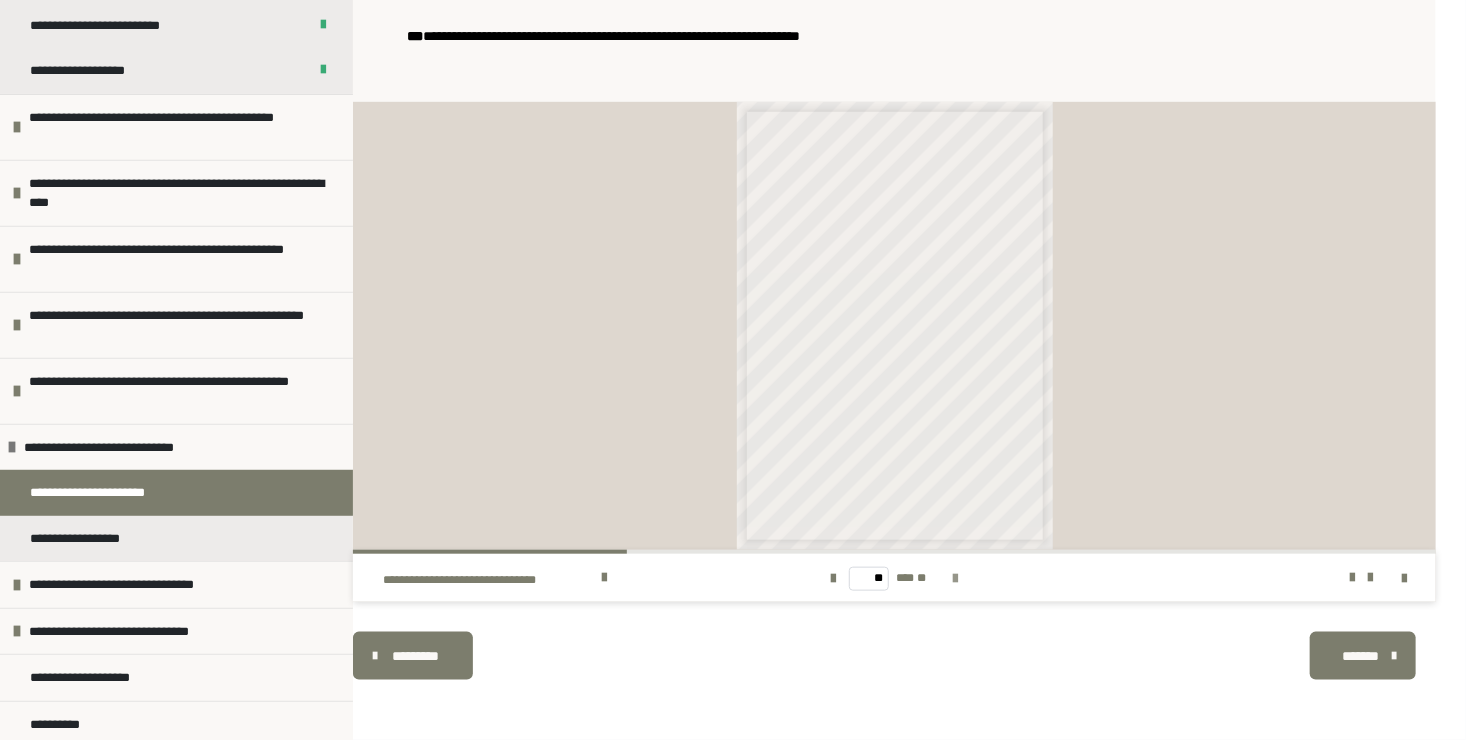 click at bounding box center [956, 579] 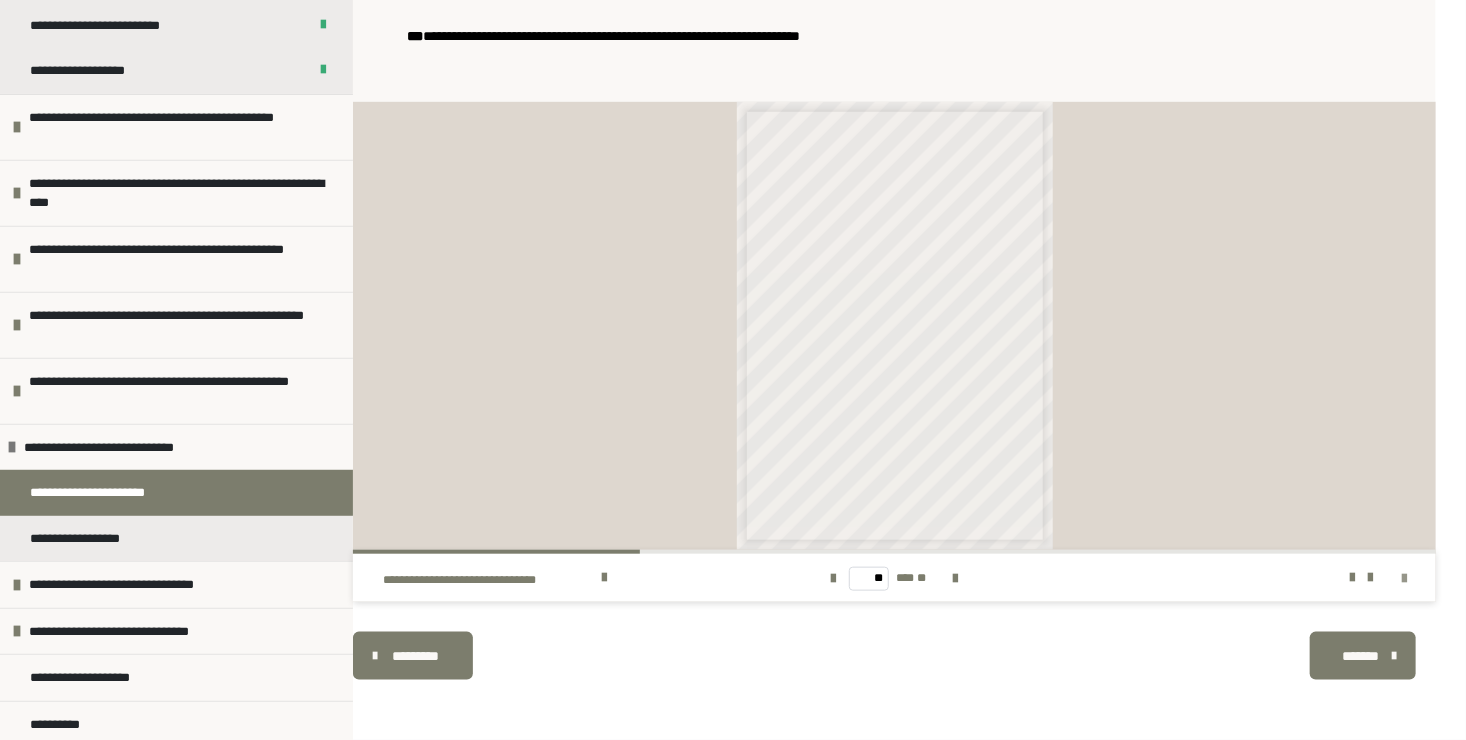 click at bounding box center (1404, 579) 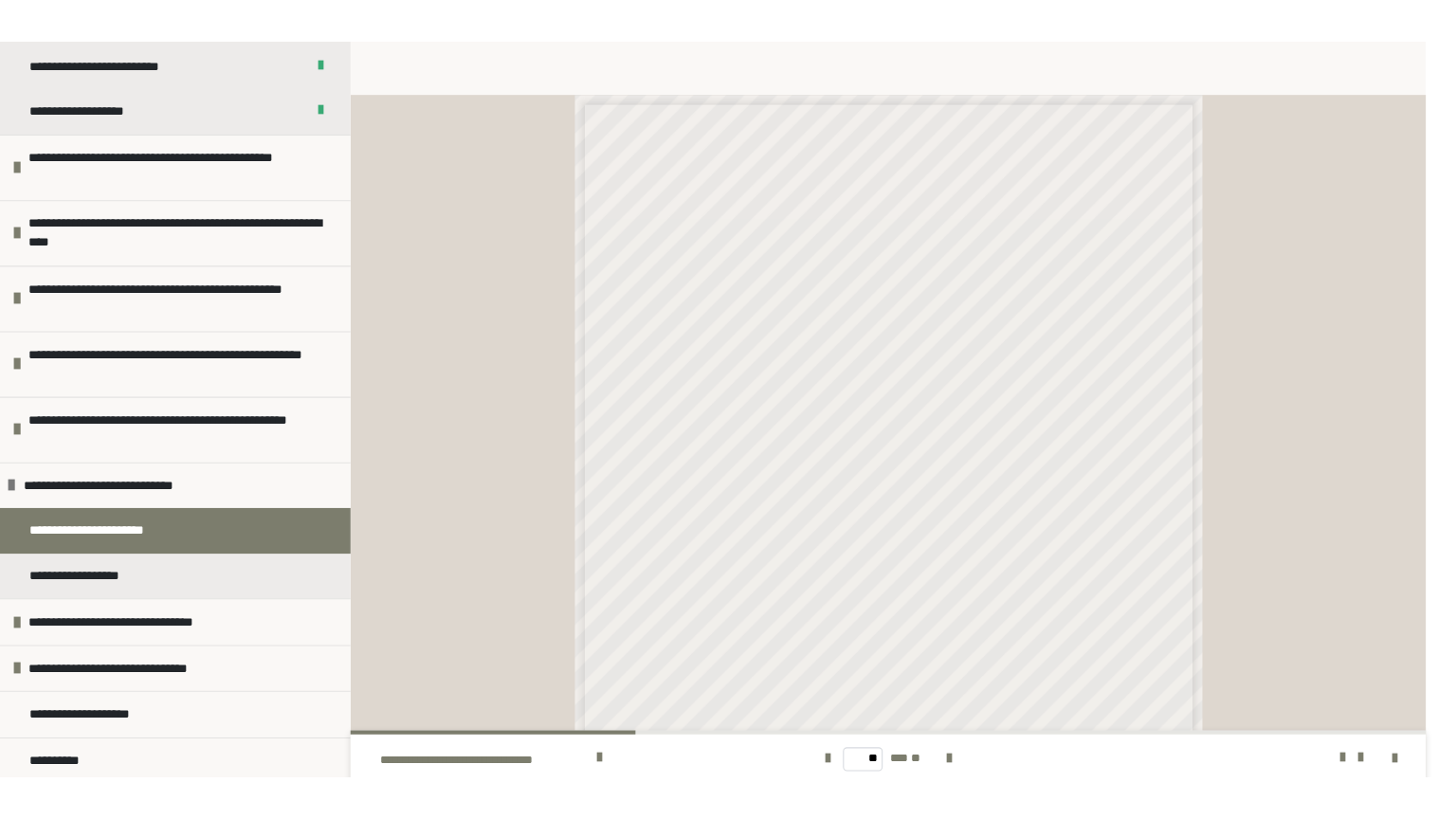 scroll, scrollTop: 592, scrollLeft: 0, axis: vertical 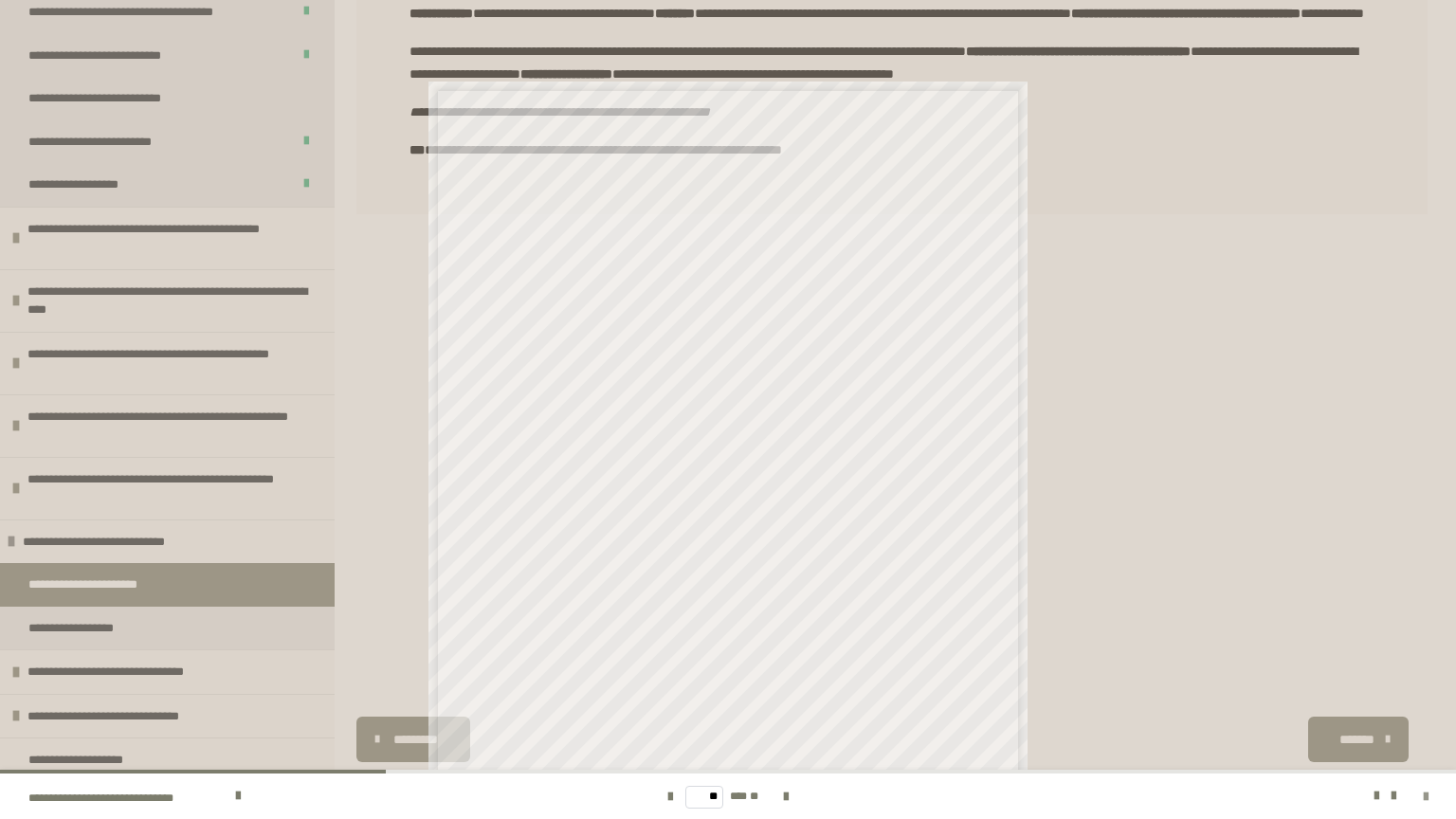 click at bounding box center (1426, 797) 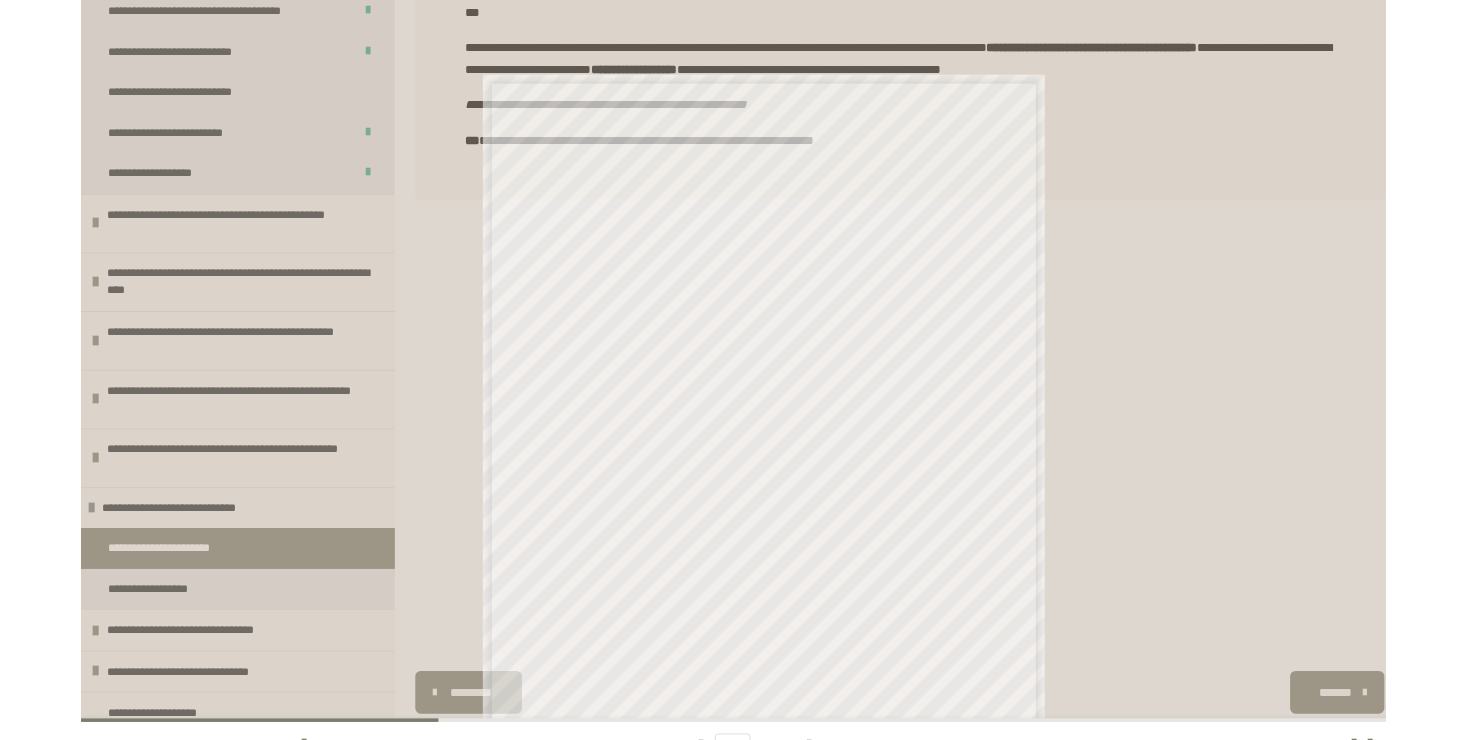 scroll, scrollTop: 350, scrollLeft: 0, axis: vertical 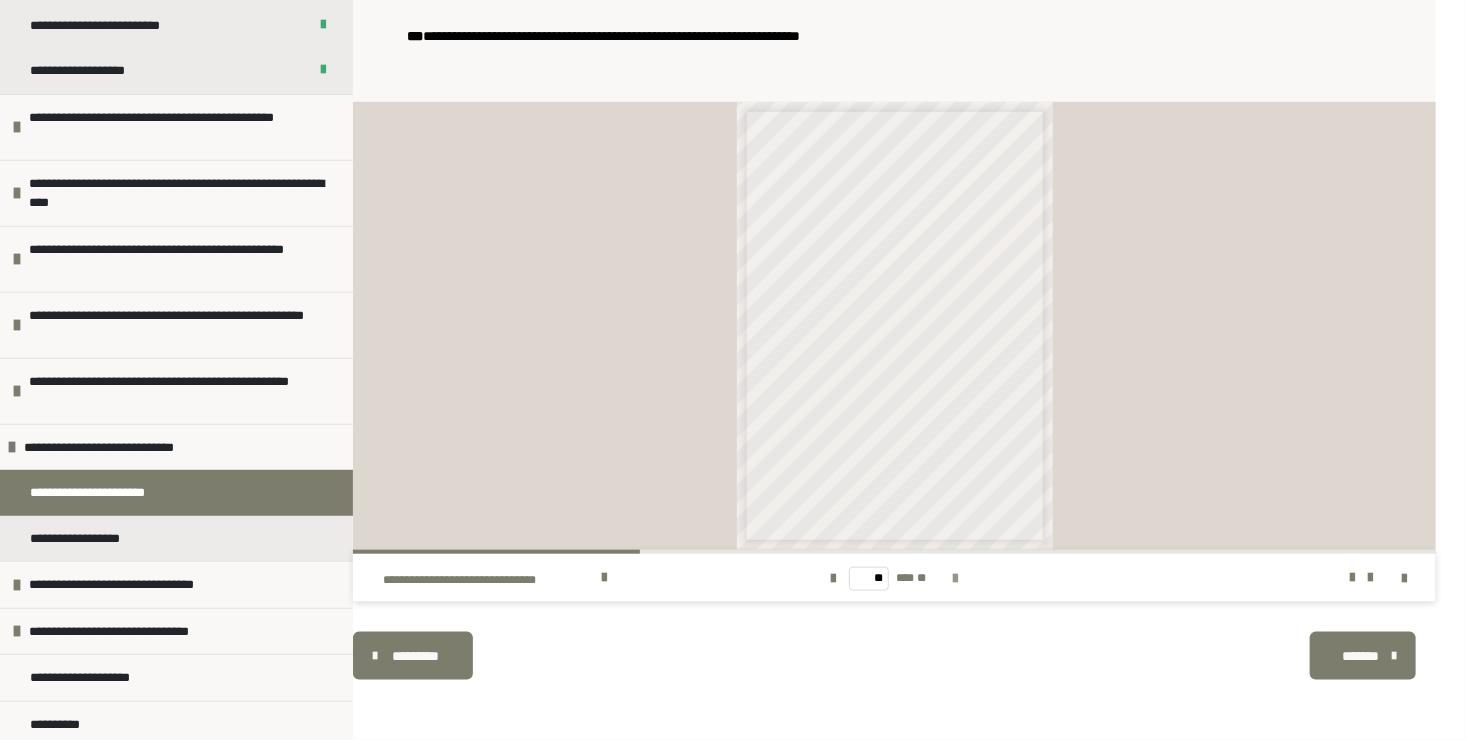 click at bounding box center [956, 579] 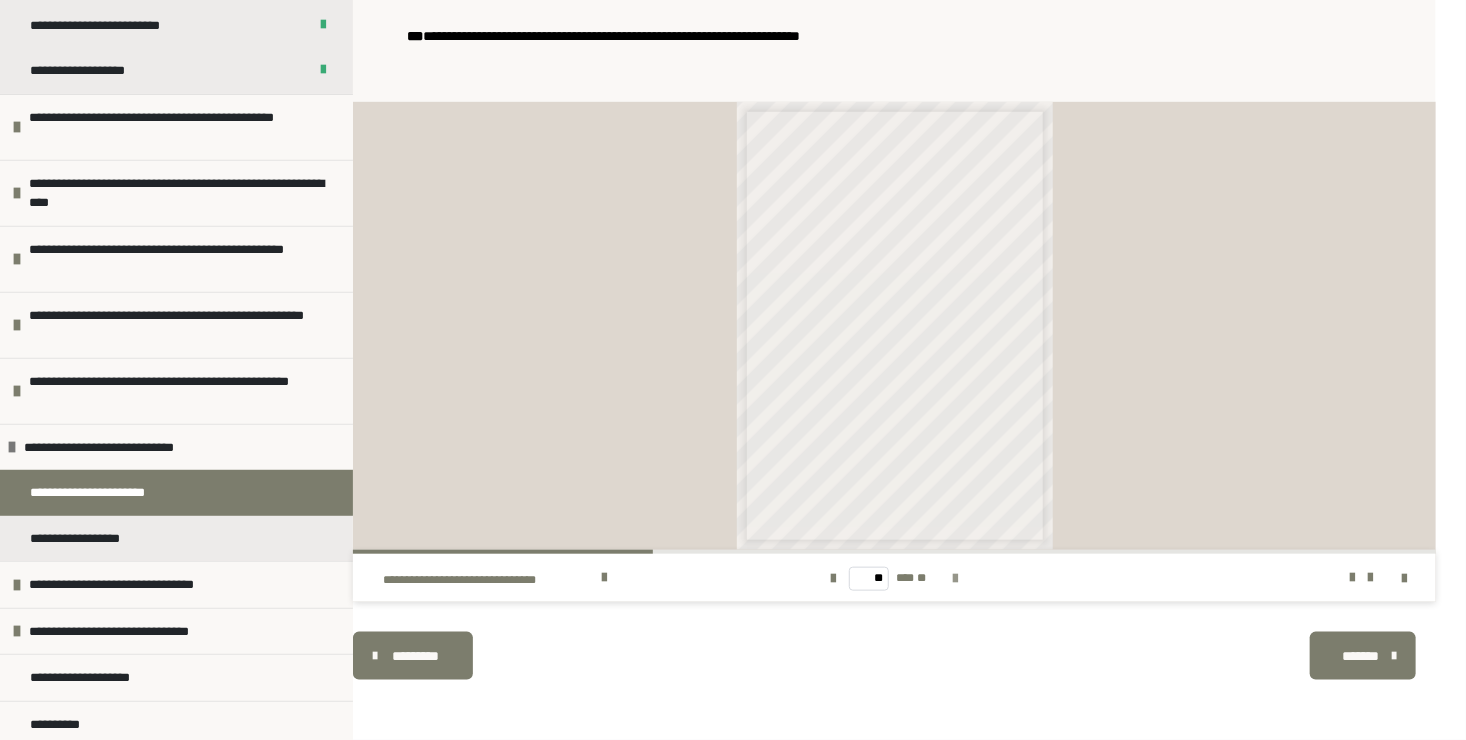 click at bounding box center [956, 579] 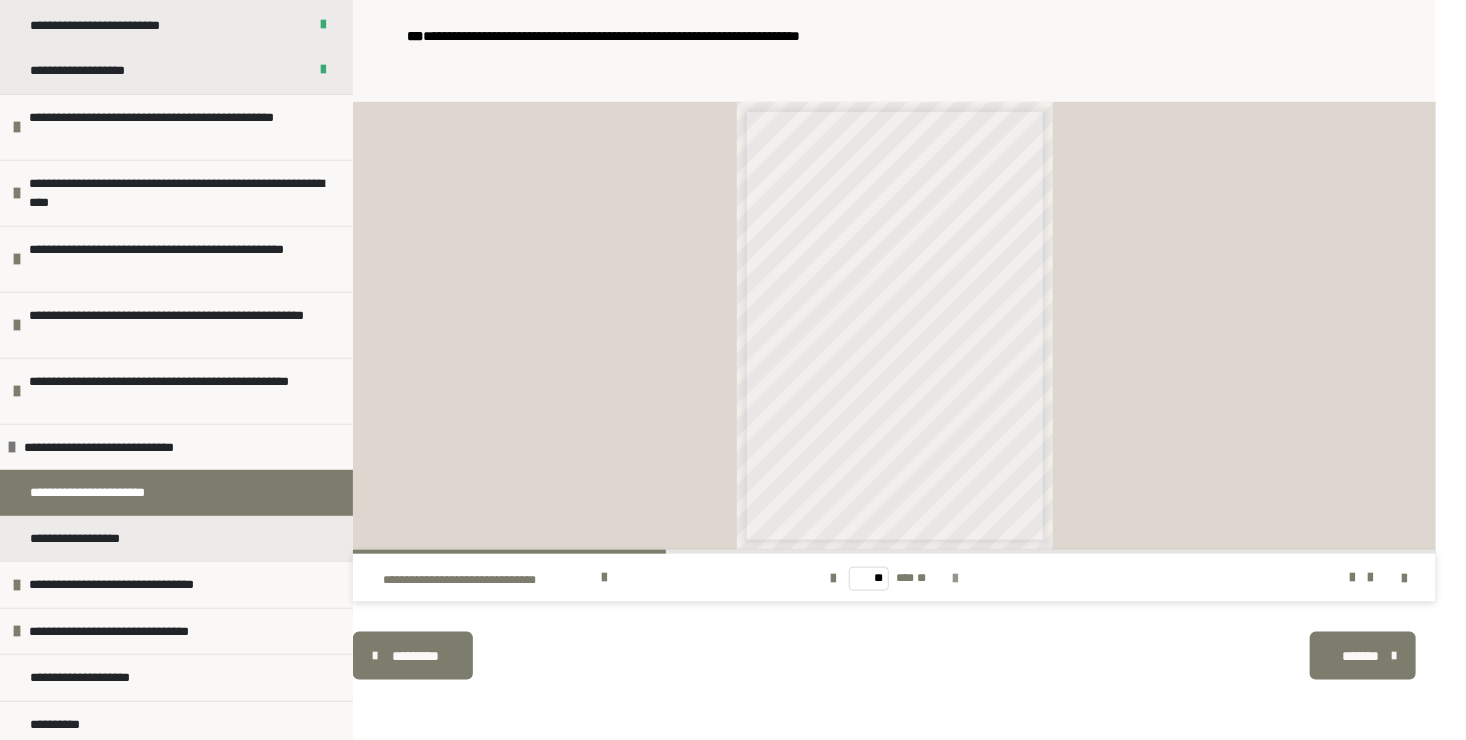 click at bounding box center [956, 579] 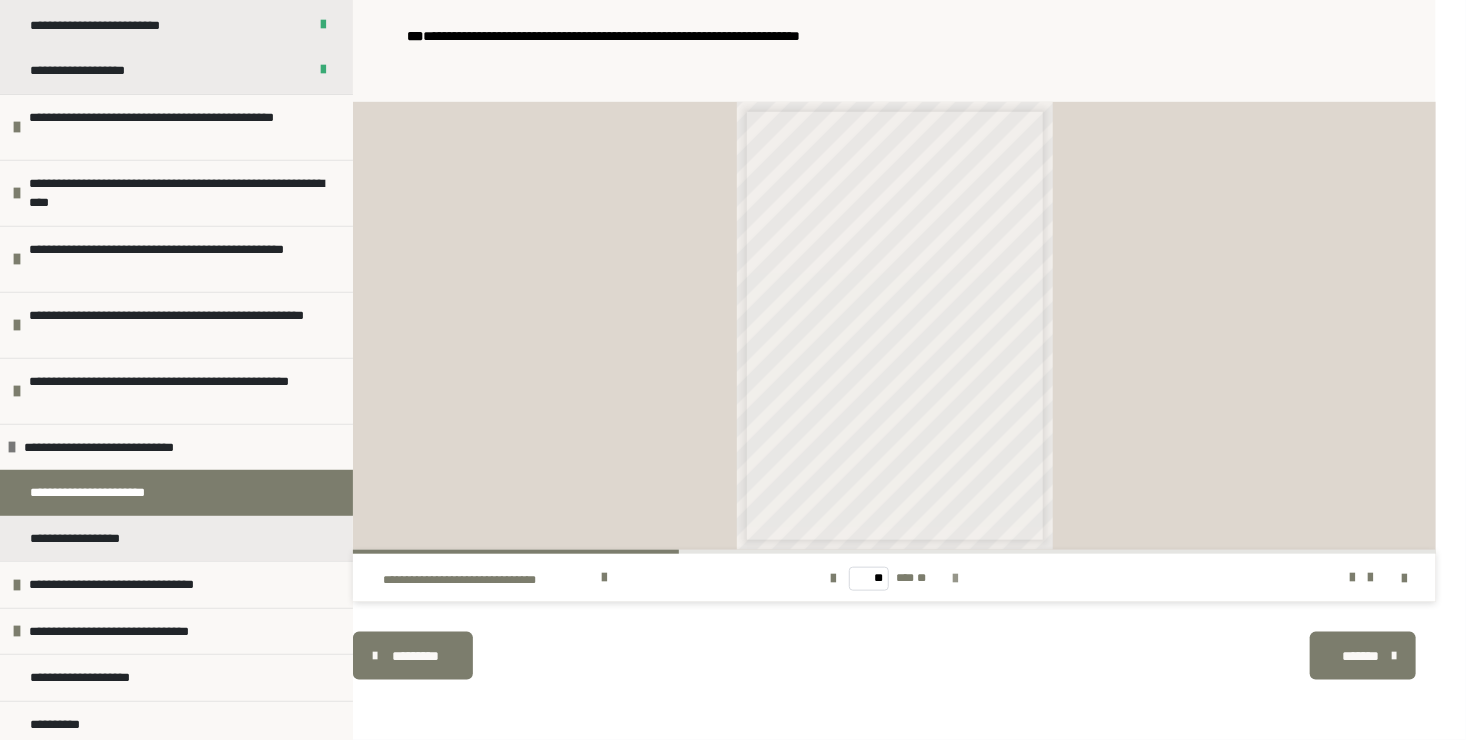 click at bounding box center [956, 579] 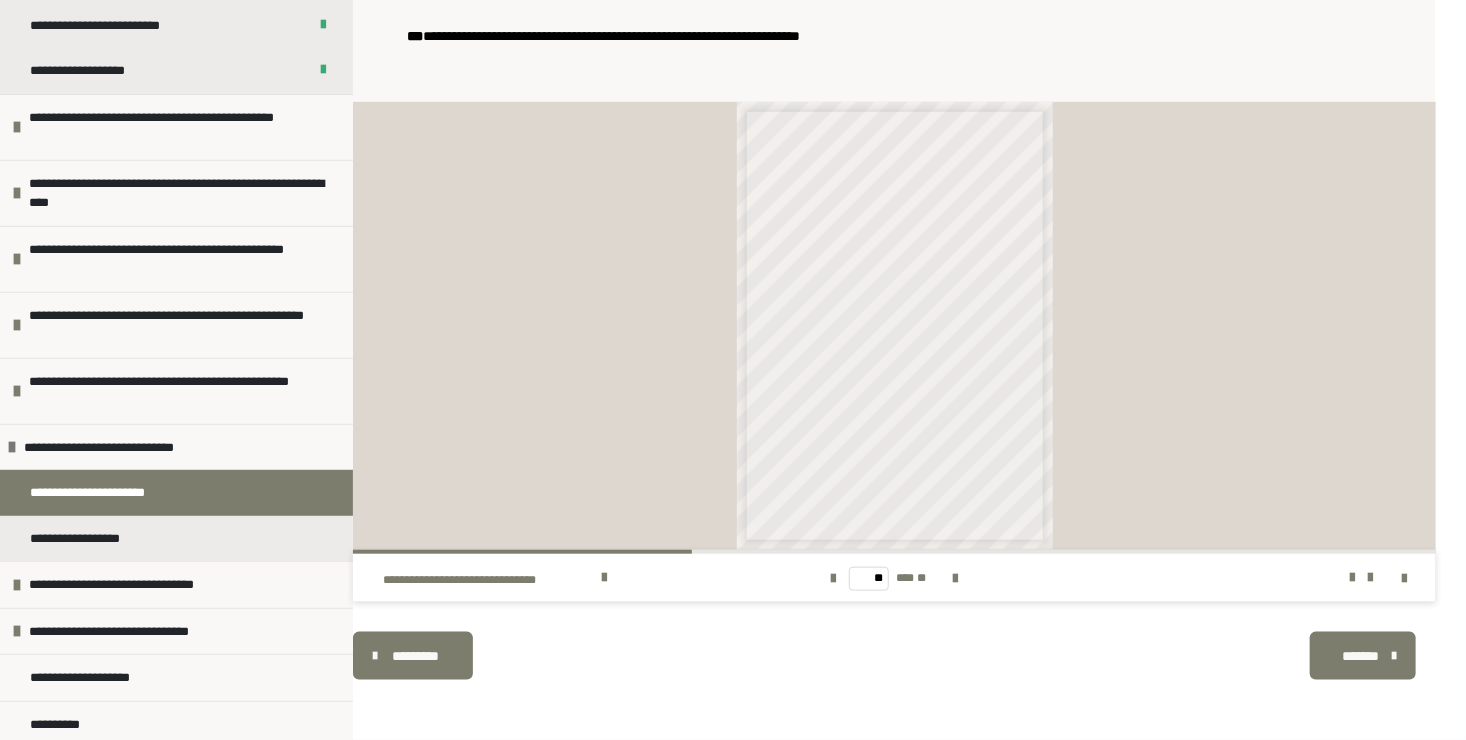 click at bounding box center [1303, 578] 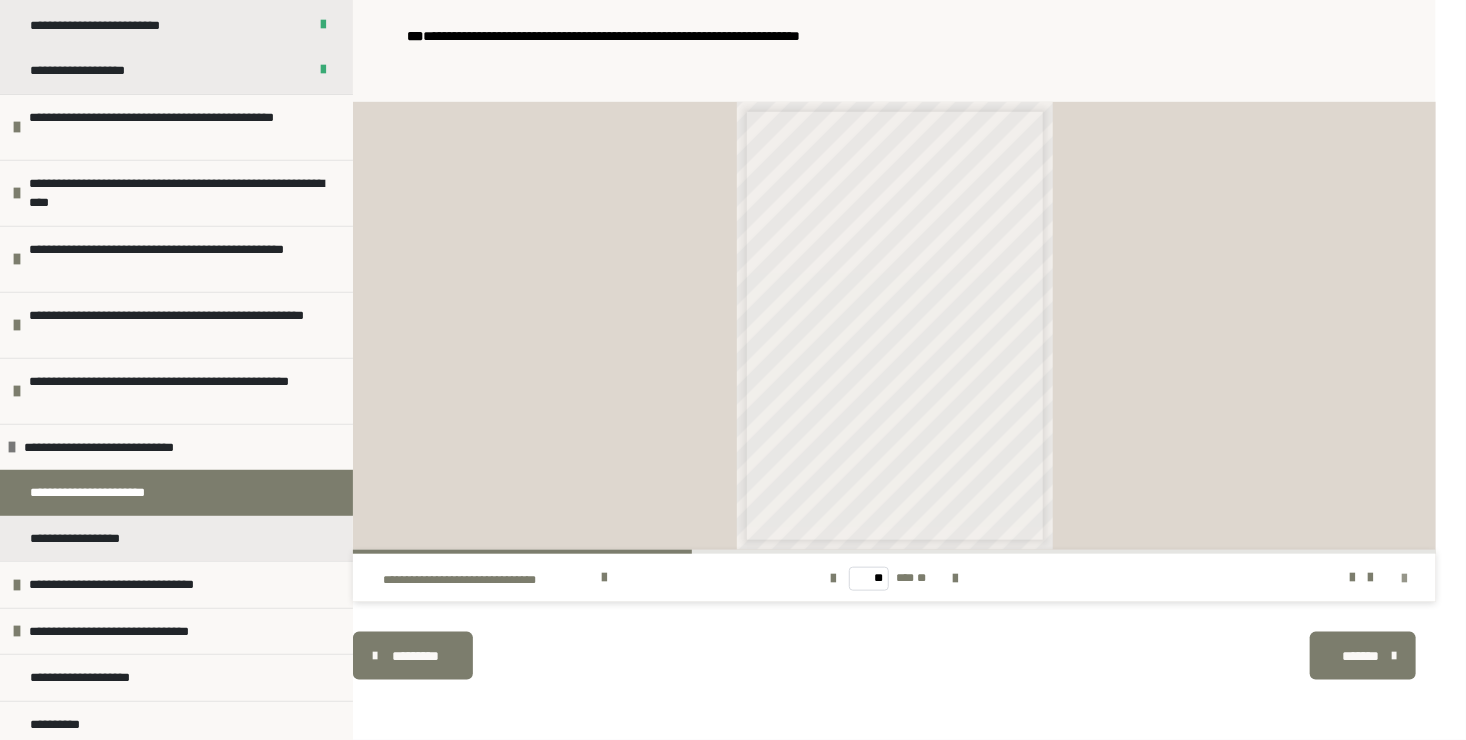 click at bounding box center (1404, 579) 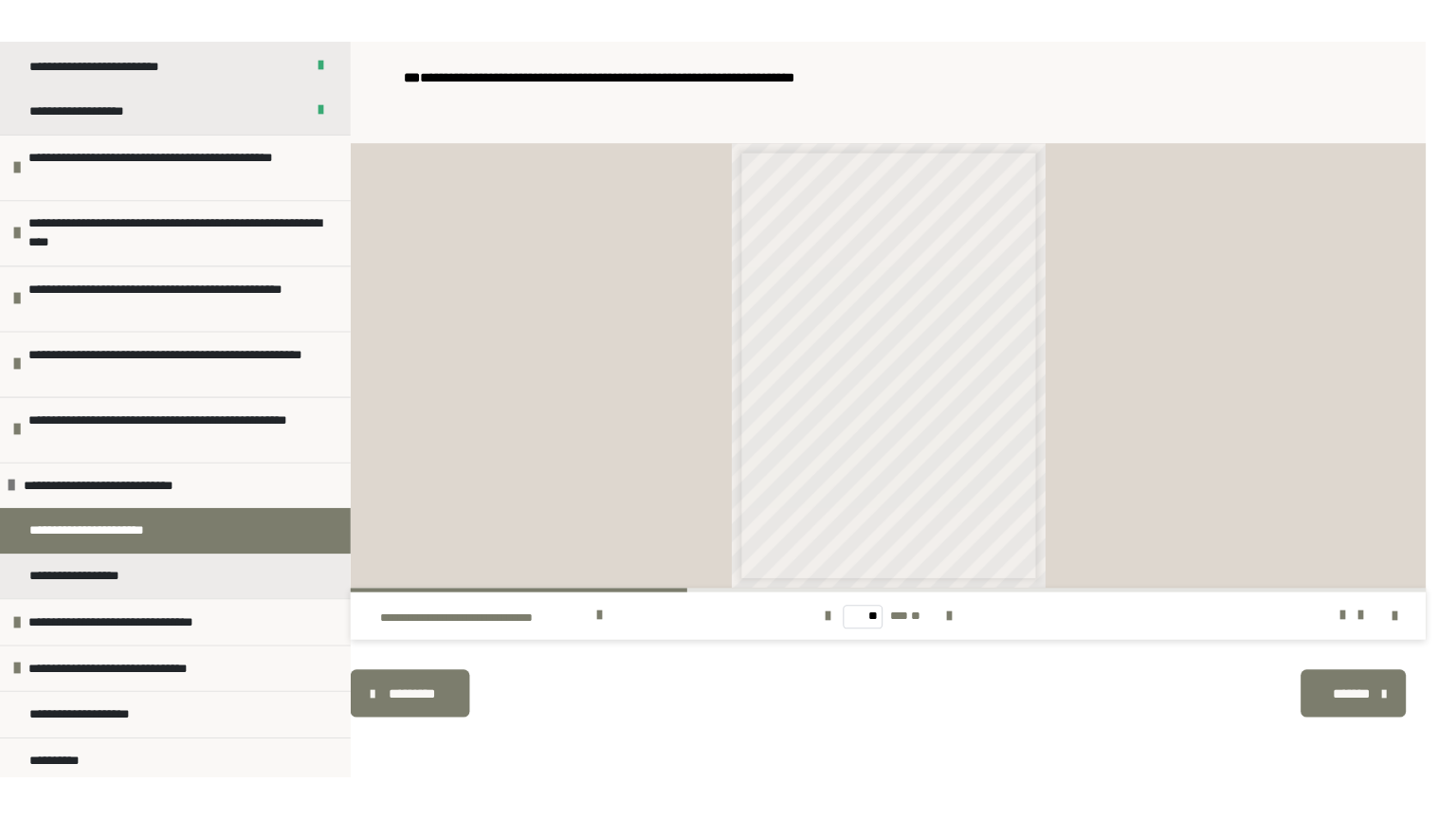 scroll, scrollTop: 592, scrollLeft: 0, axis: vertical 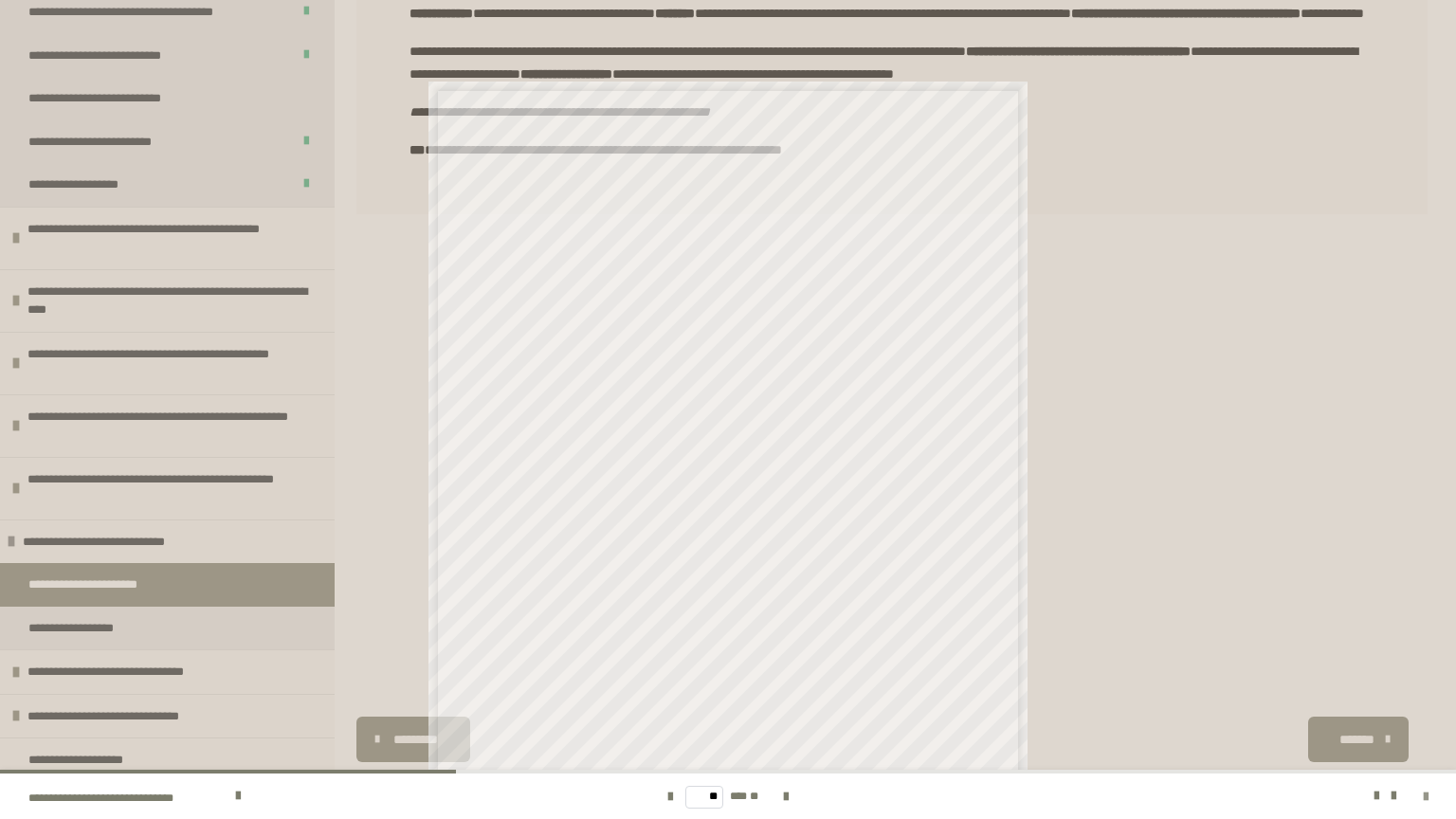 click at bounding box center [1426, 797] 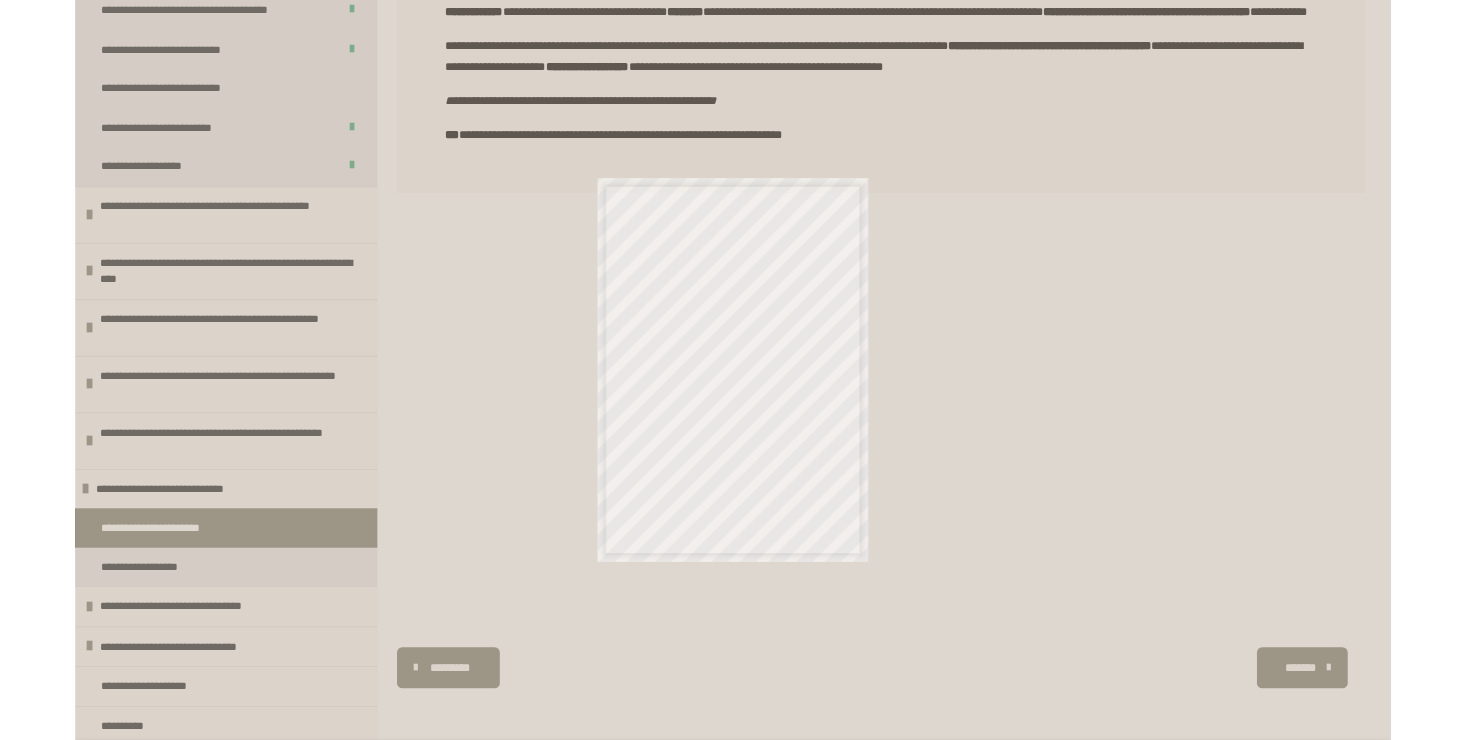 scroll, scrollTop: 350, scrollLeft: 0, axis: vertical 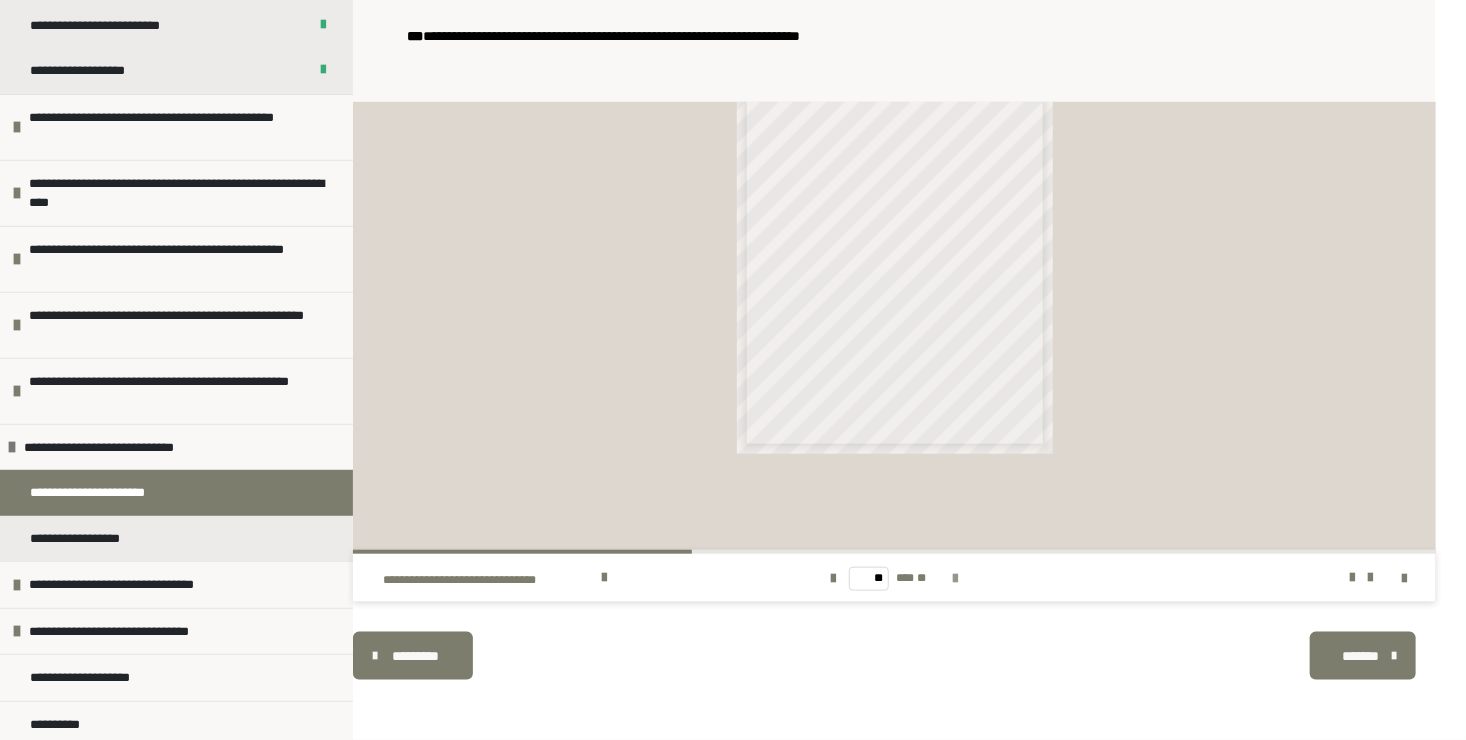 click at bounding box center (956, 579) 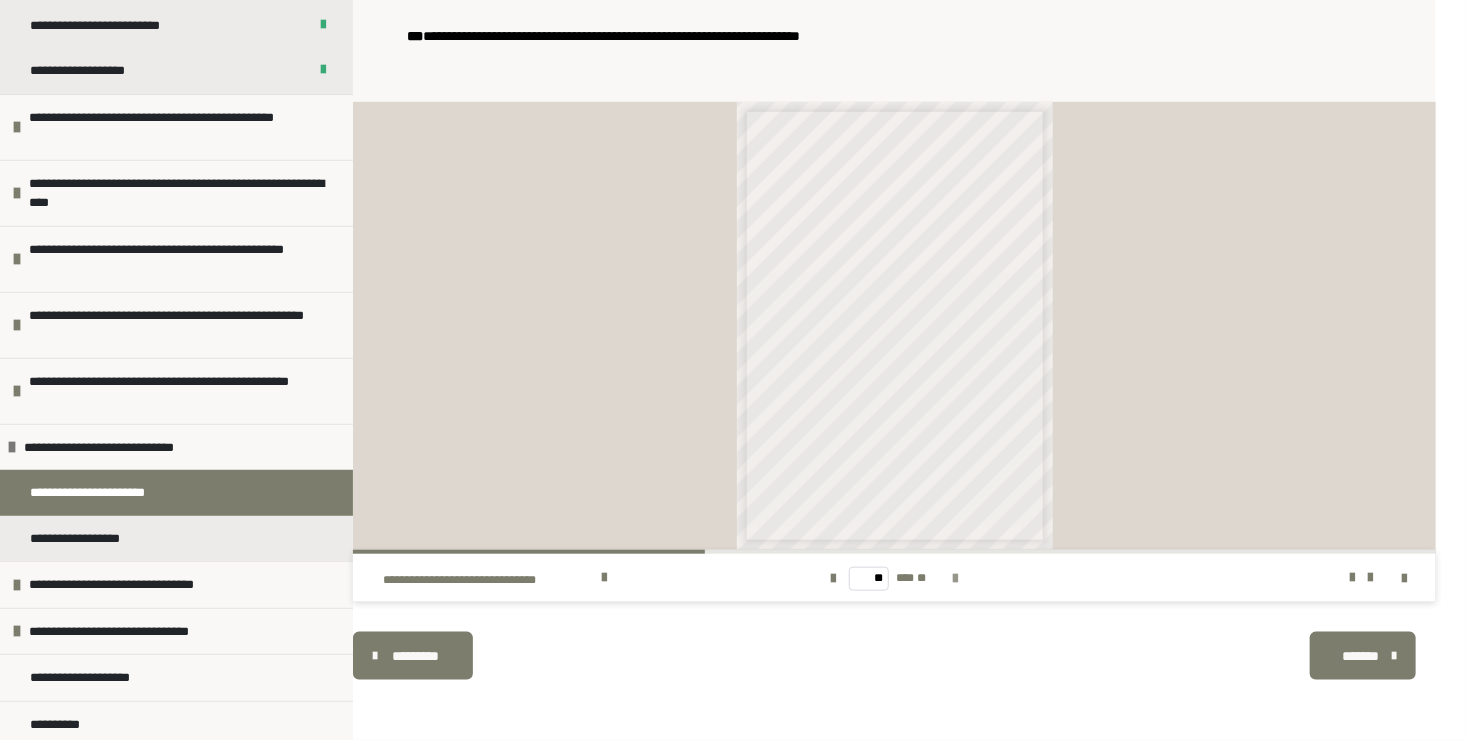 scroll, scrollTop: 0, scrollLeft: 0, axis: both 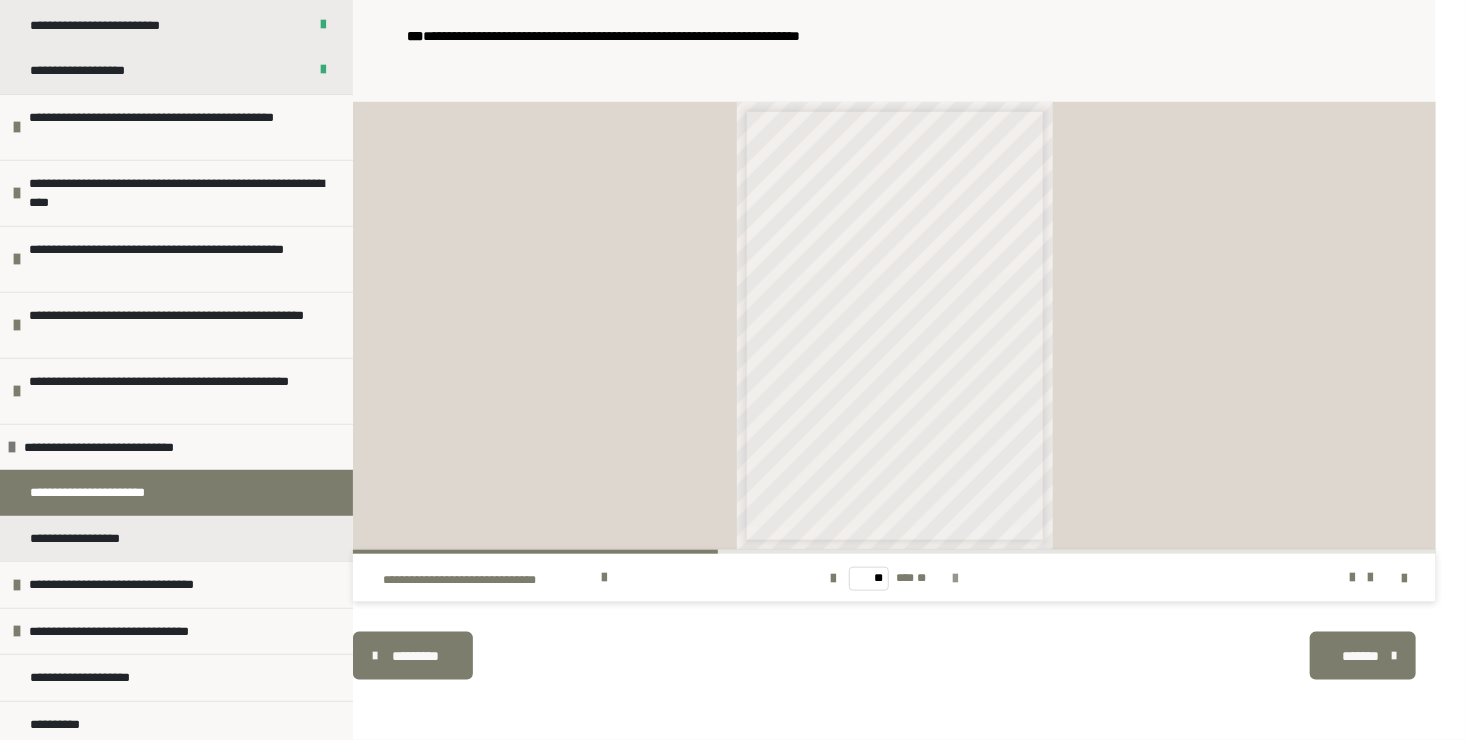 click at bounding box center (956, 579) 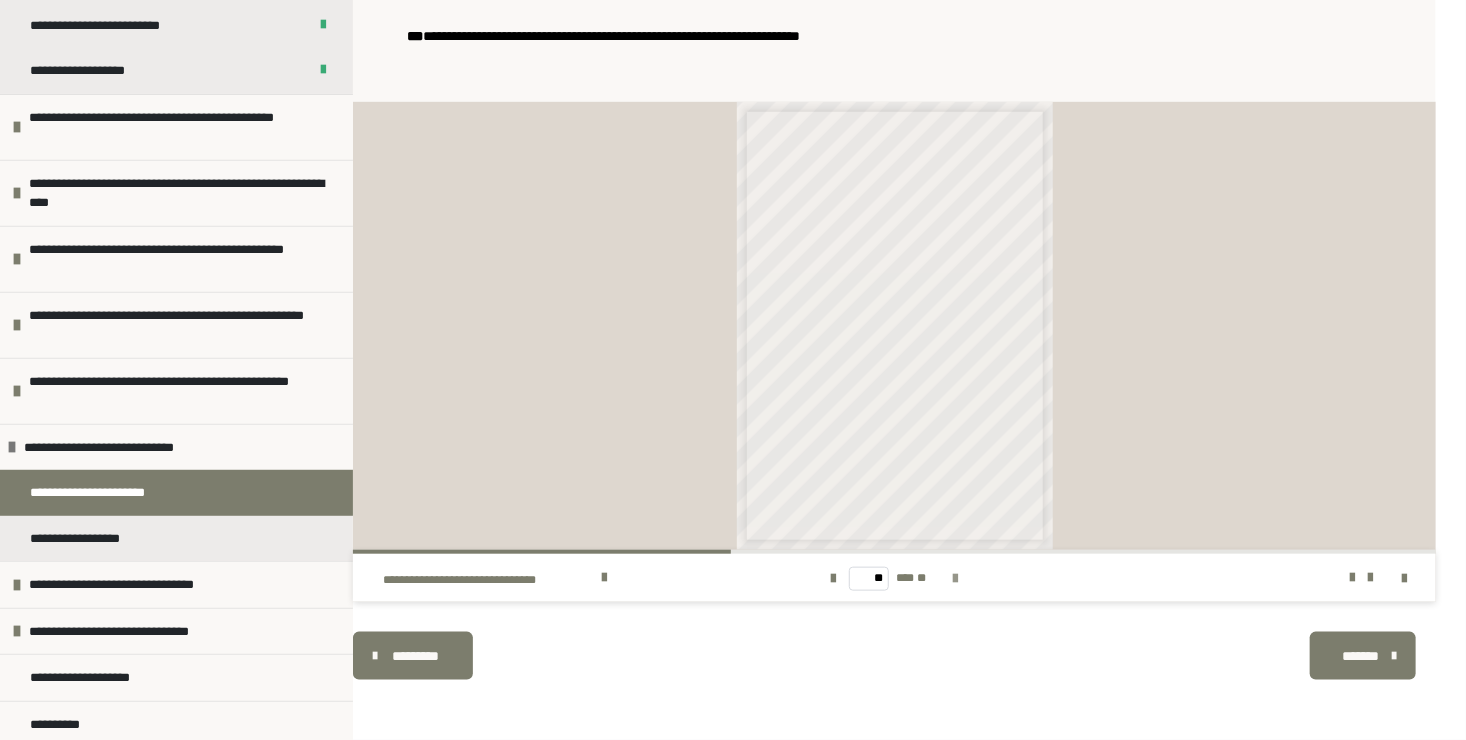 click at bounding box center (956, 579) 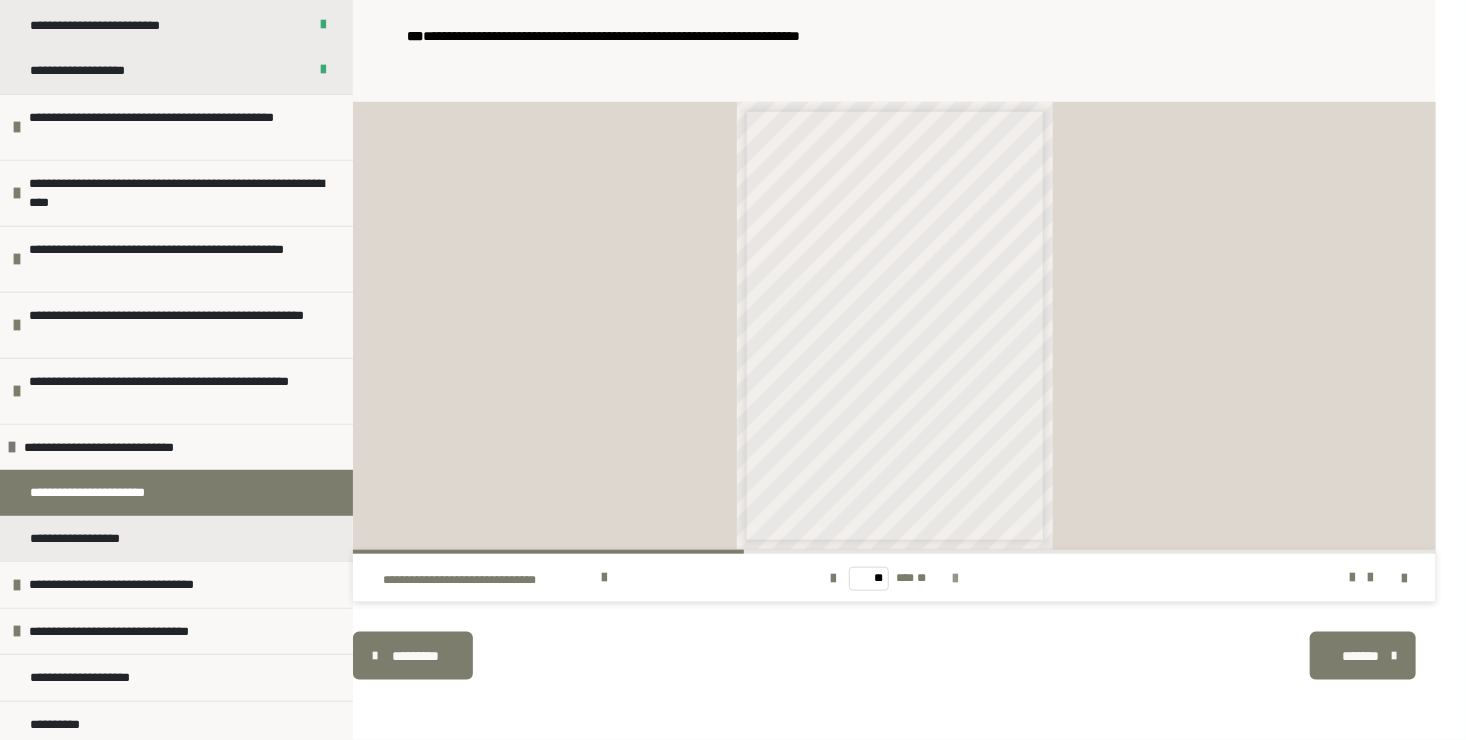 click at bounding box center (956, 579) 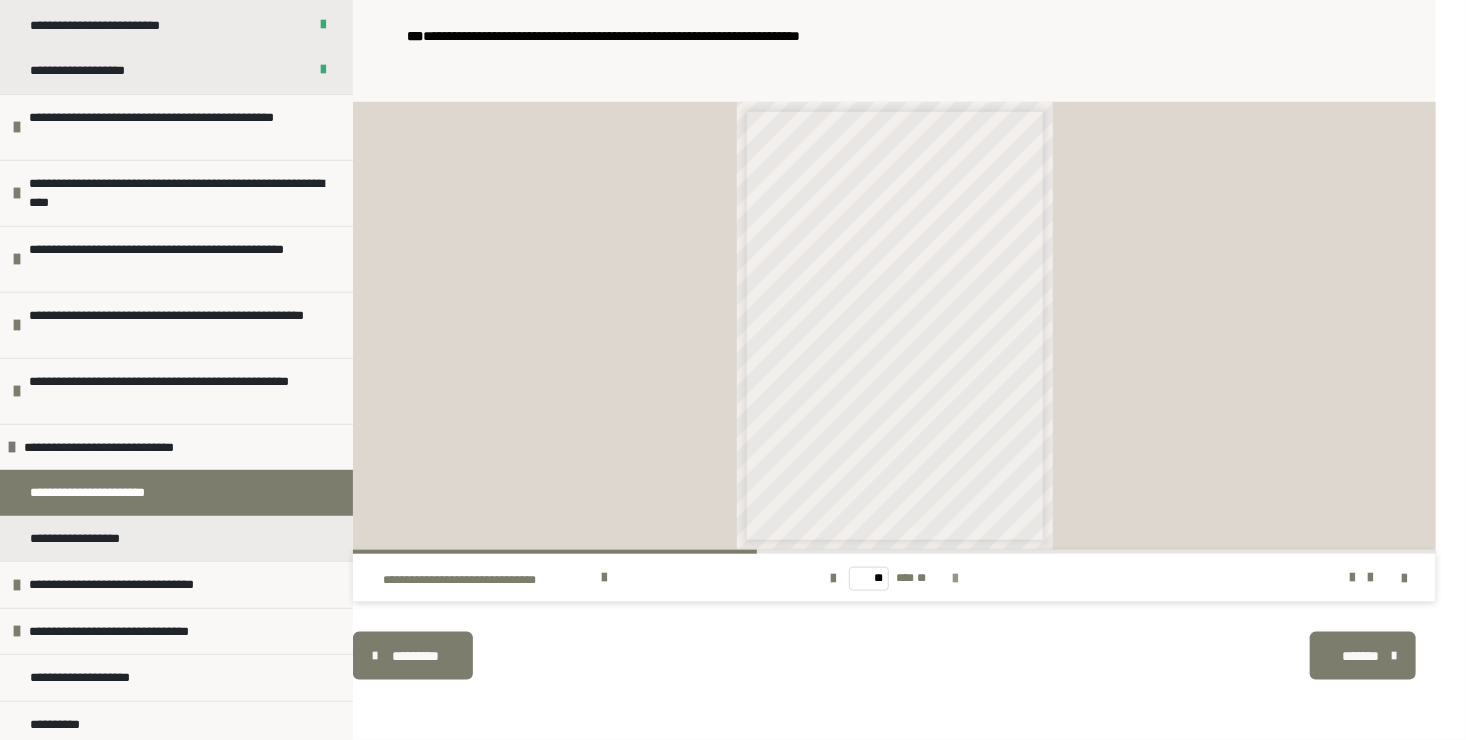 click at bounding box center [956, 579] 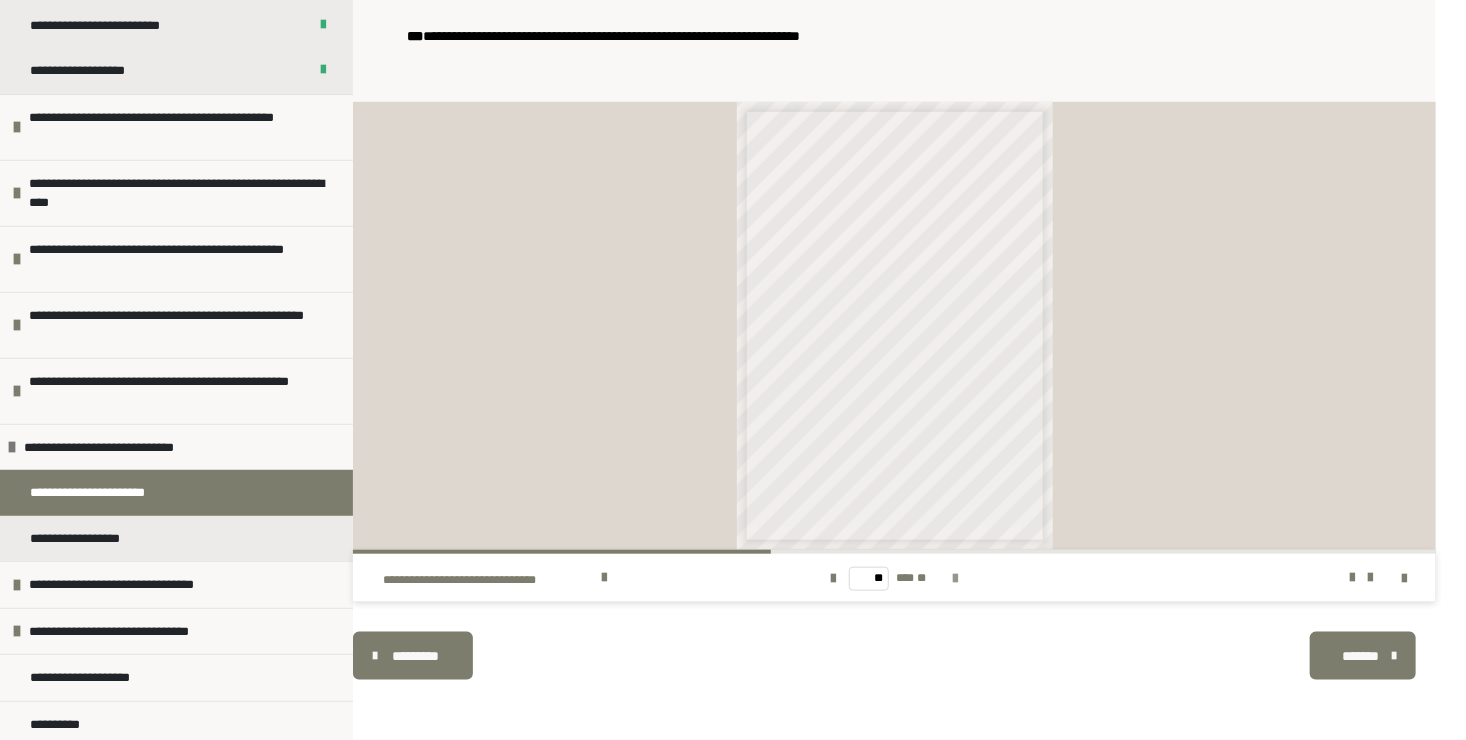 click at bounding box center (956, 579) 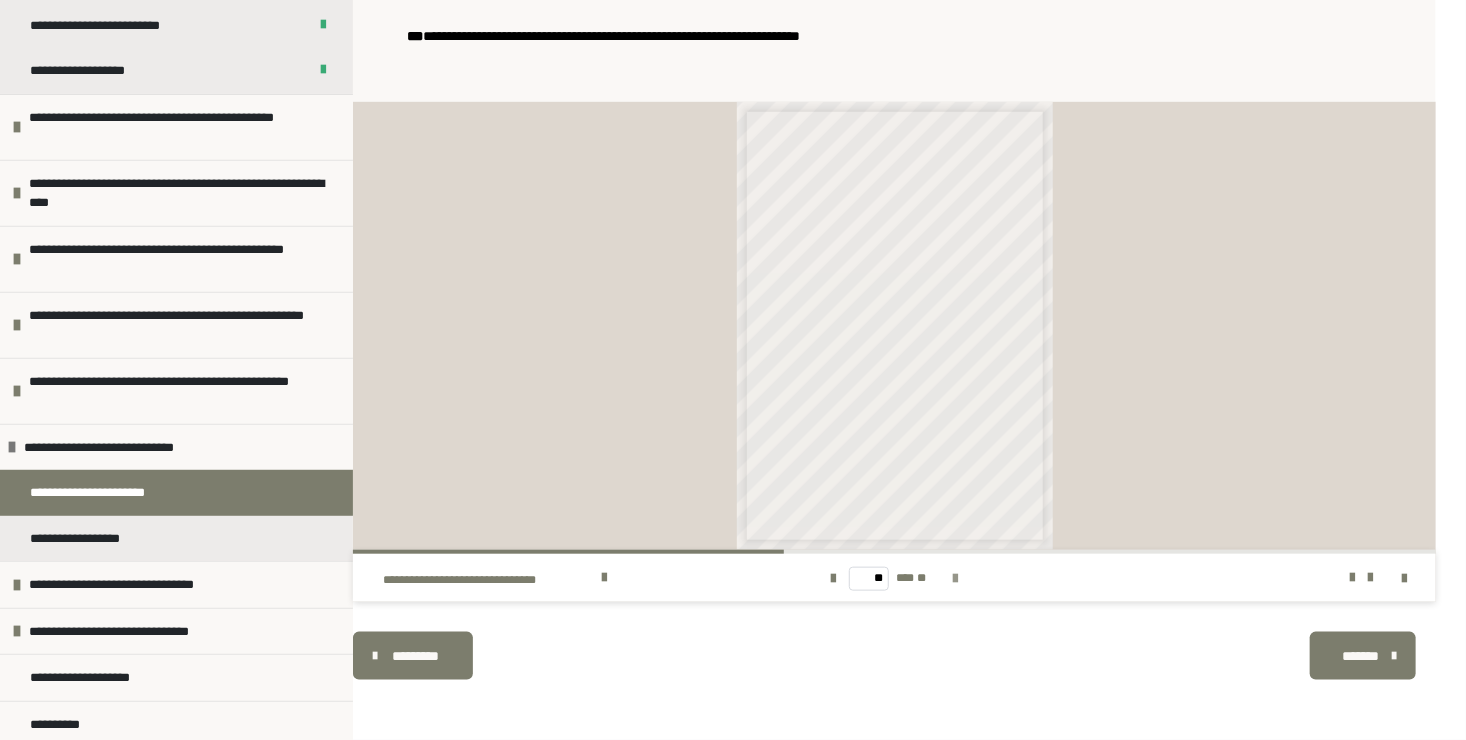 click at bounding box center [956, 579] 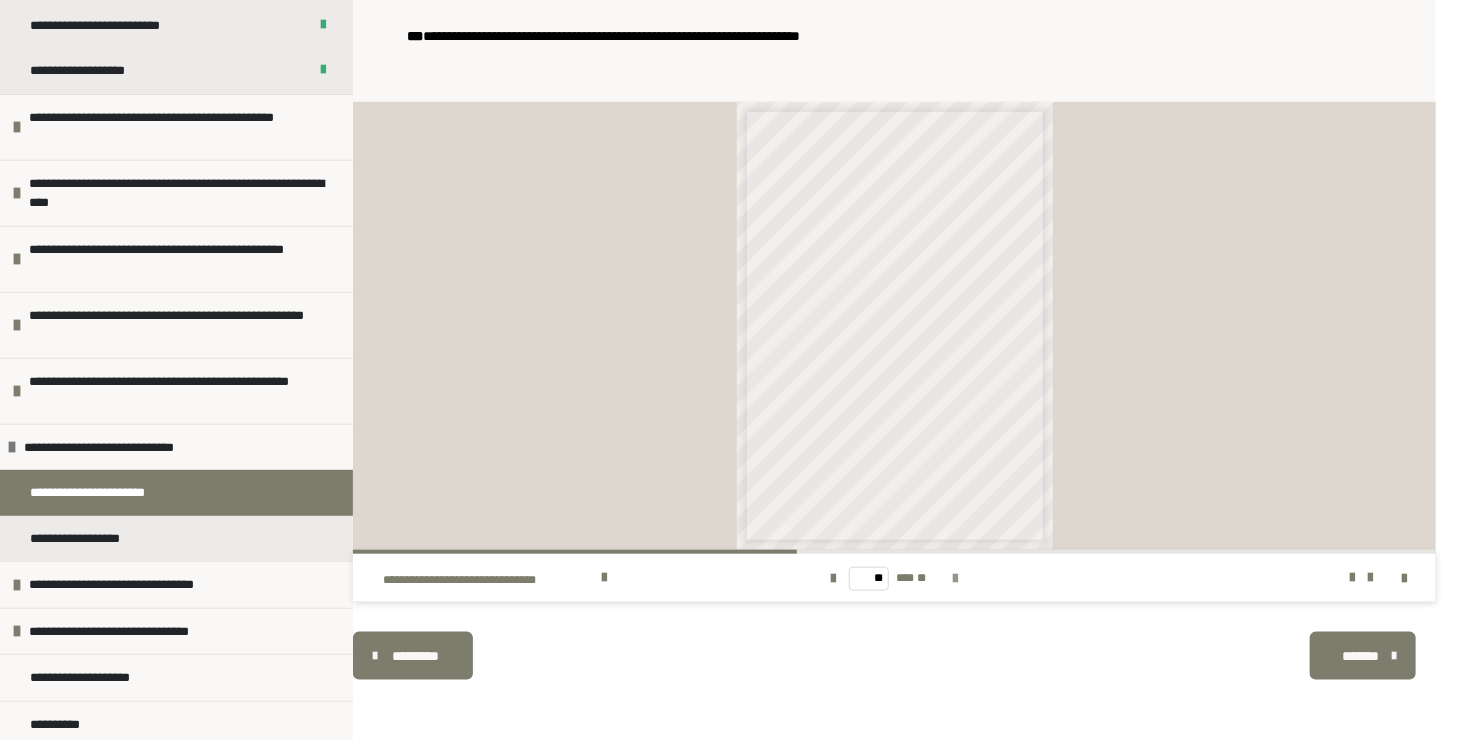 click at bounding box center [956, 579] 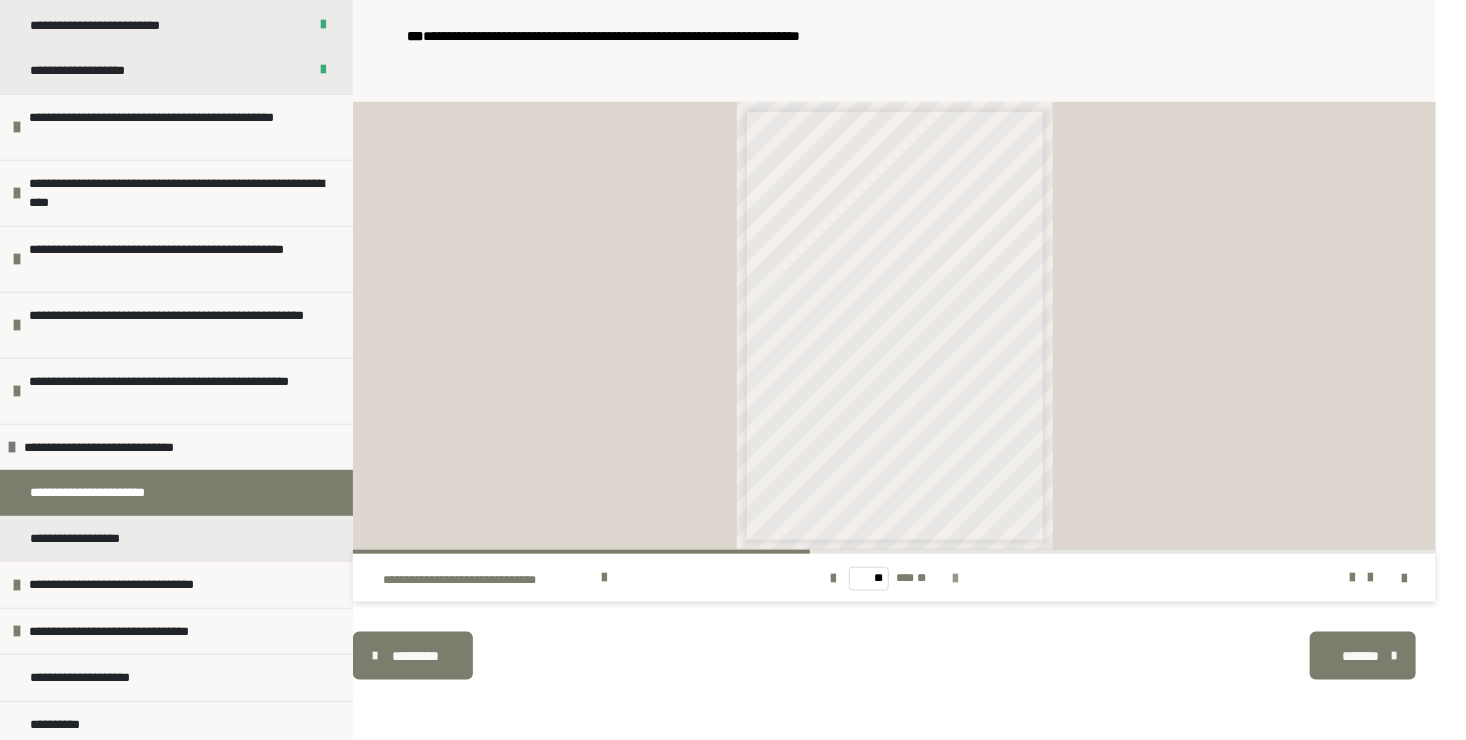 click at bounding box center [956, 579] 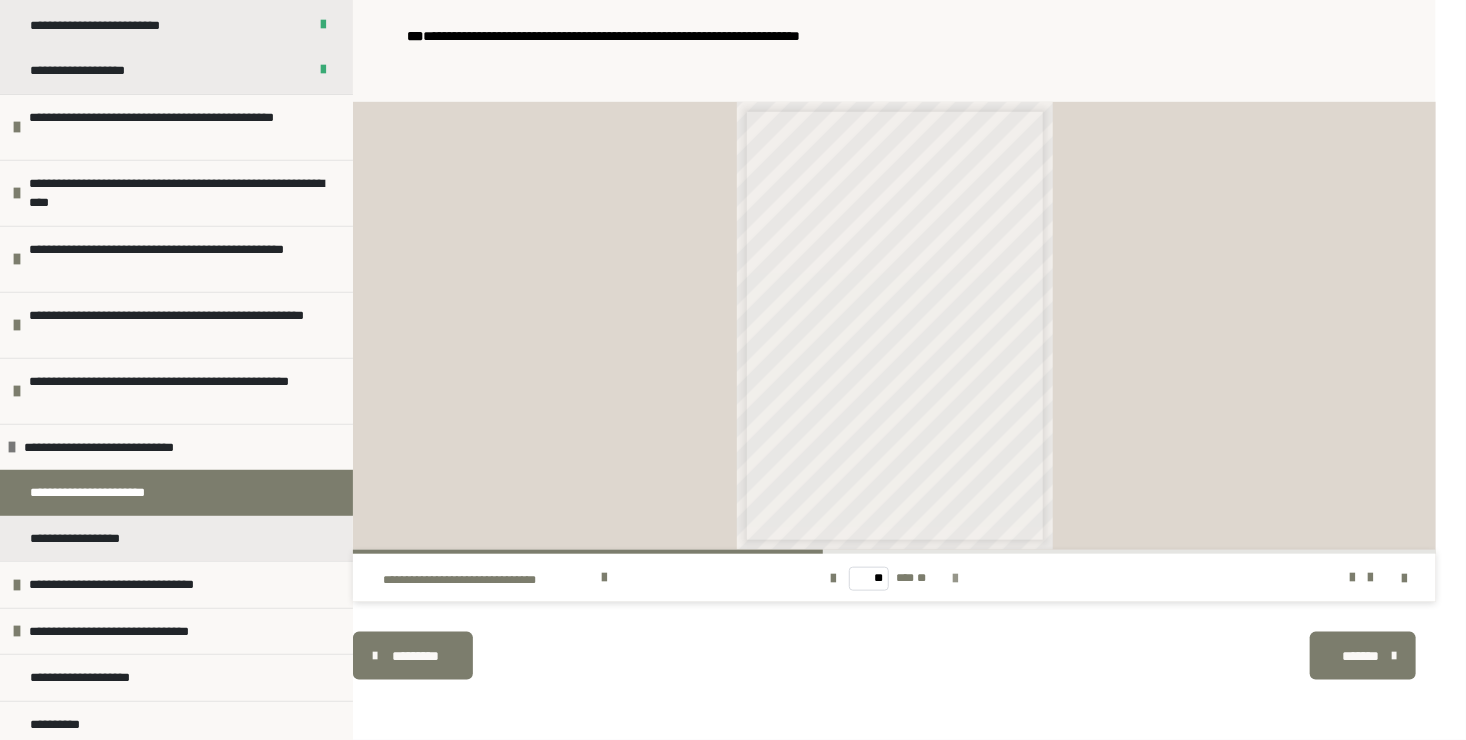 click at bounding box center (956, 579) 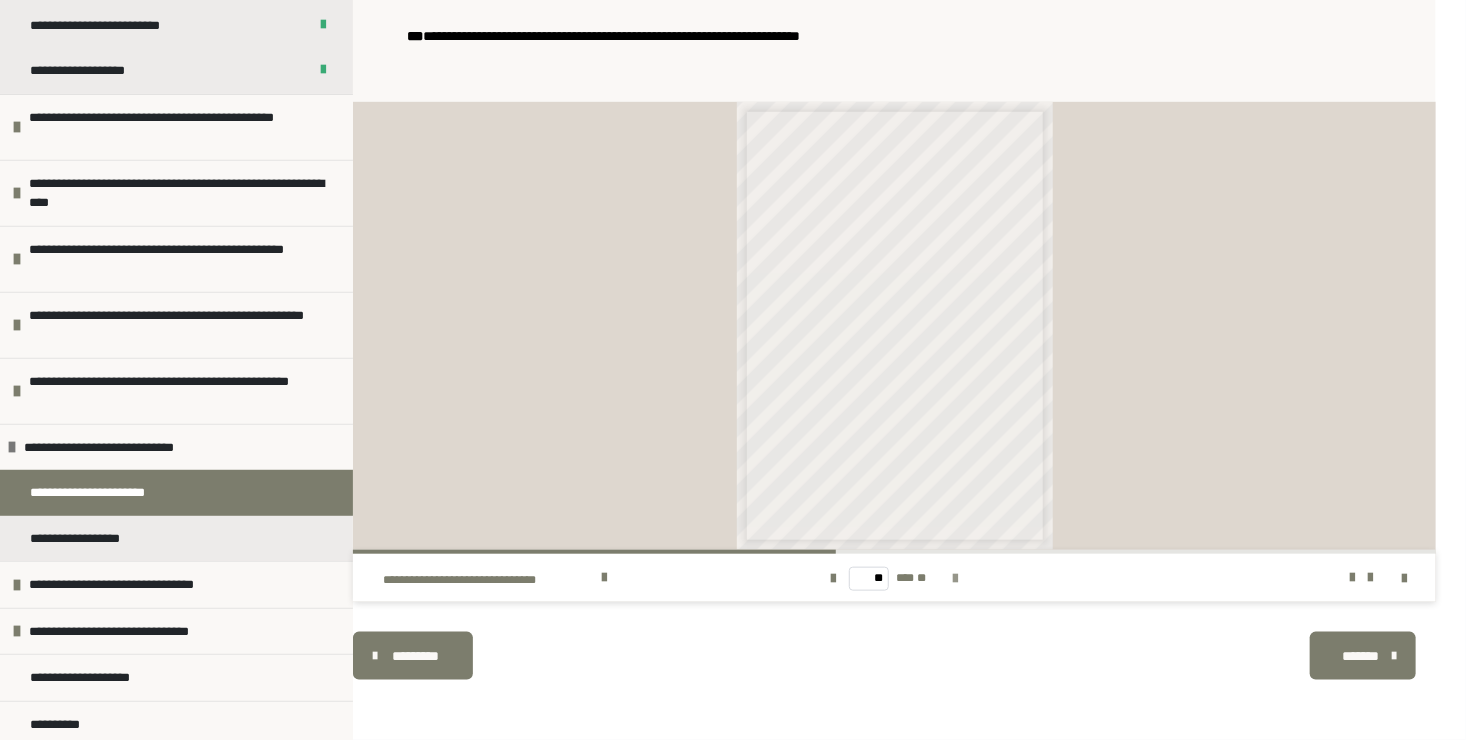 click at bounding box center [956, 579] 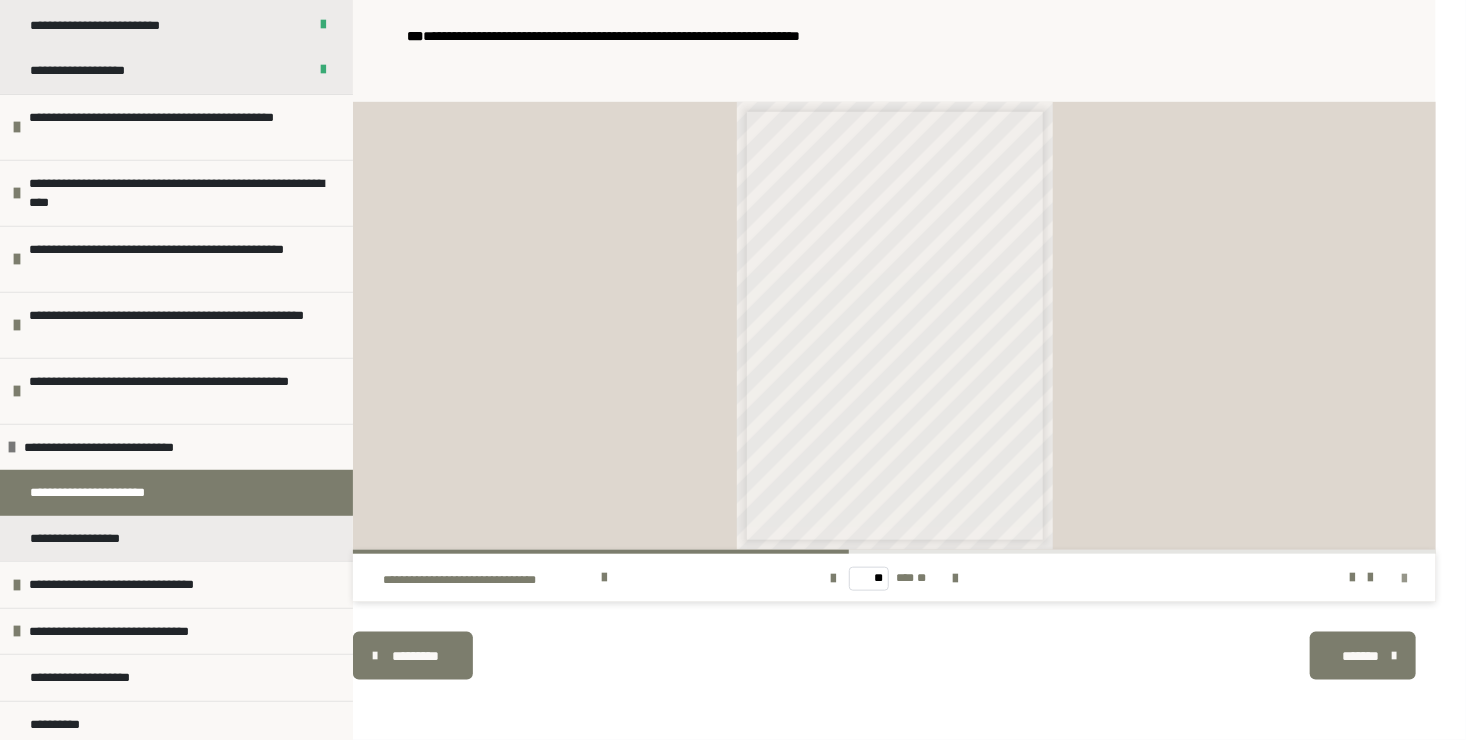click at bounding box center (1404, 579) 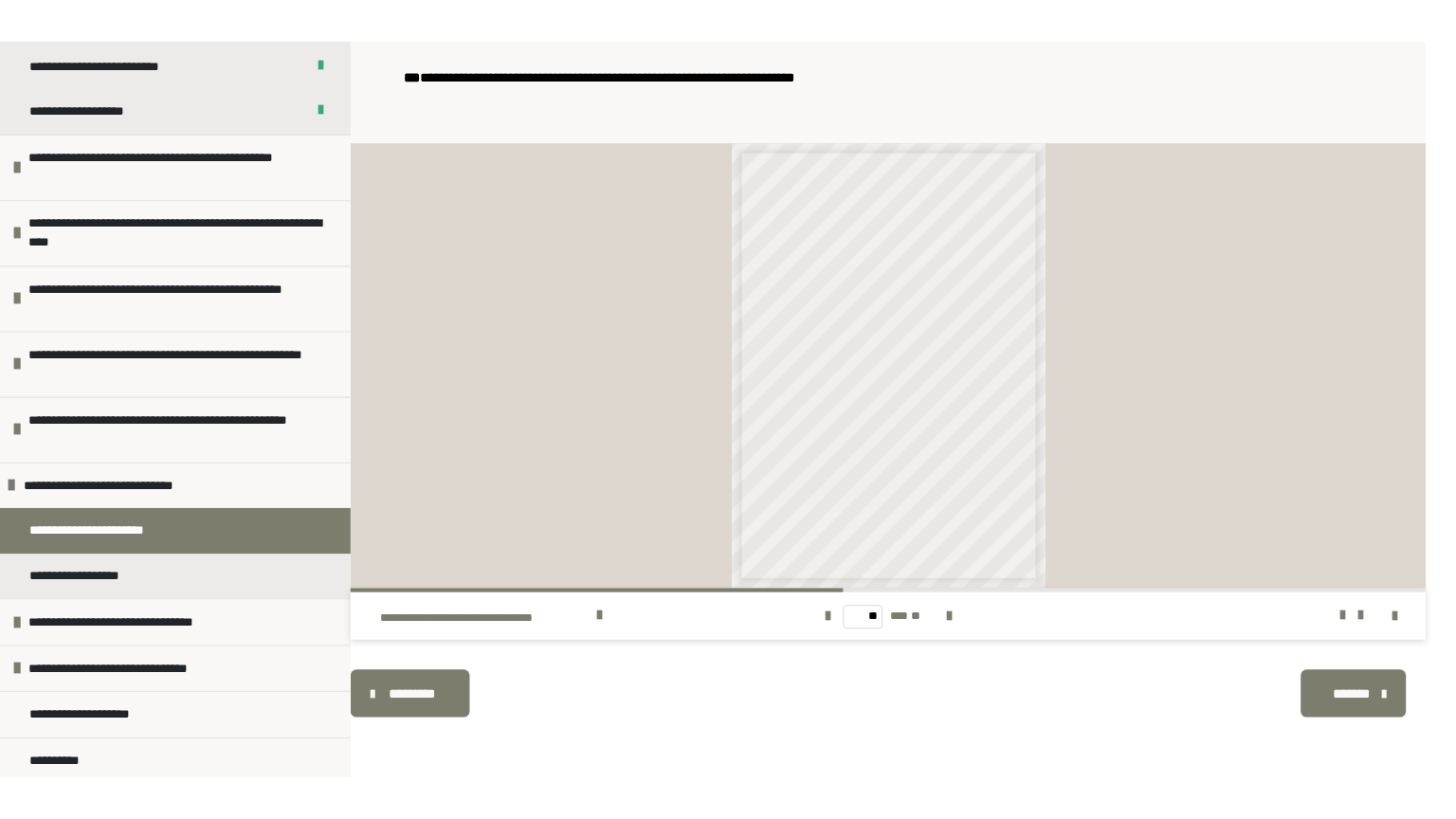 scroll, scrollTop: 592, scrollLeft: 0, axis: vertical 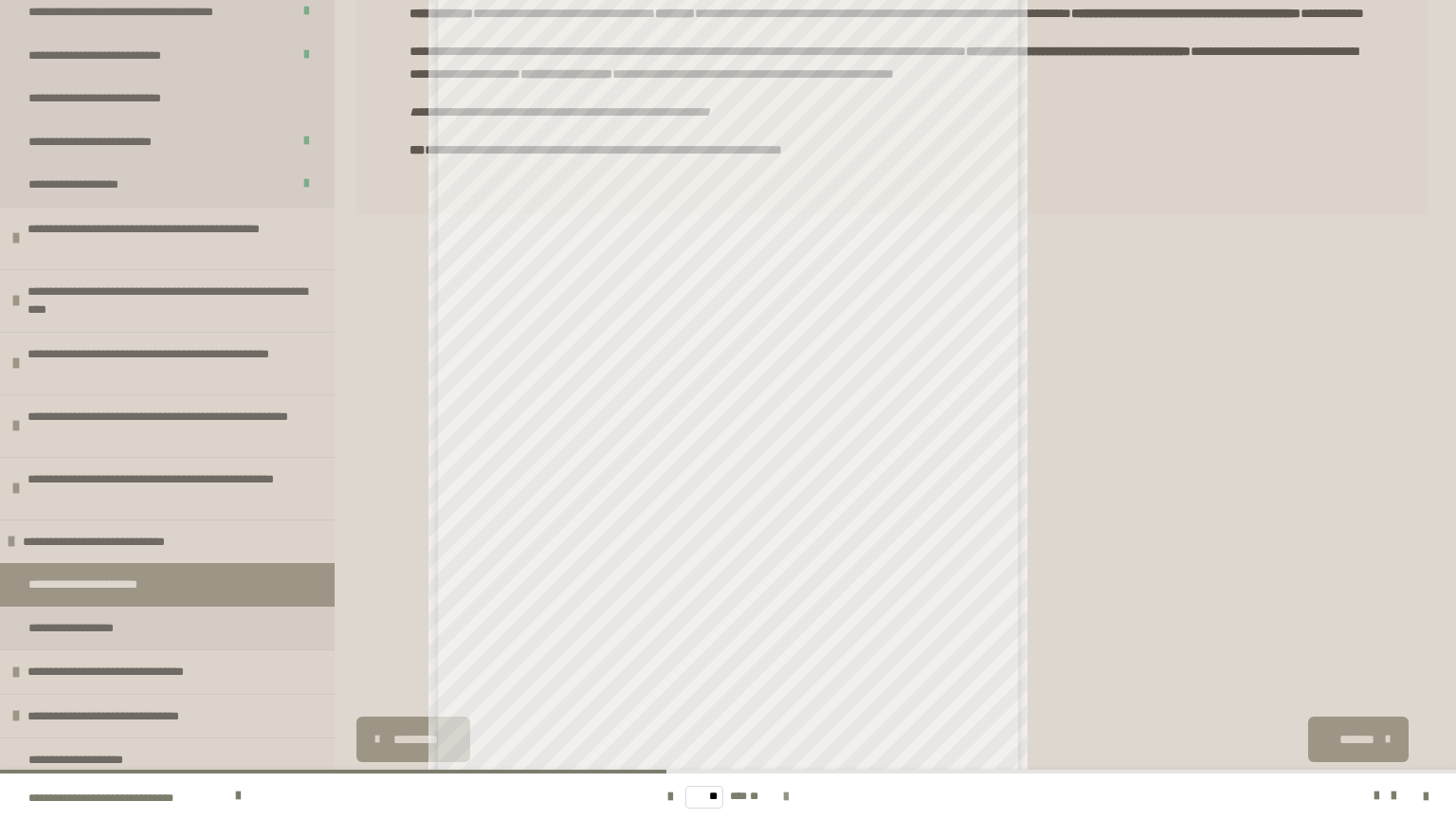 click at bounding box center [786, 797] 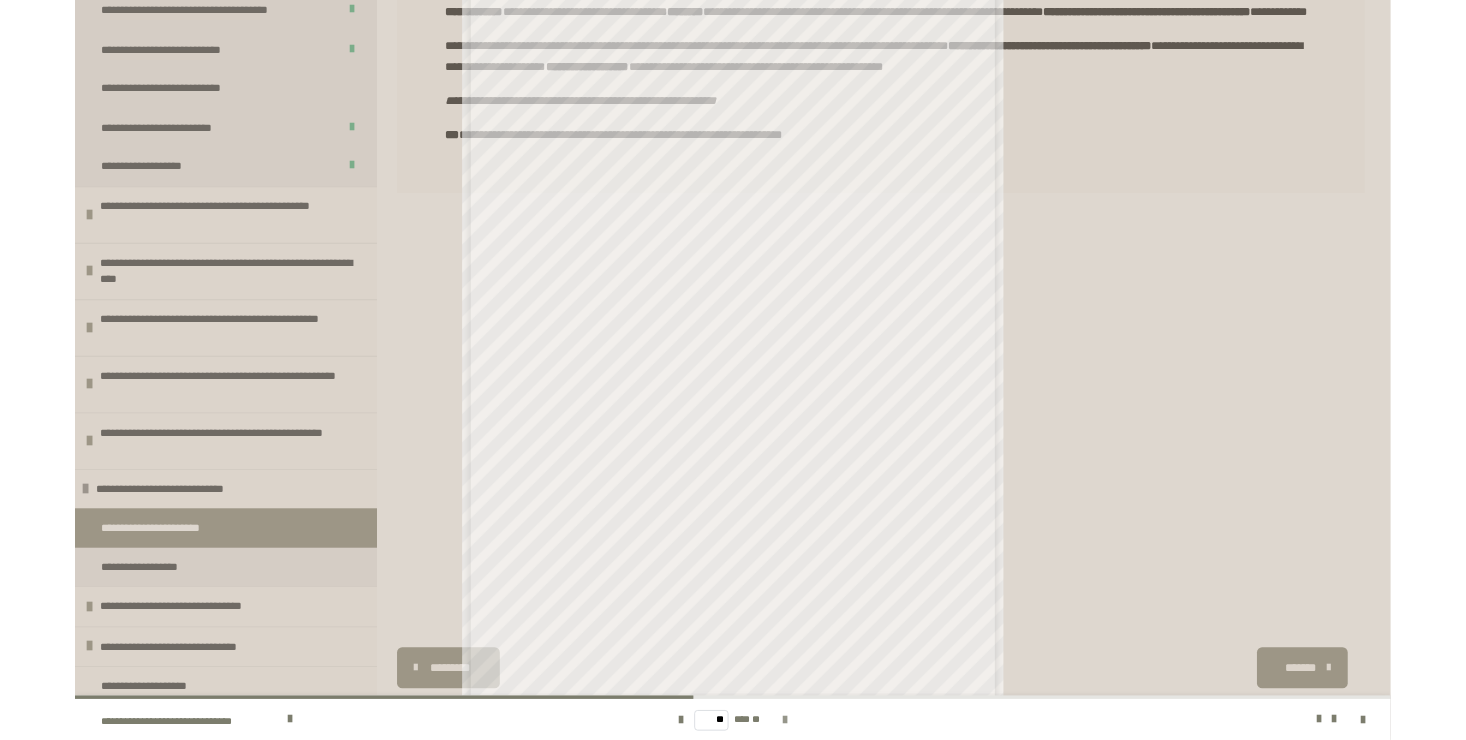 scroll, scrollTop: 58, scrollLeft: 0, axis: vertical 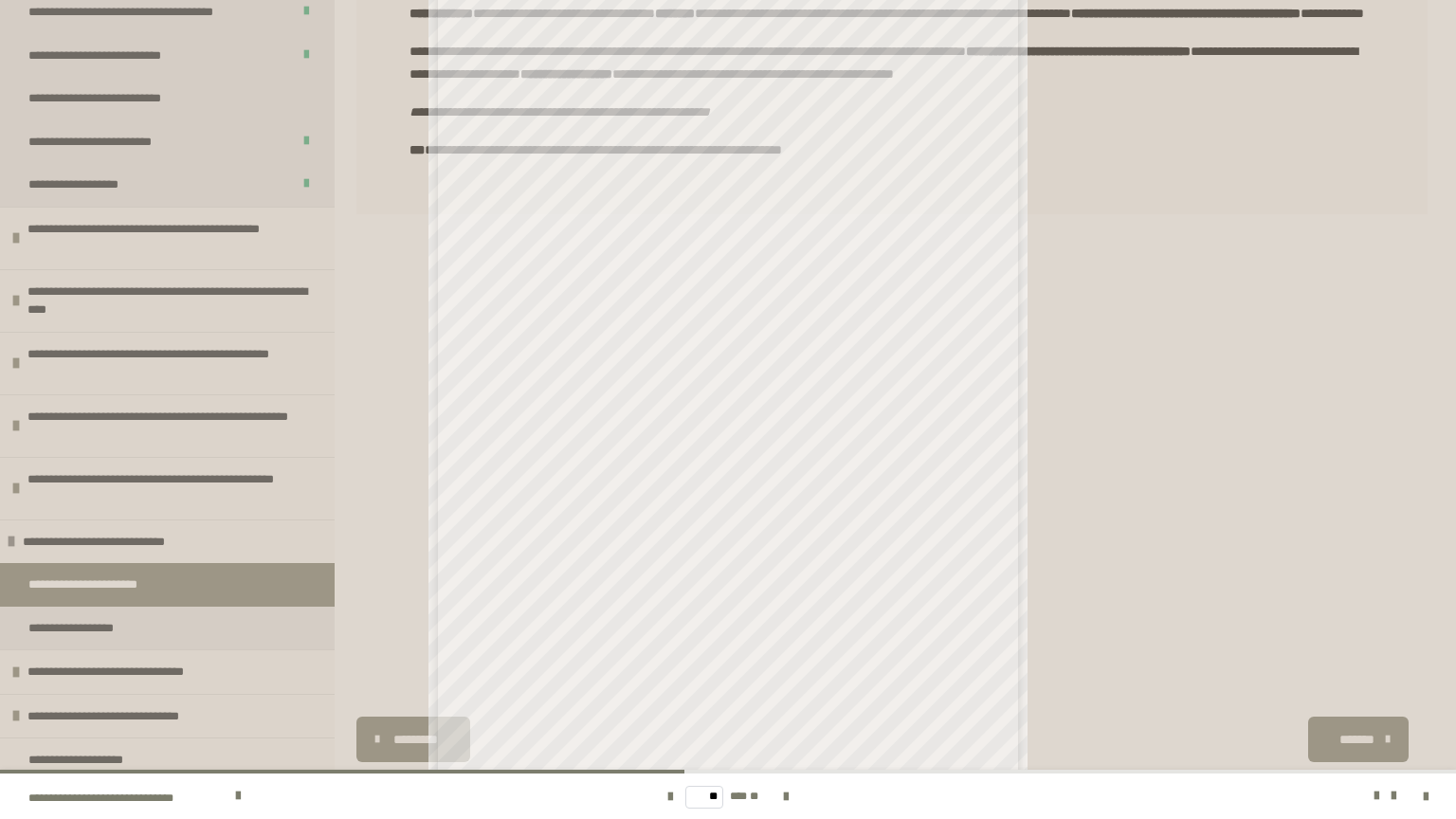 click at bounding box center [1414, 796] 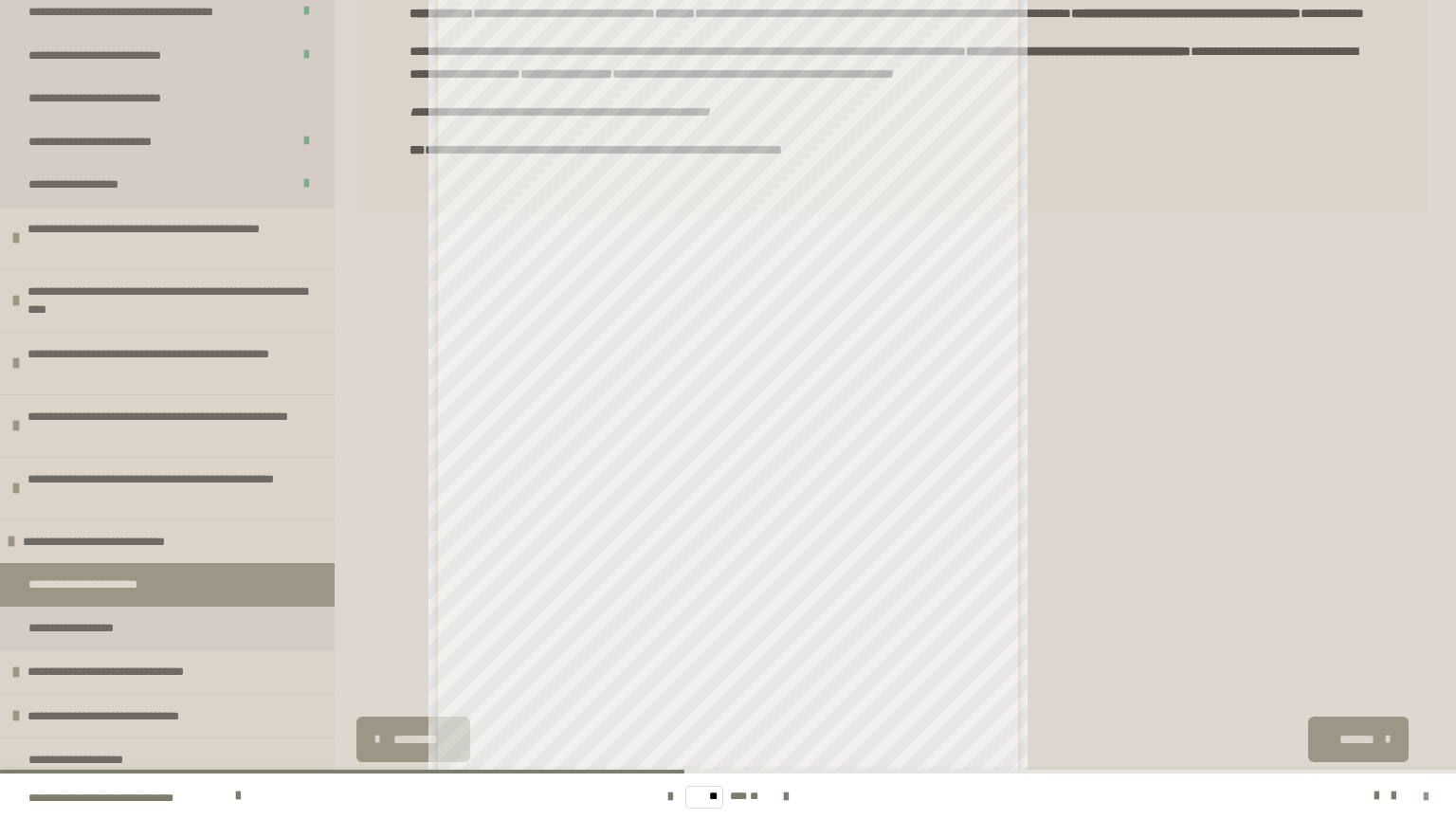 click at bounding box center [1426, 797] 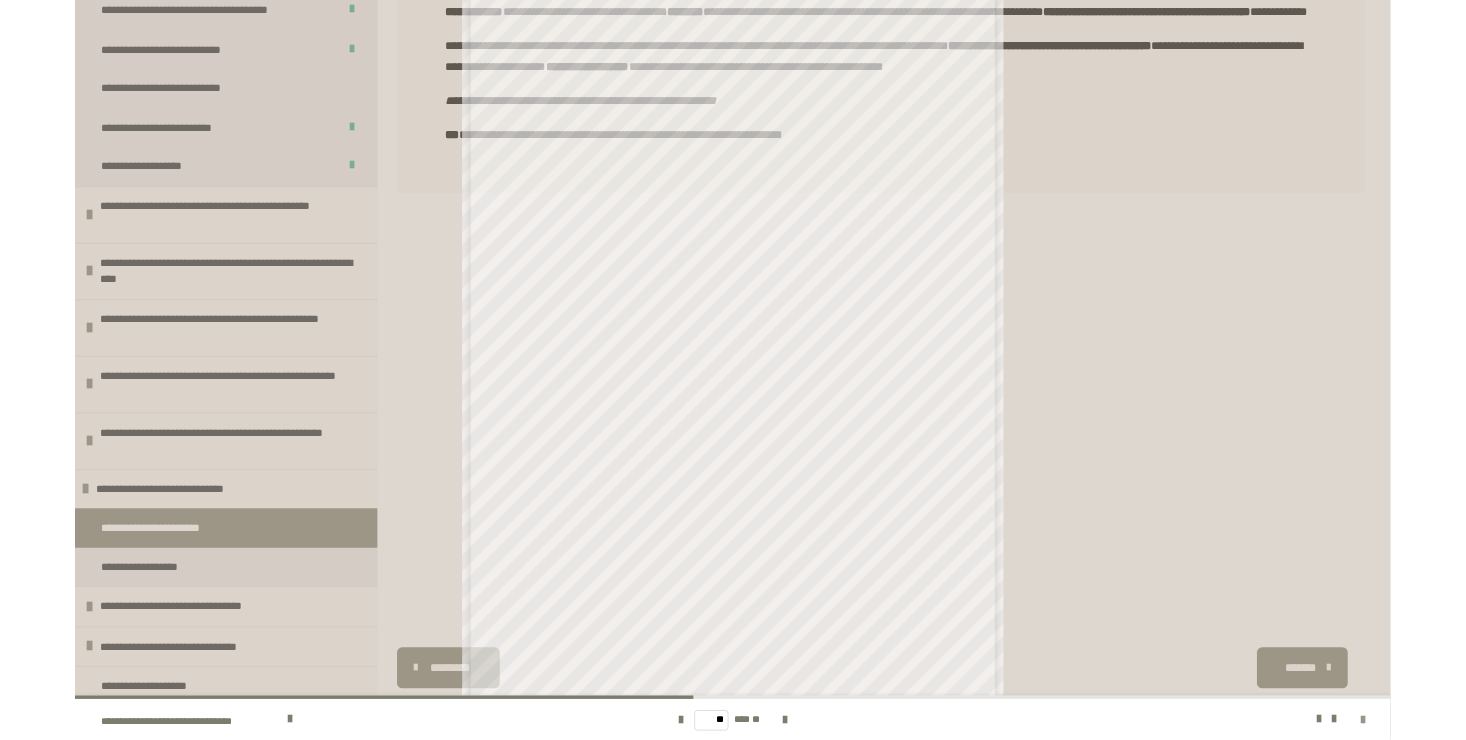 scroll, scrollTop: 350, scrollLeft: 0, axis: vertical 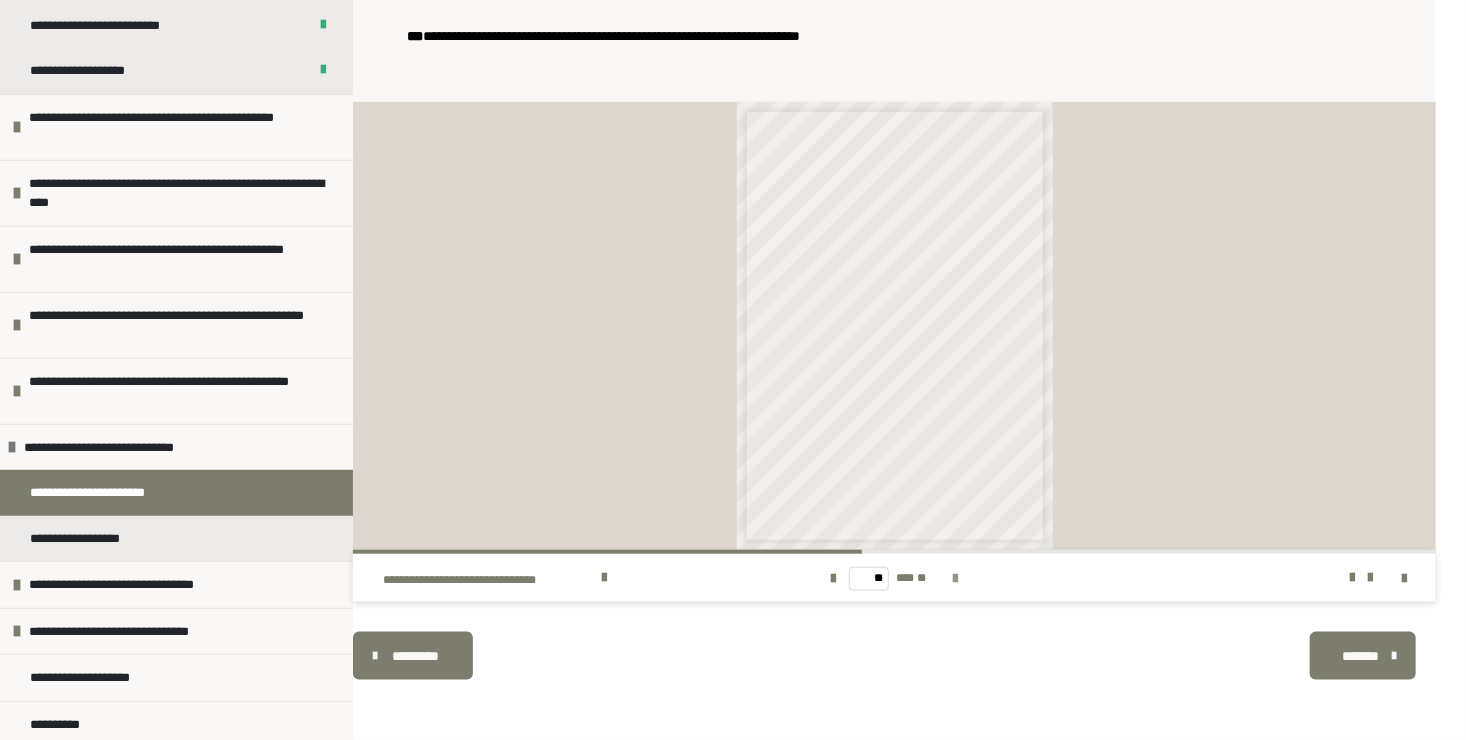 click at bounding box center [956, 579] 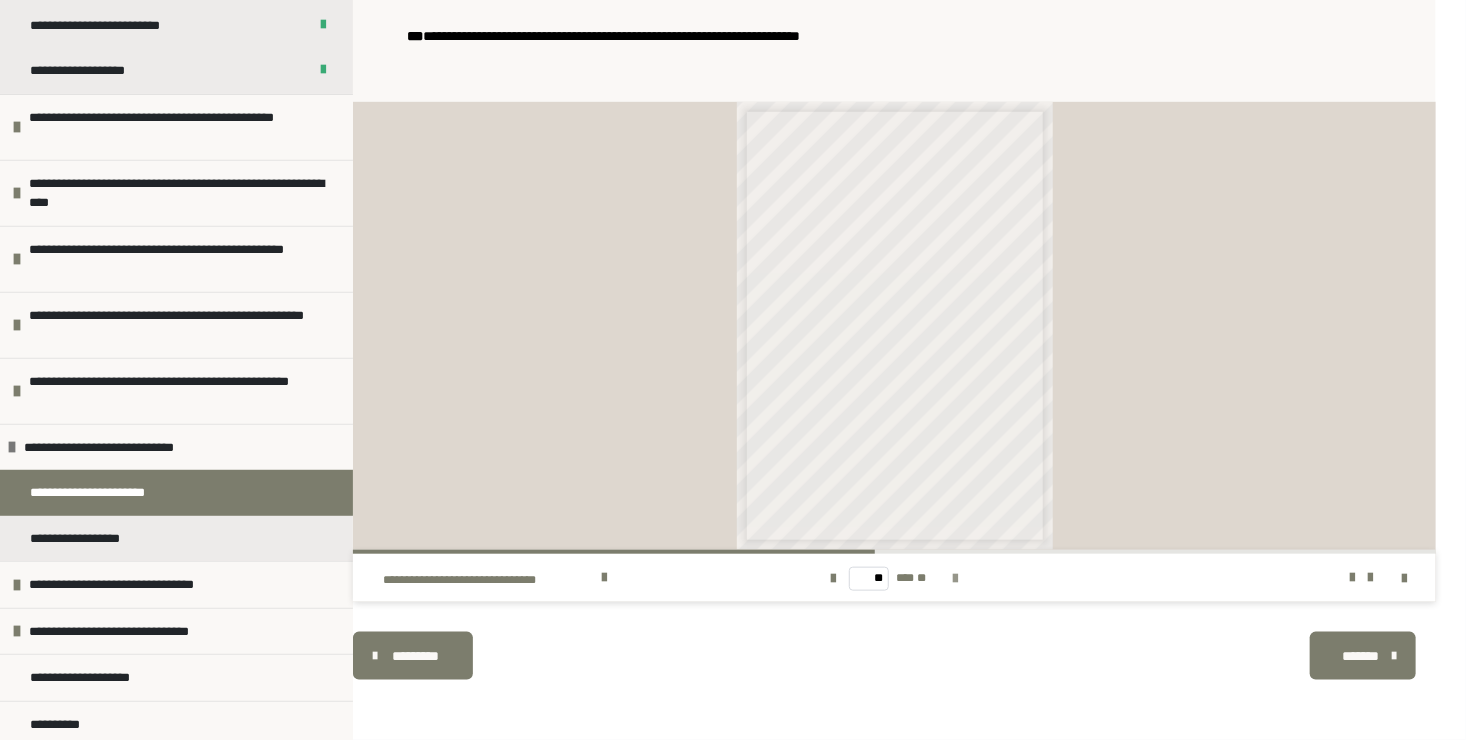click at bounding box center (956, 579) 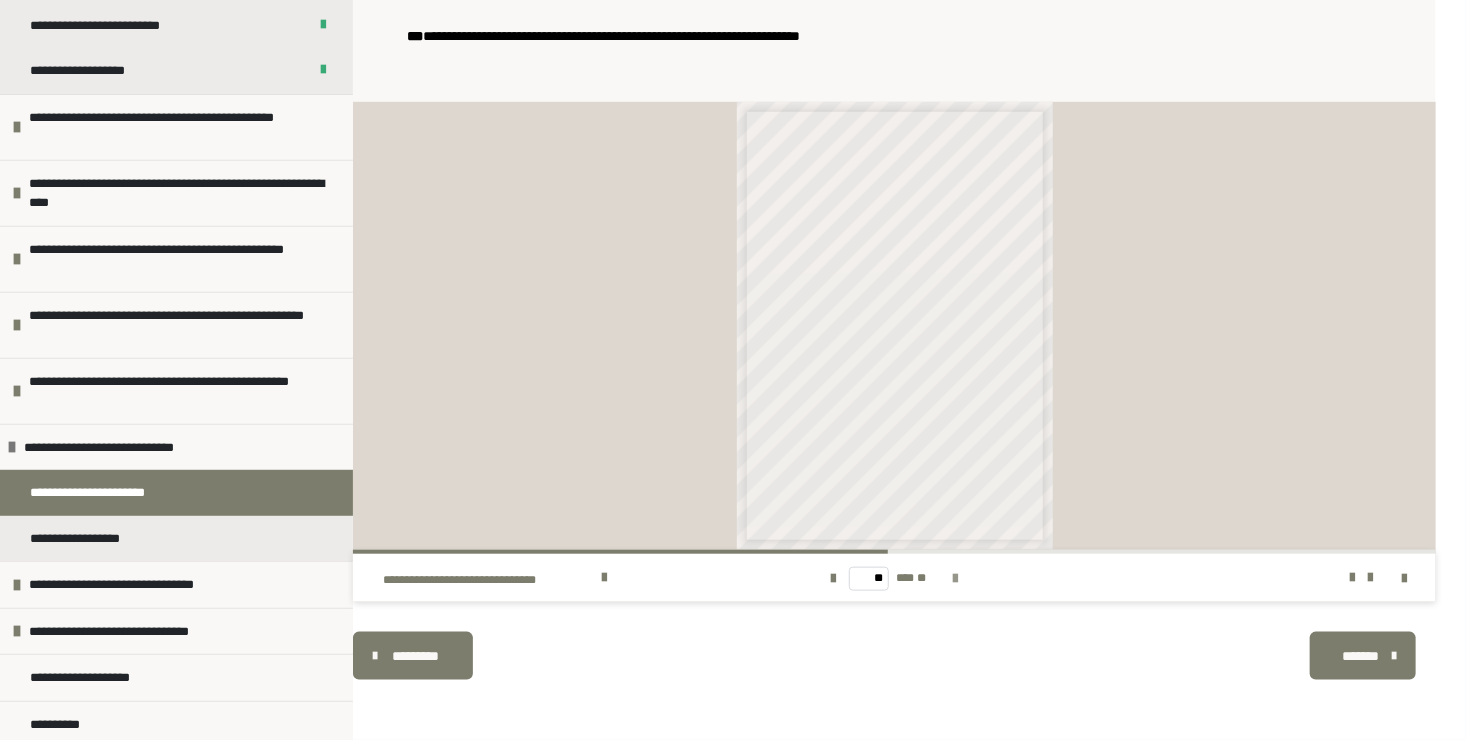 click at bounding box center [956, 579] 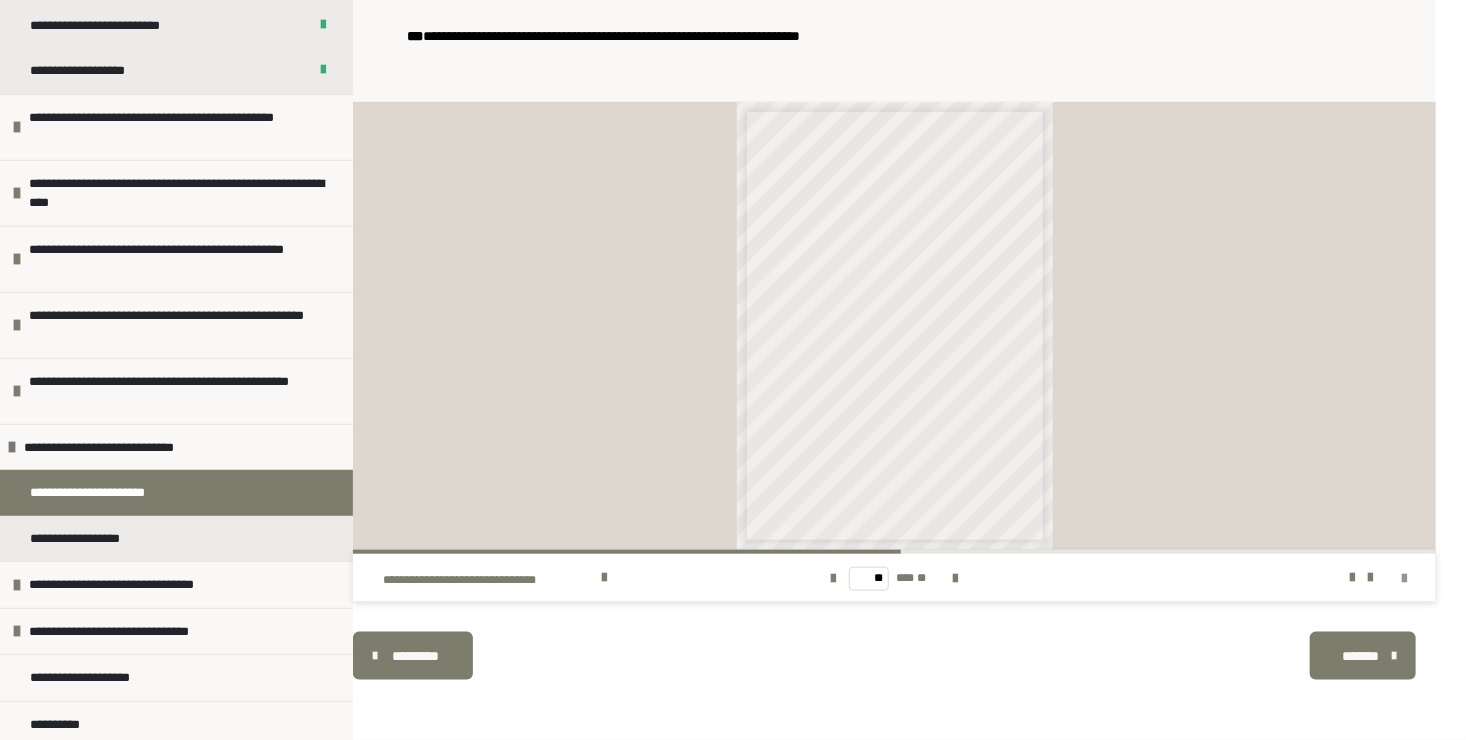 click at bounding box center [1404, 579] 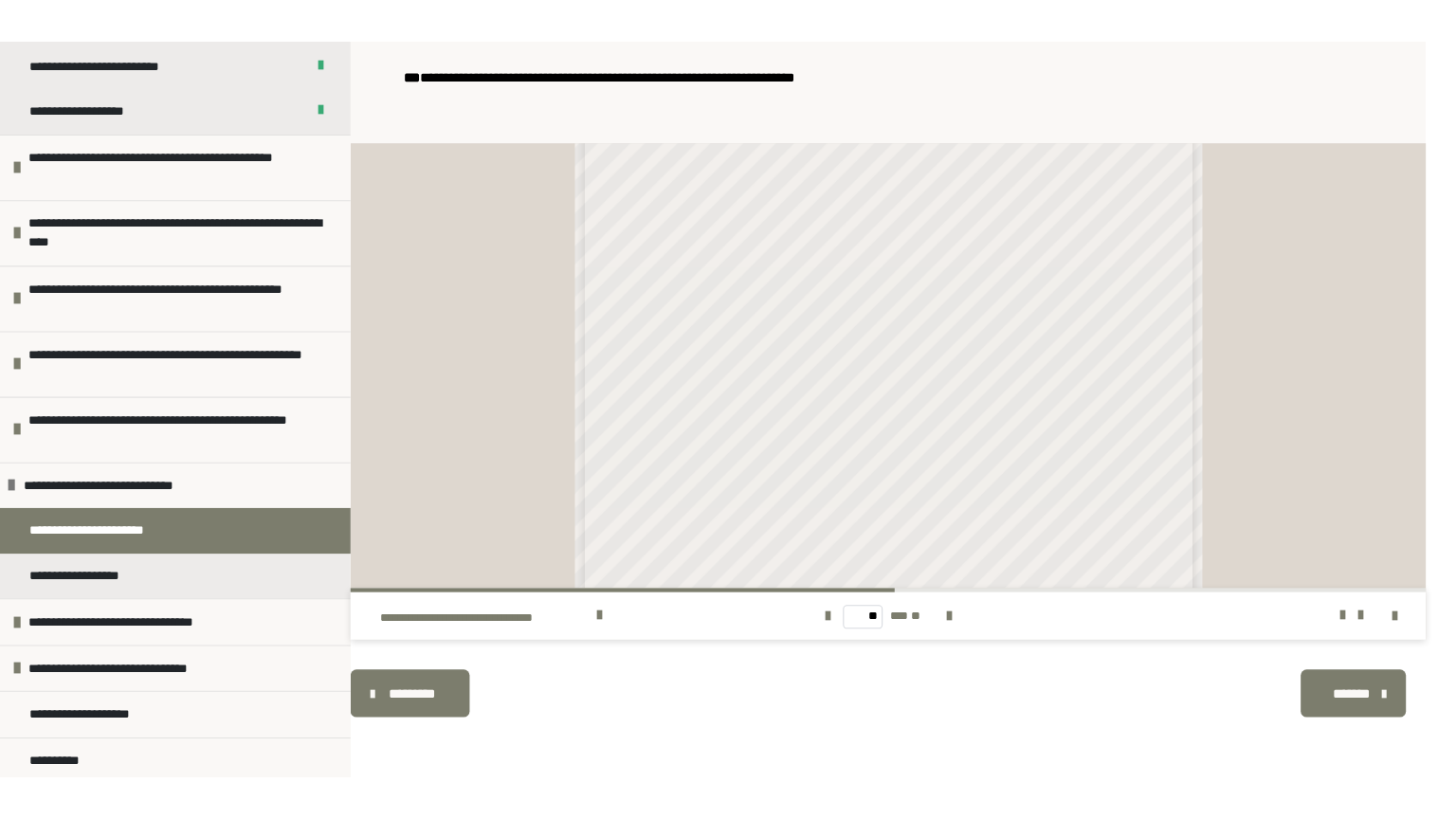 scroll, scrollTop: 592, scrollLeft: 0, axis: vertical 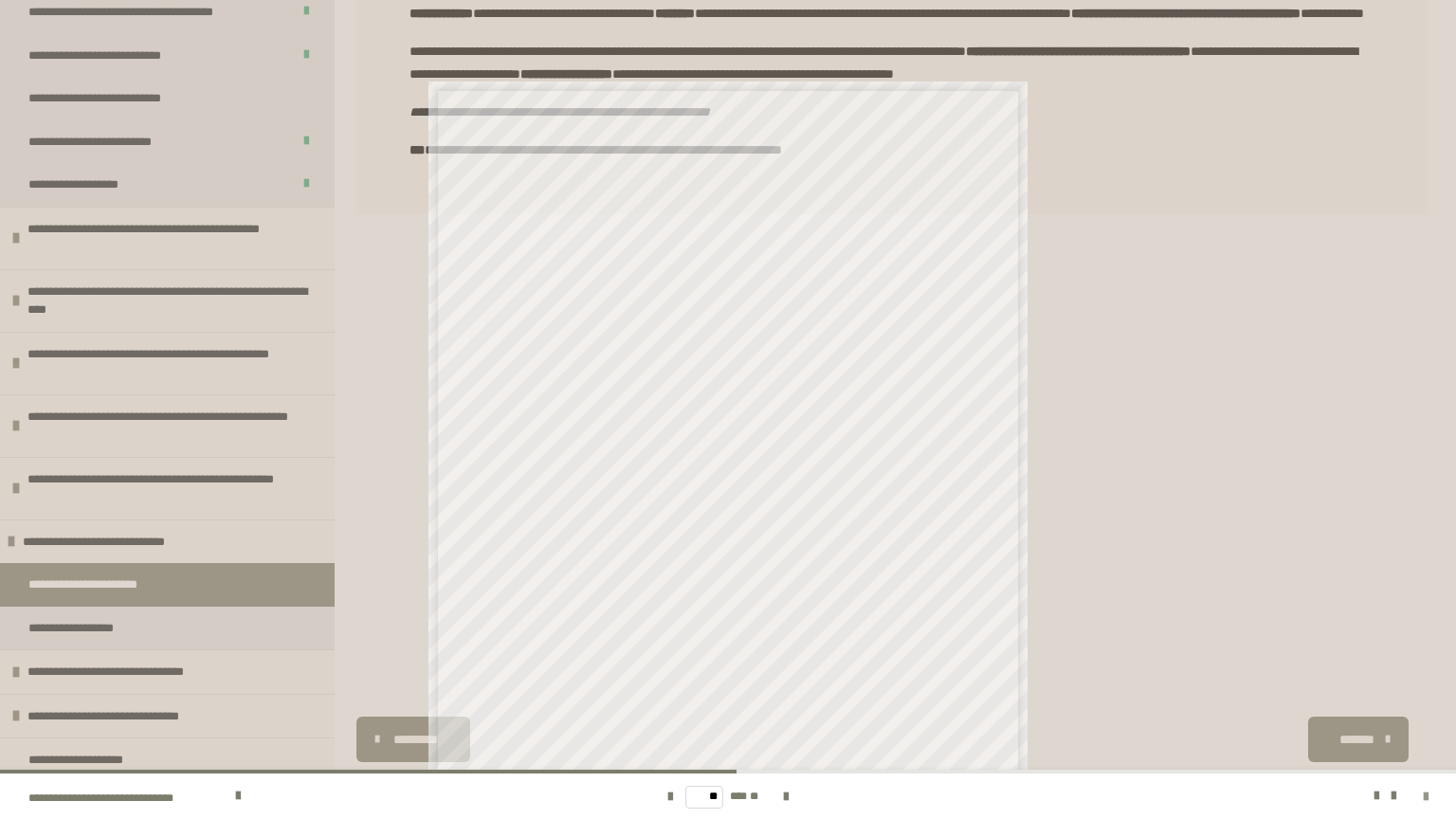 click at bounding box center [1426, 797] 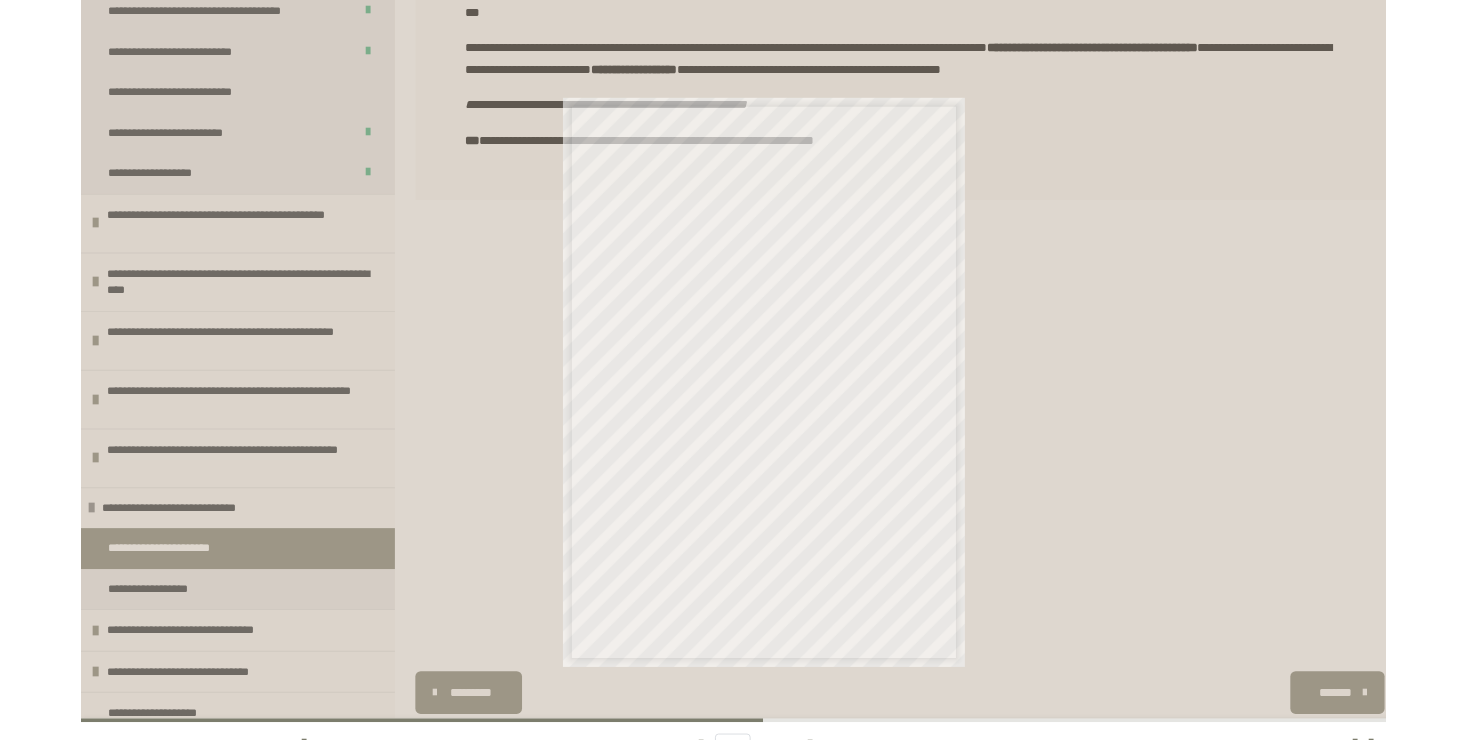 scroll, scrollTop: 350, scrollLeft: 0, axis: vertical 